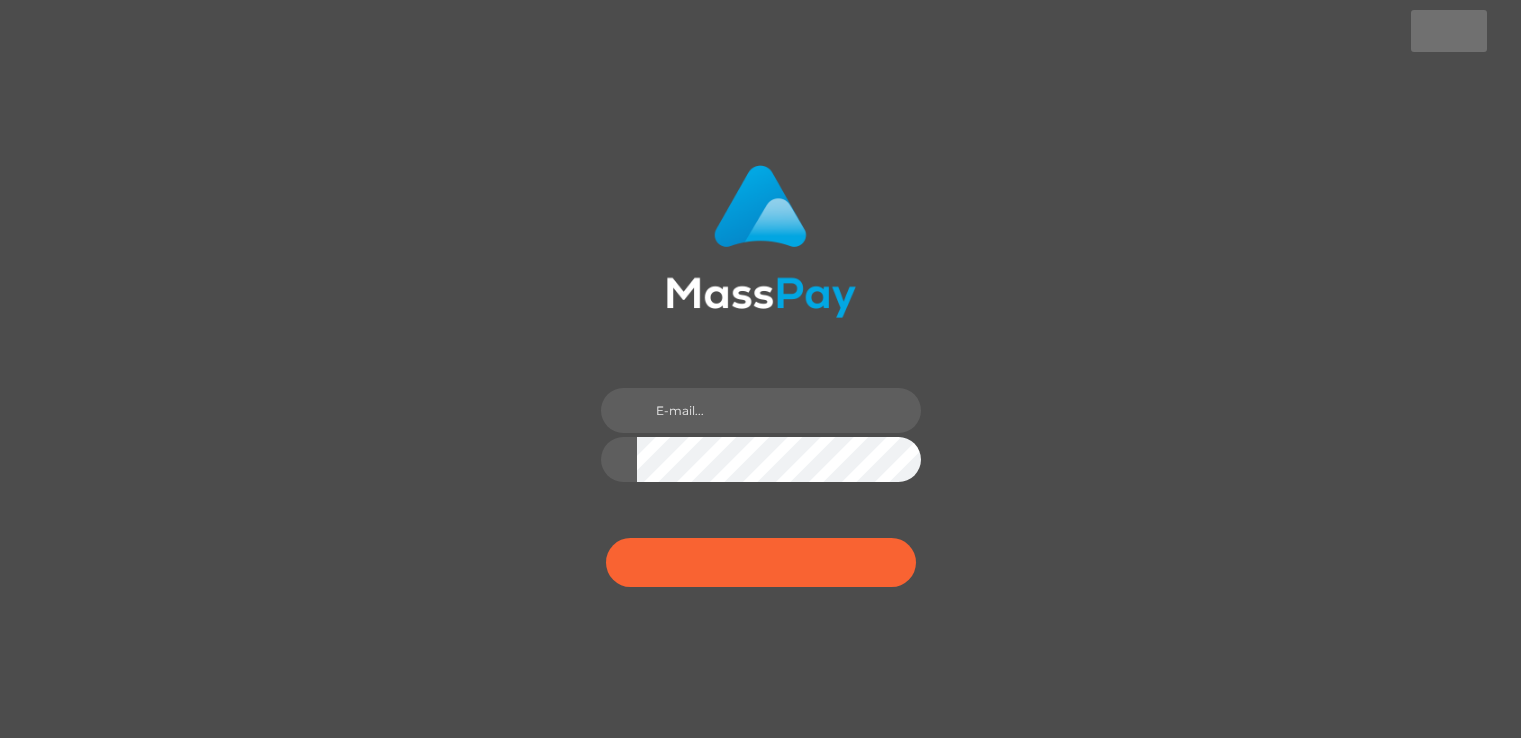 scroll, scrollTop: 0, scrollLeft: 0, axis: both 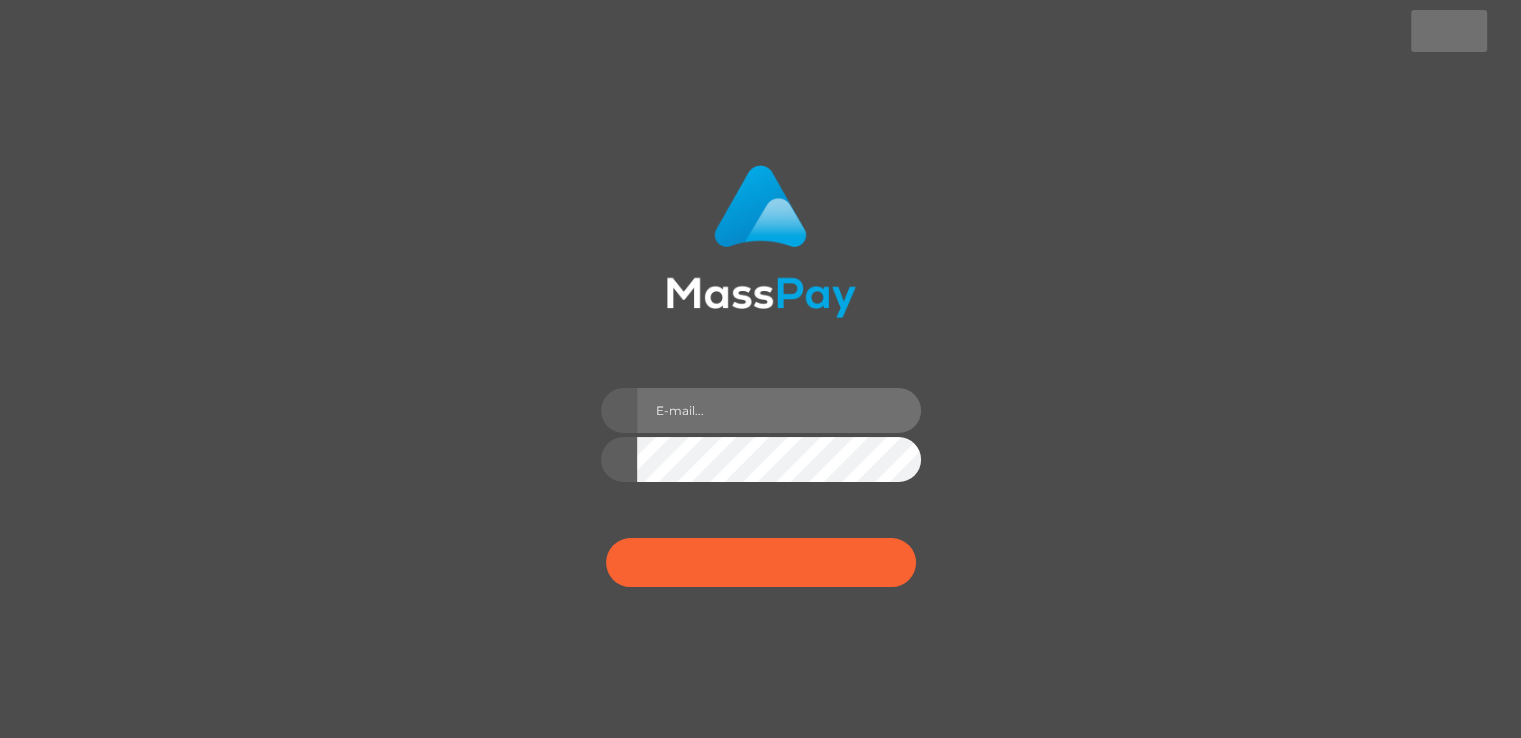 click at bounding box center (779, 410) 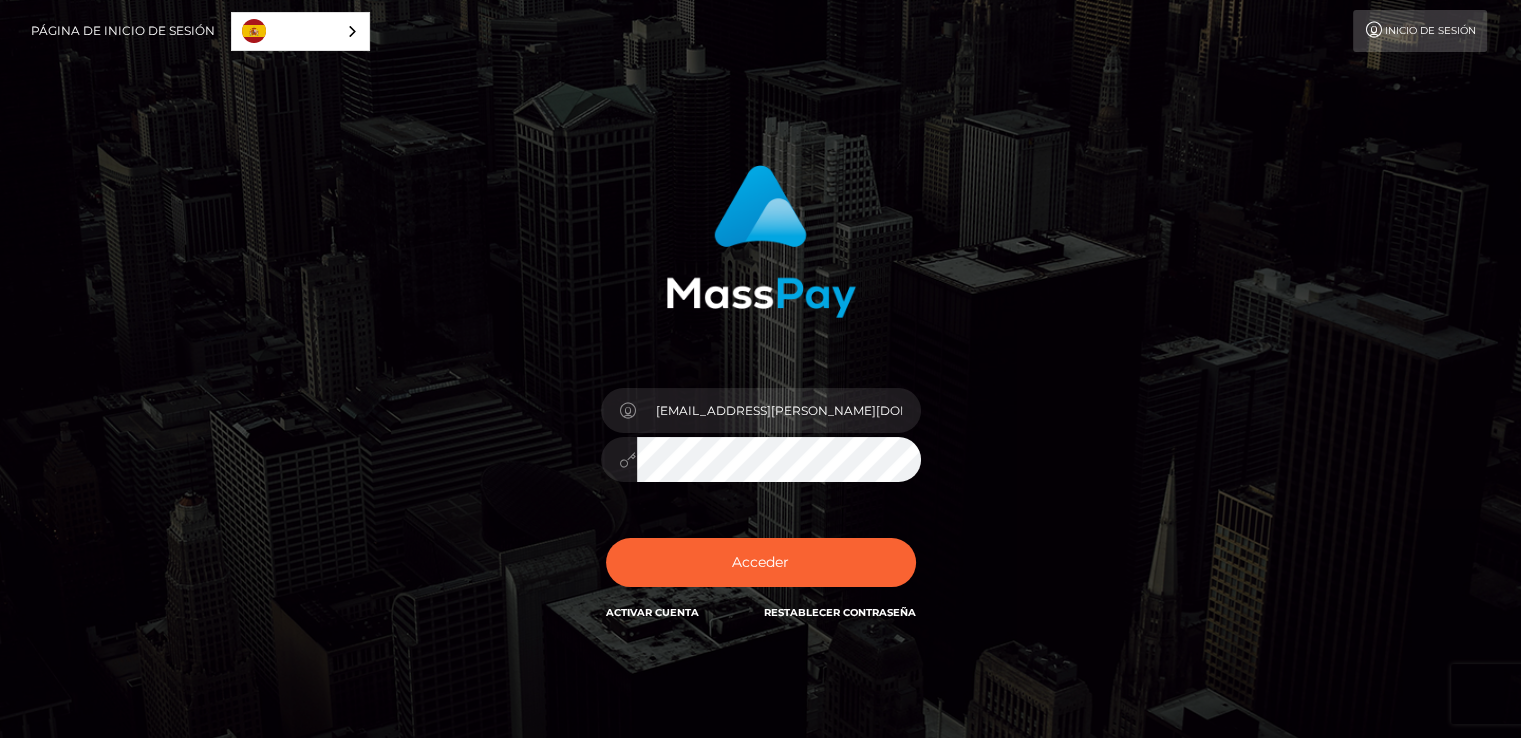 click on "[EMAIL_ADDRESS][PERSON_NAME][DOMAIN_NAME]" at bounding box center [779, 410] 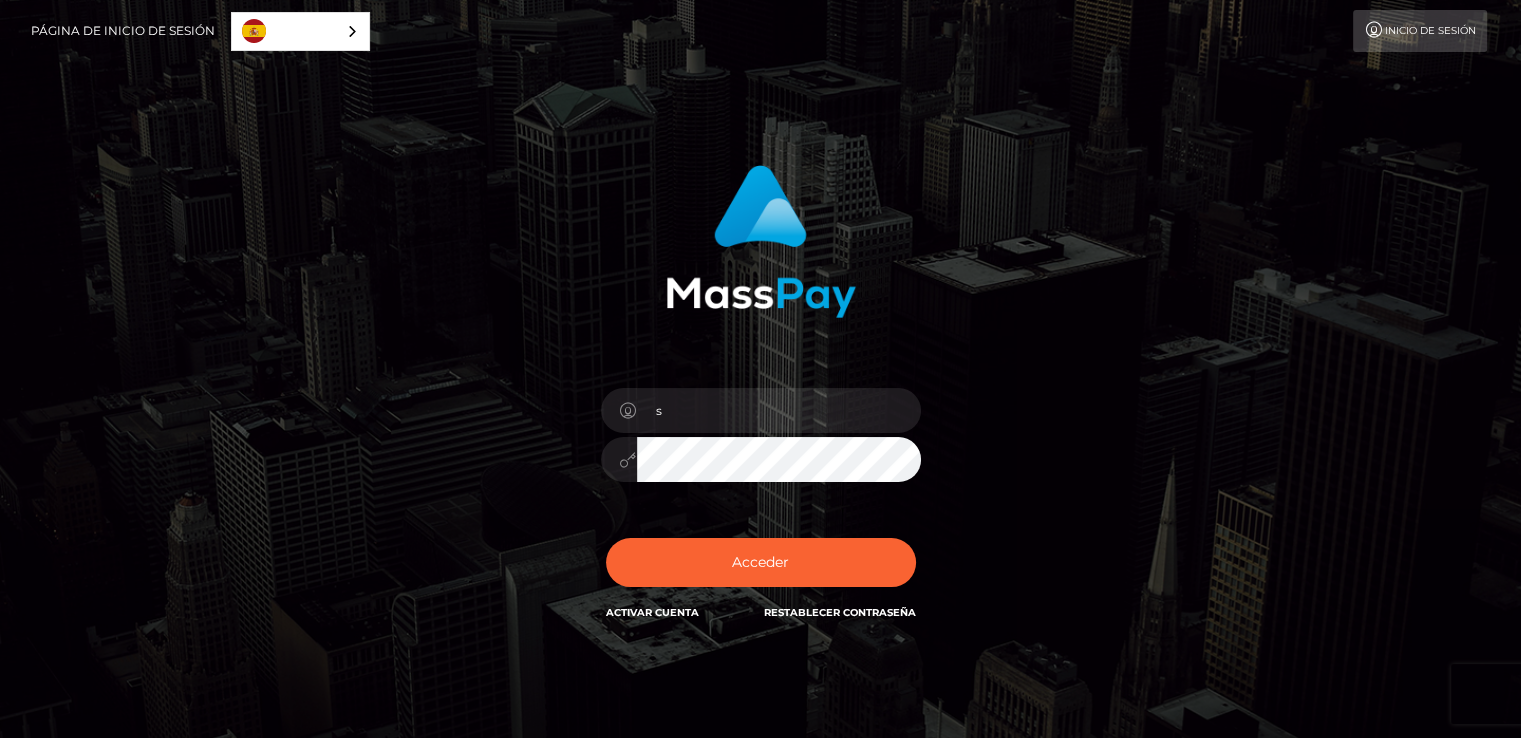 type on "[PERSON_NAME][EMAIL_ADDRESS][DOMAIN_NAME]" 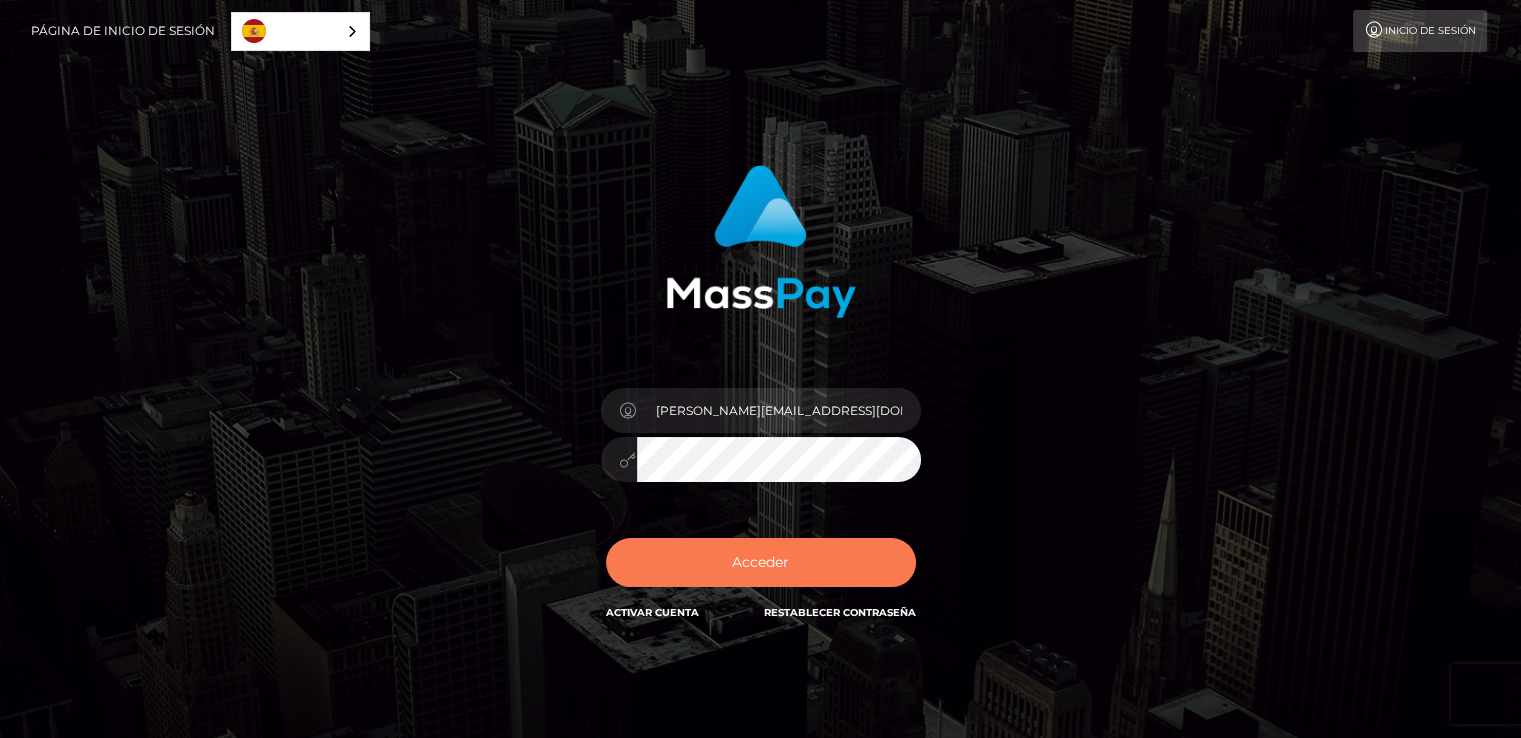 click on "Acceder" at bounding box center [761, 562] 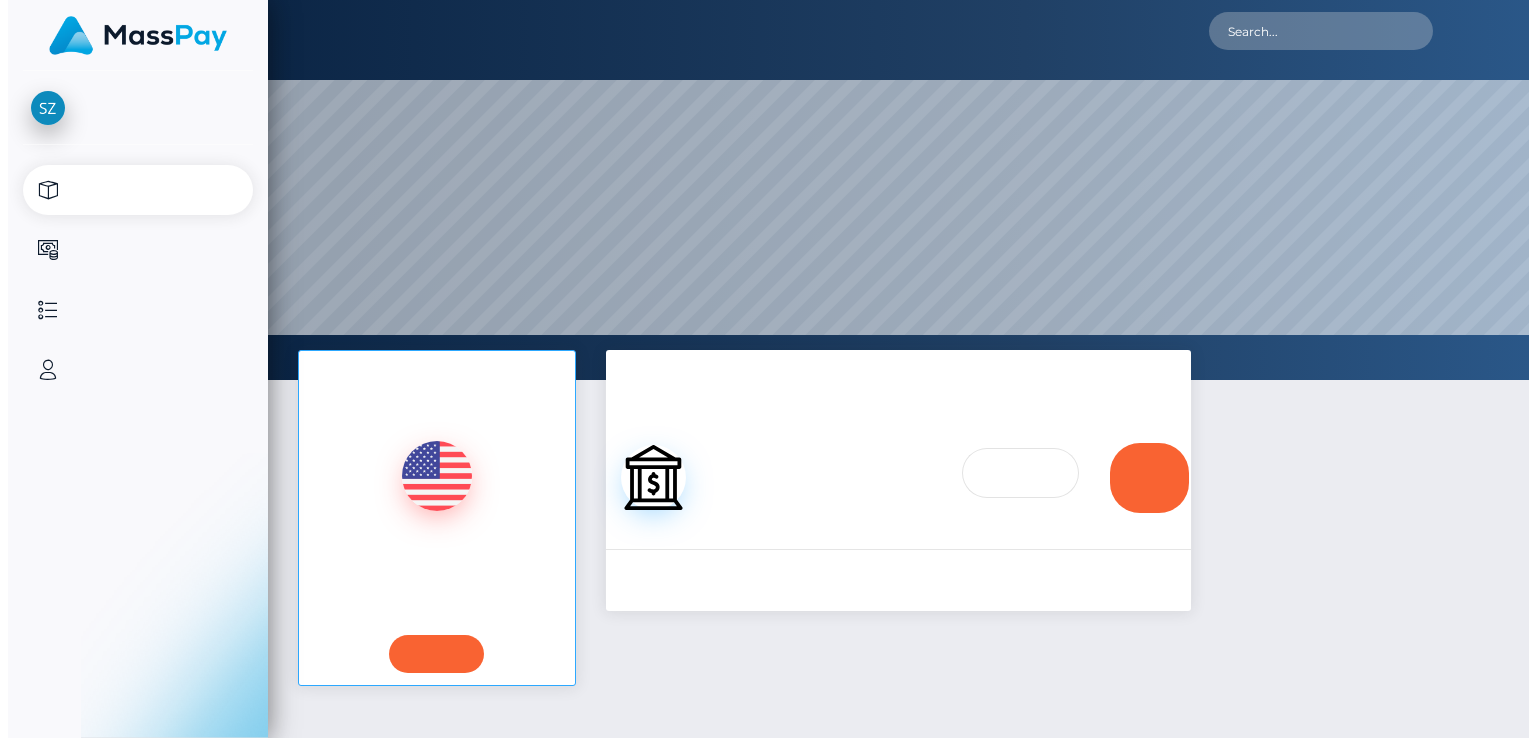 scroll, scrollTop: 0, scrollLeft: 0, axis: both 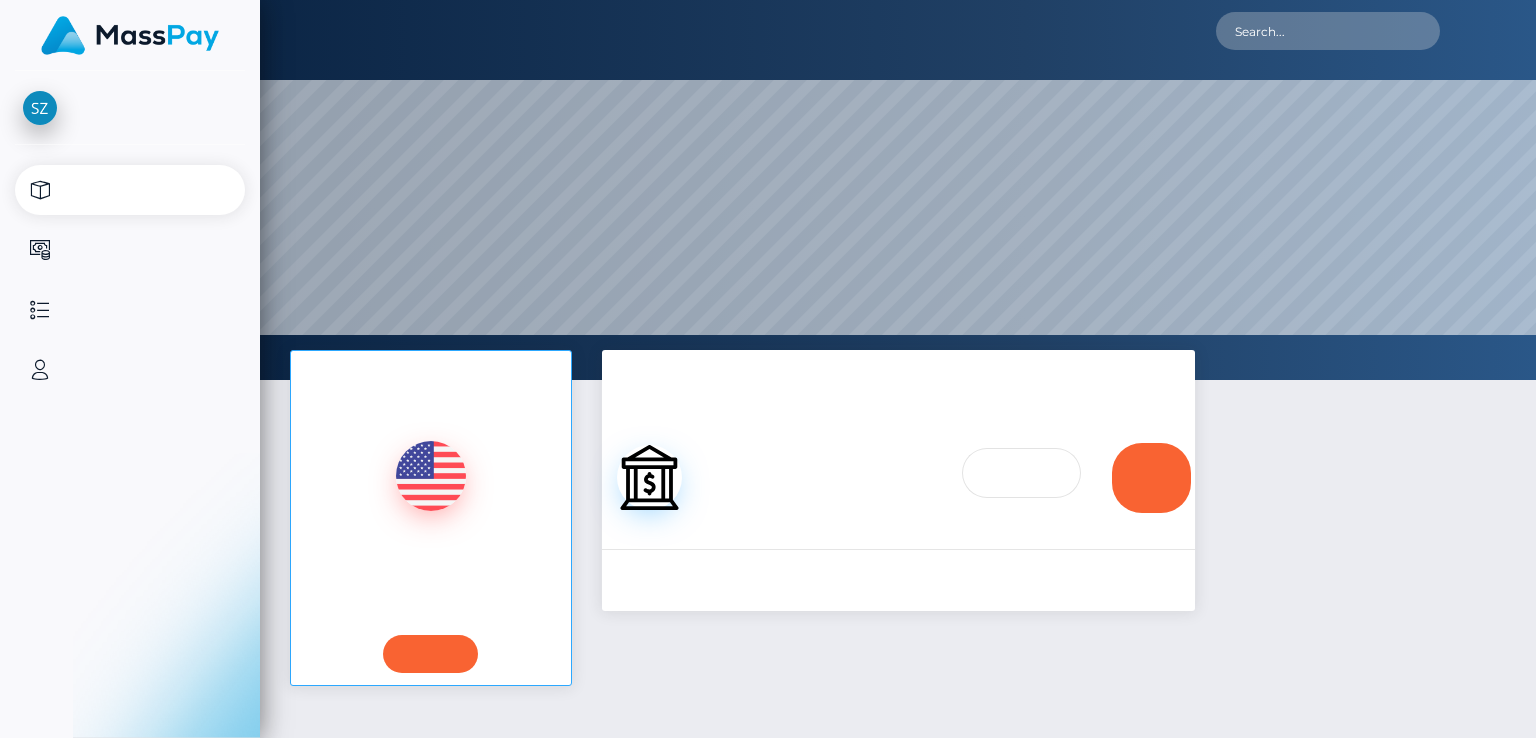 select 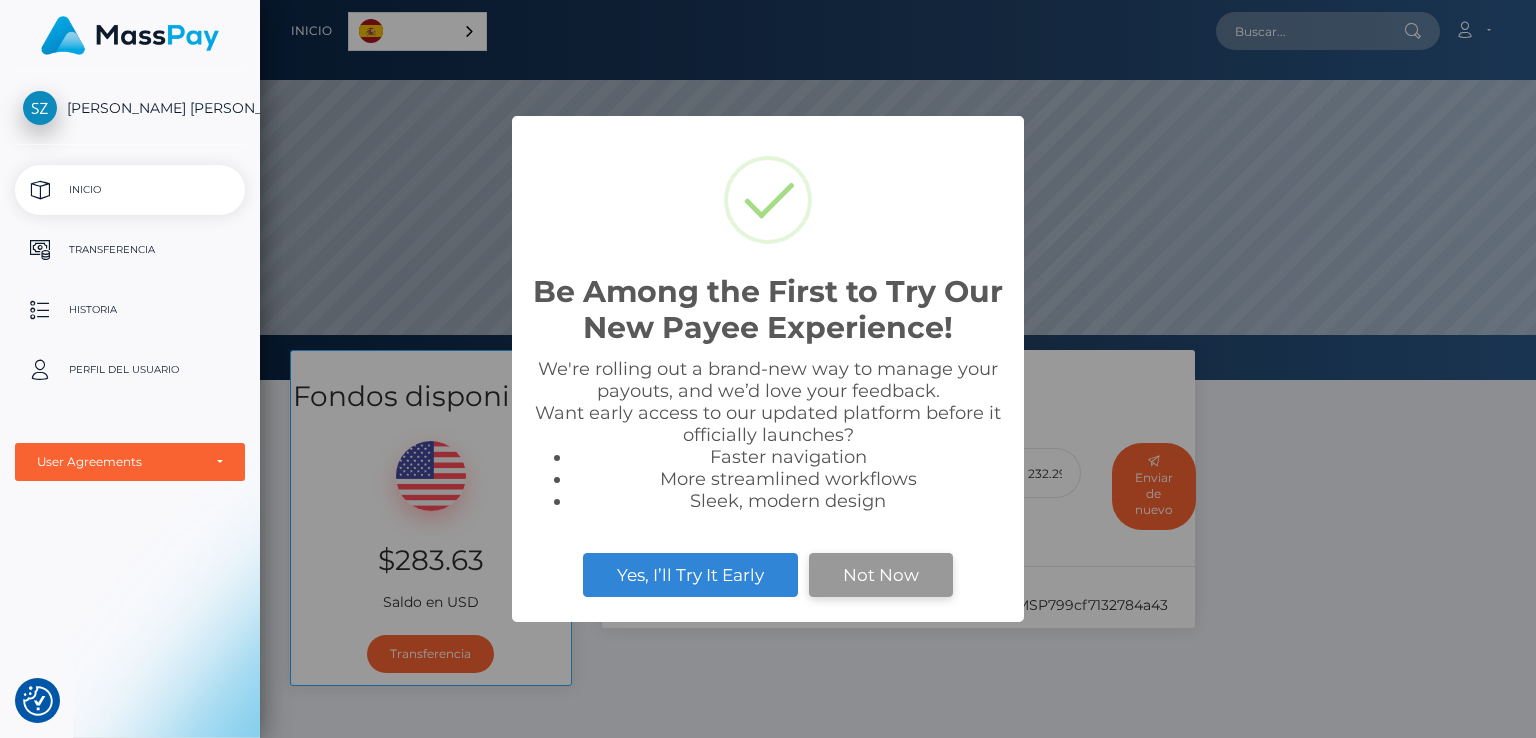scroll, scrollTop: 999620, scrollLeft: 998724, axis: both 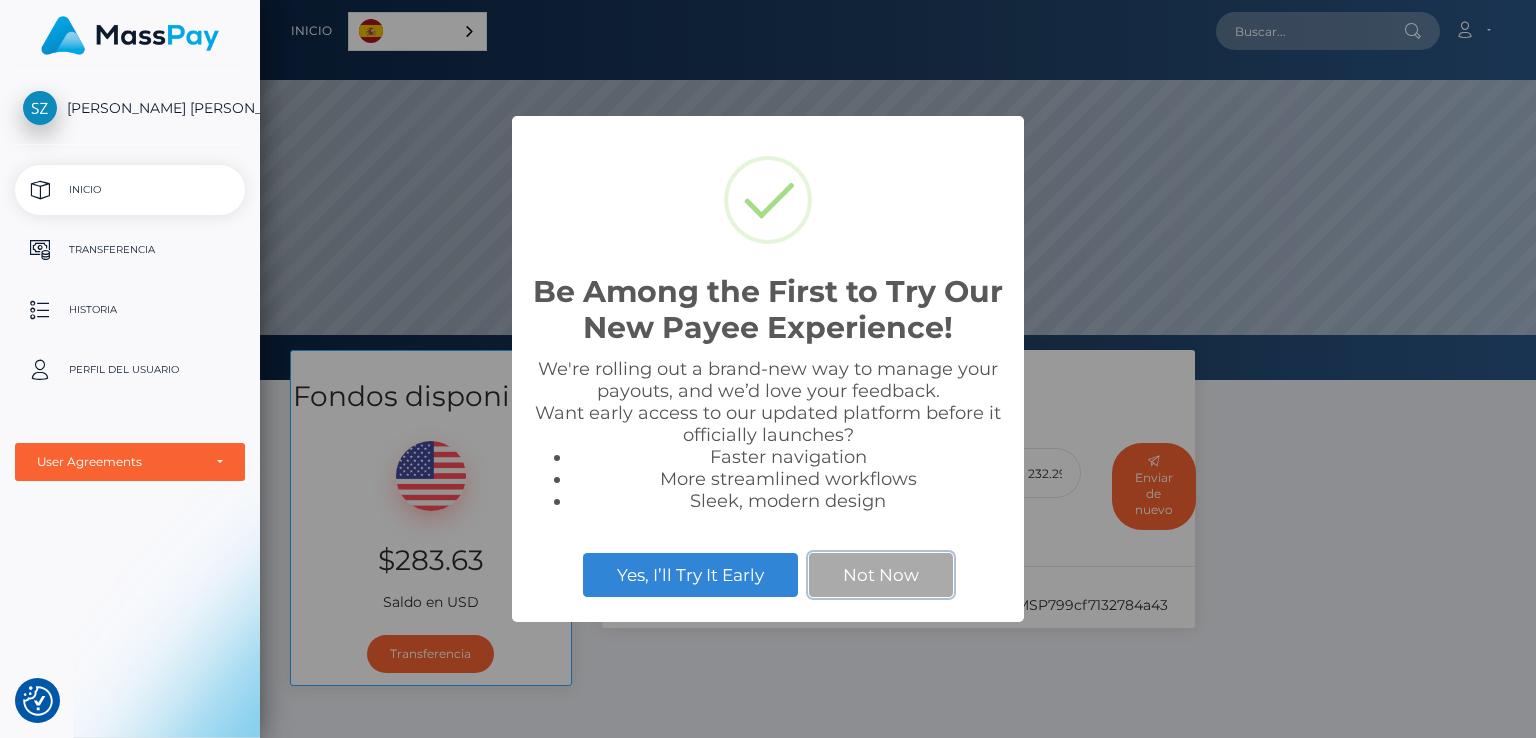 click on "Not Now" at bounding box center [881, 575] 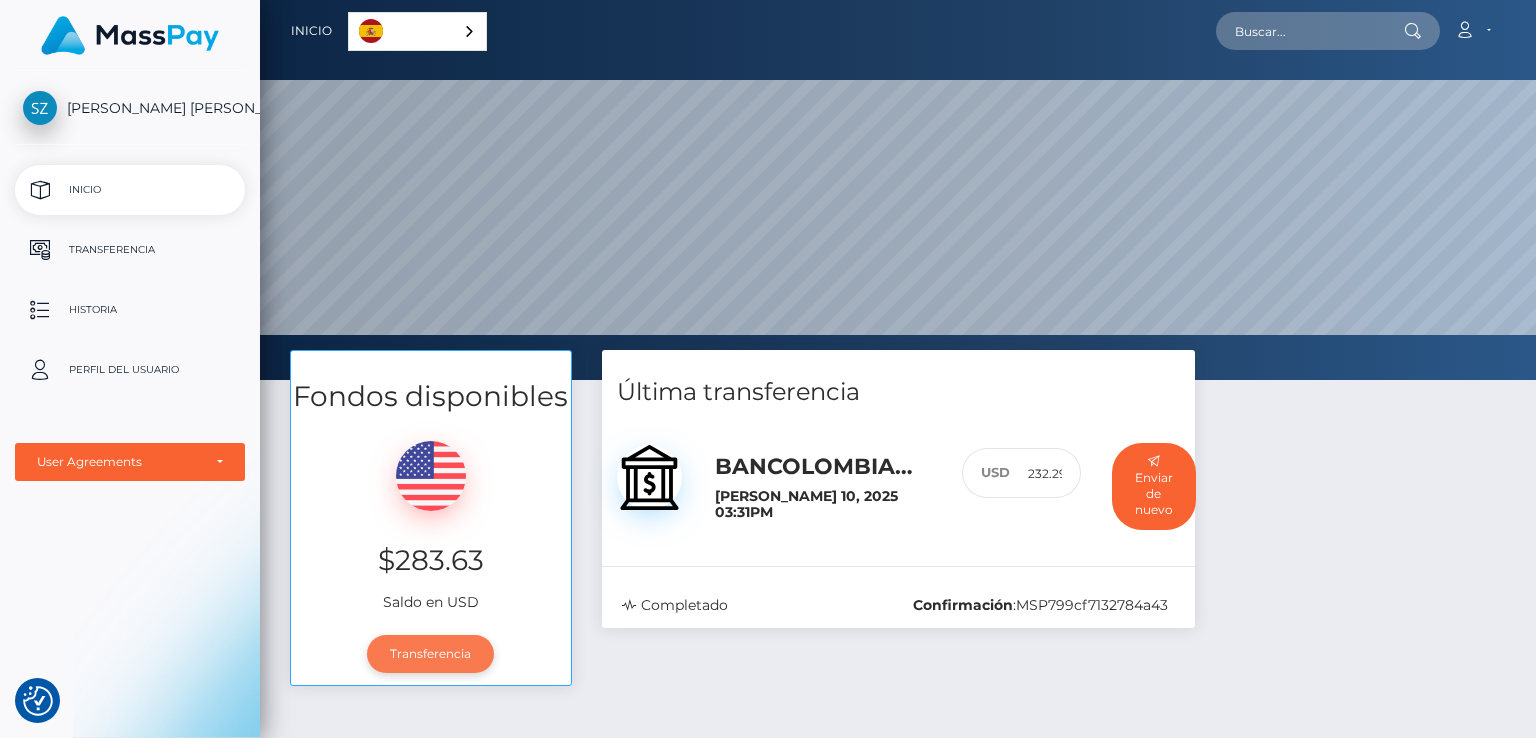 click on "Transferencia" at bounding box center [430, 654] 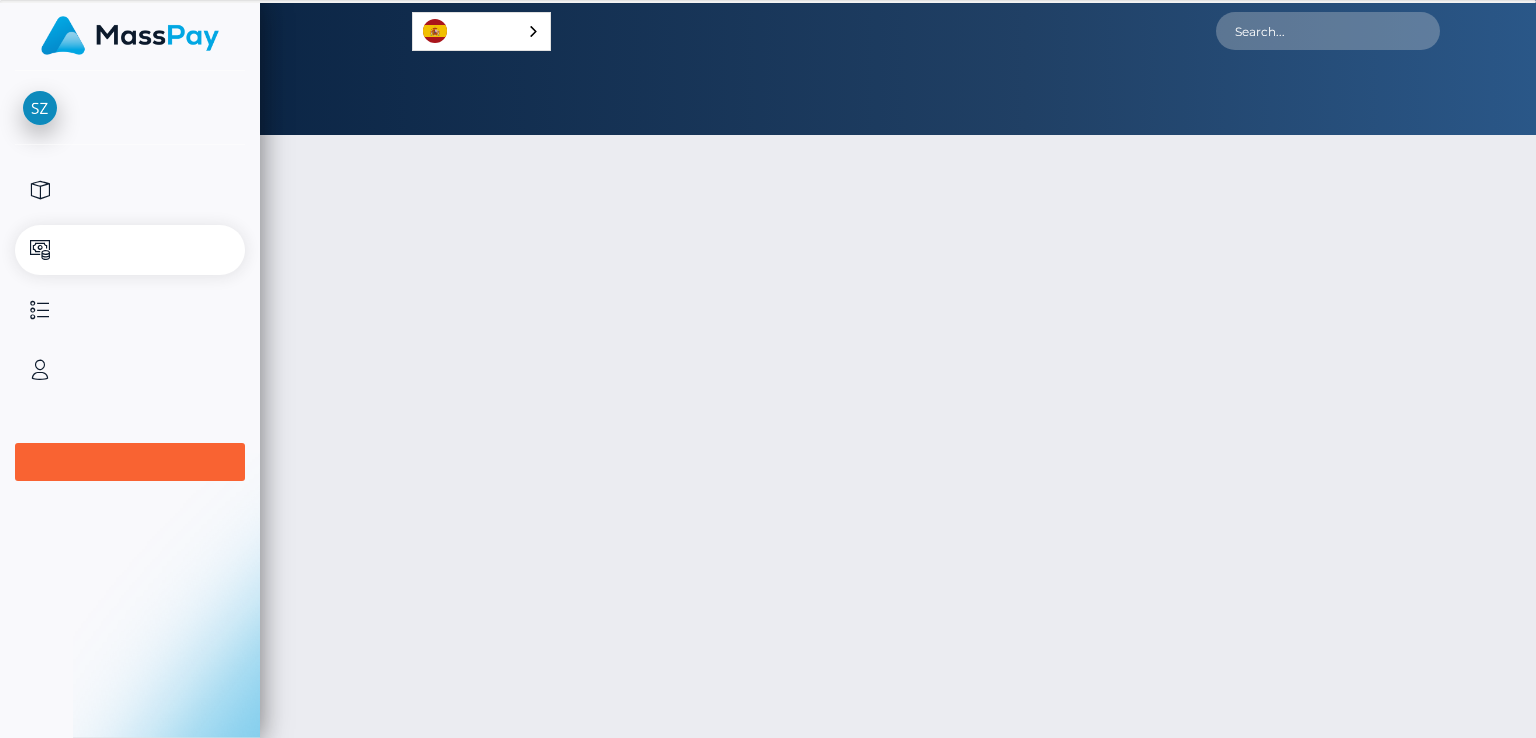 scroll, scrollTop: 0, scrollLeft: 0, axis: both 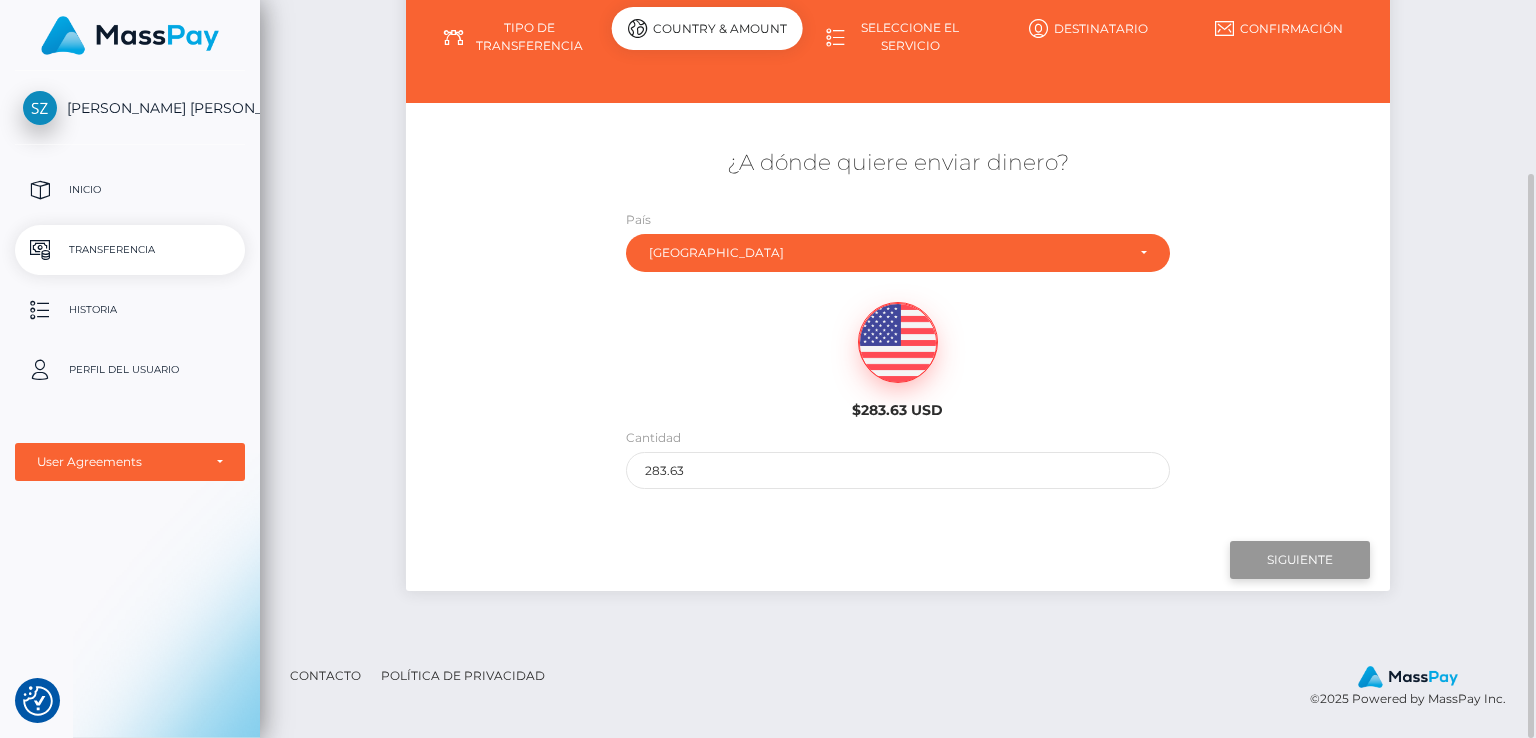 click on "Next" at bounding box center [1300, 560] 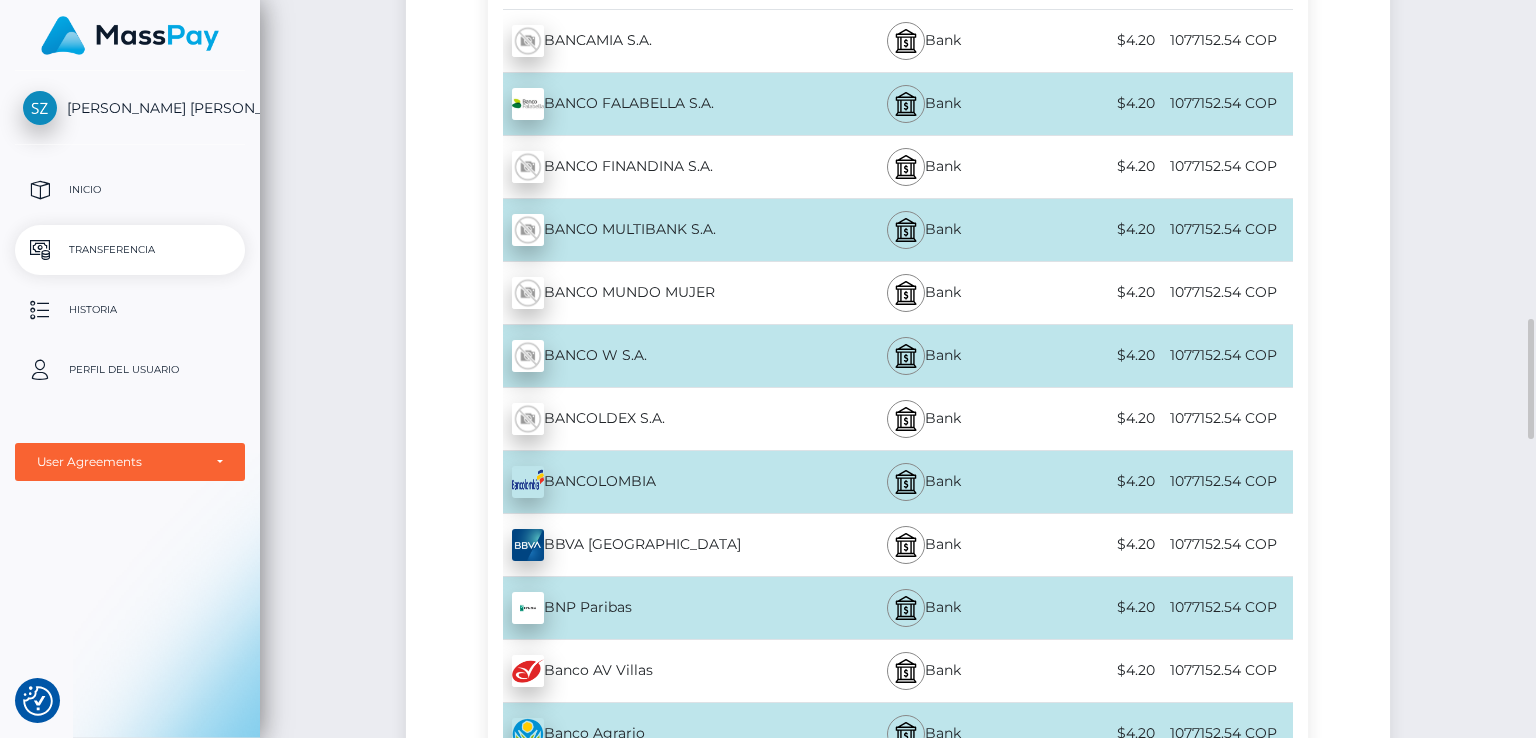 scroll, scrollTop: 726, scrollLeft: 0, axis: vertical 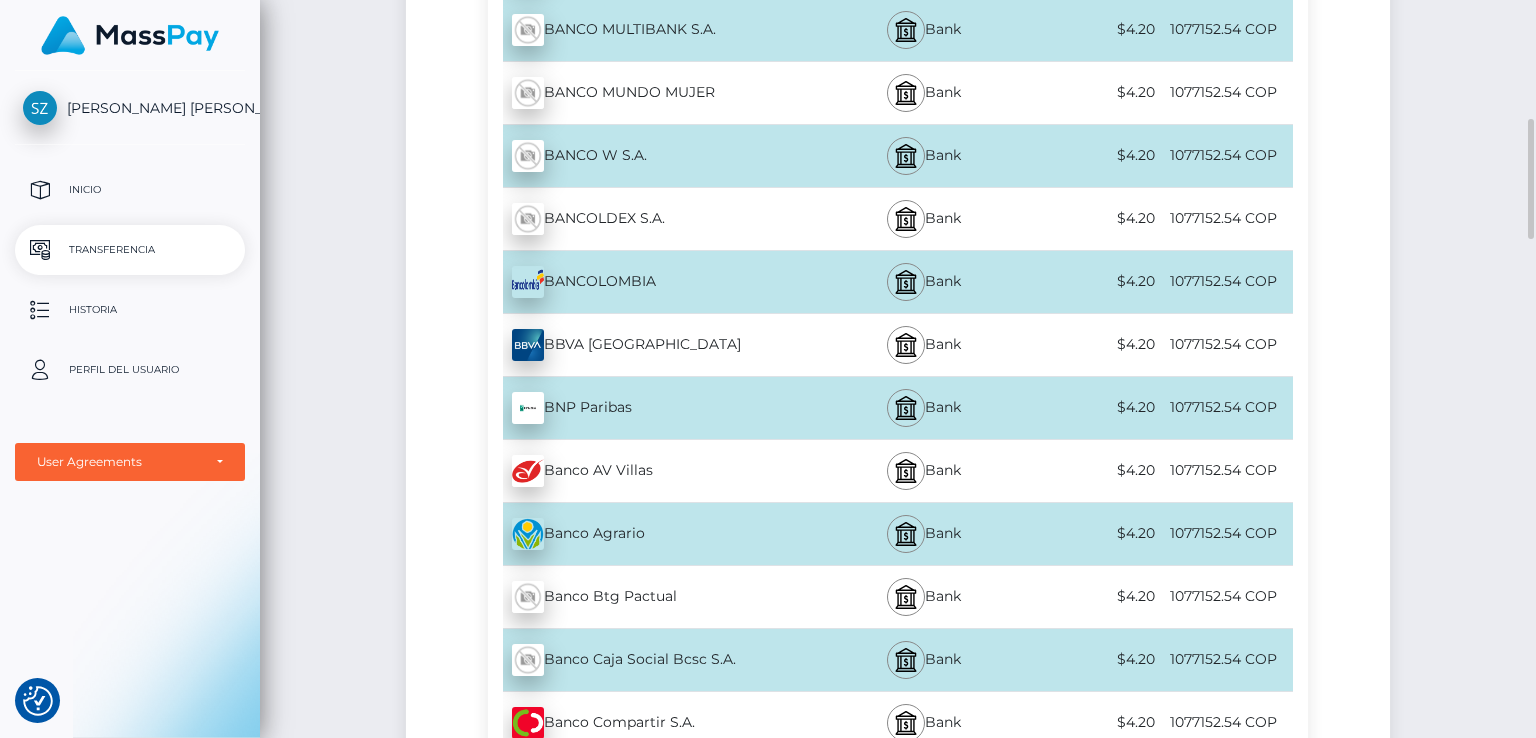 click on "BANCOLOMBIA  - COP" at bounding box center [655, 282] 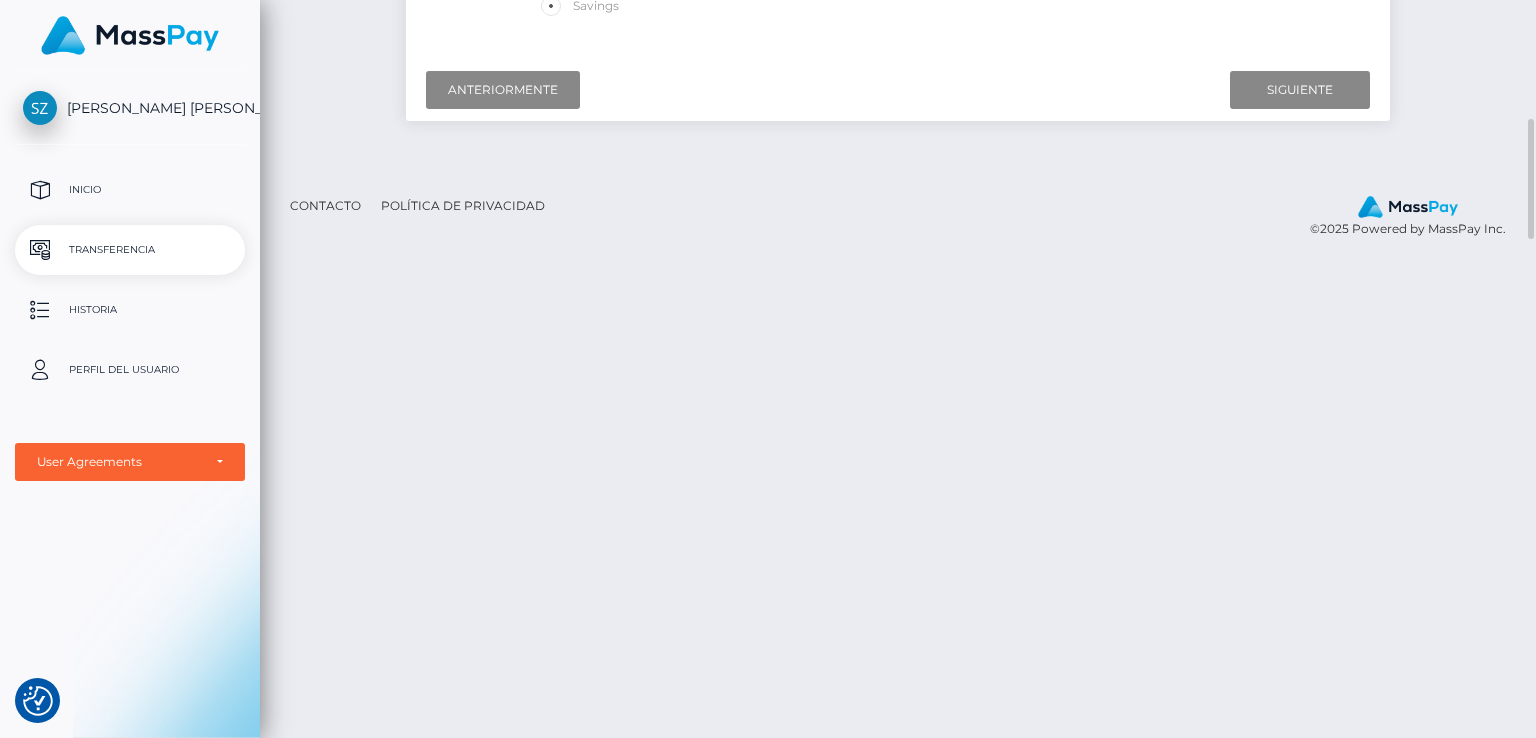 scroll, scrollTop: 226, scrollLeft: 0, axis: vertical 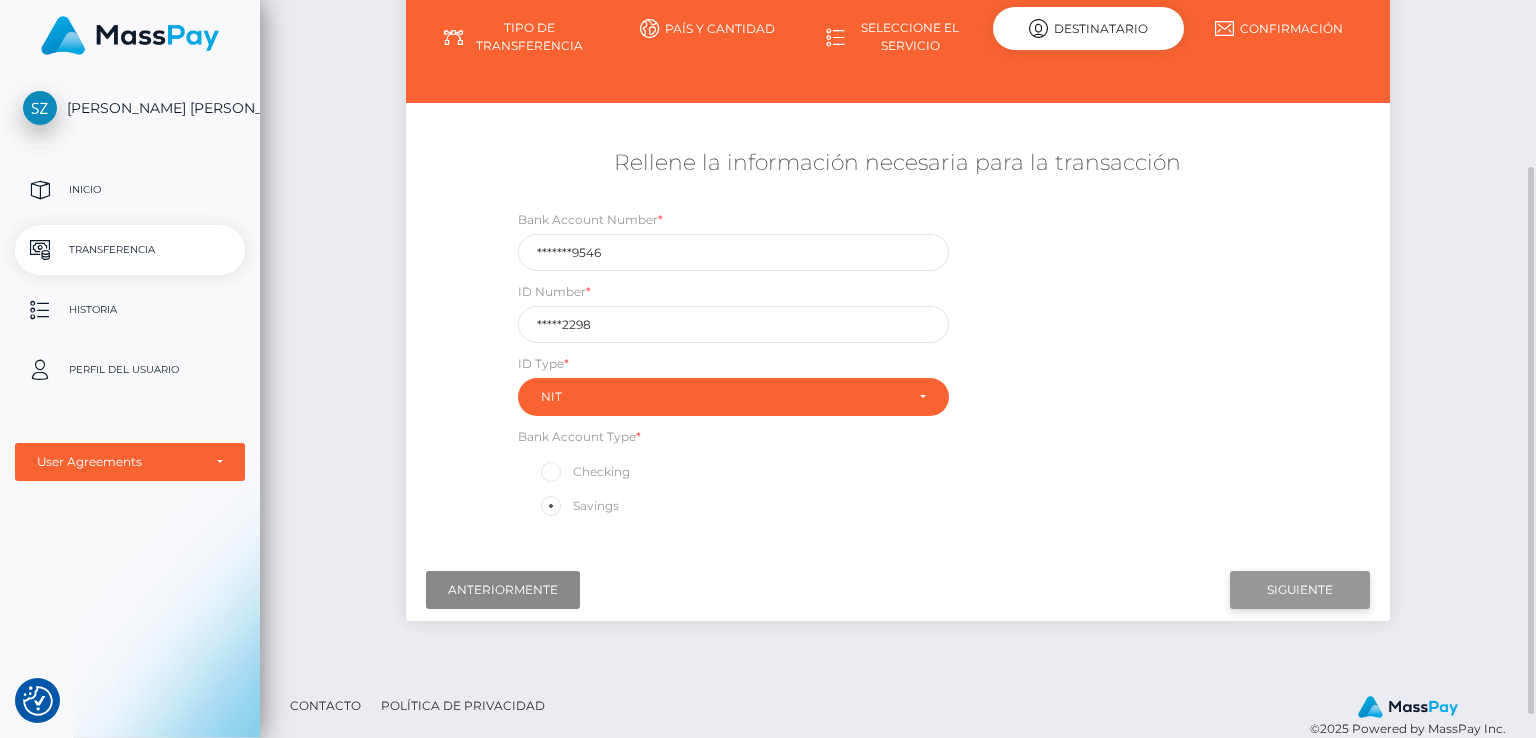 click on "Next" at bounding box center (1300, 590) 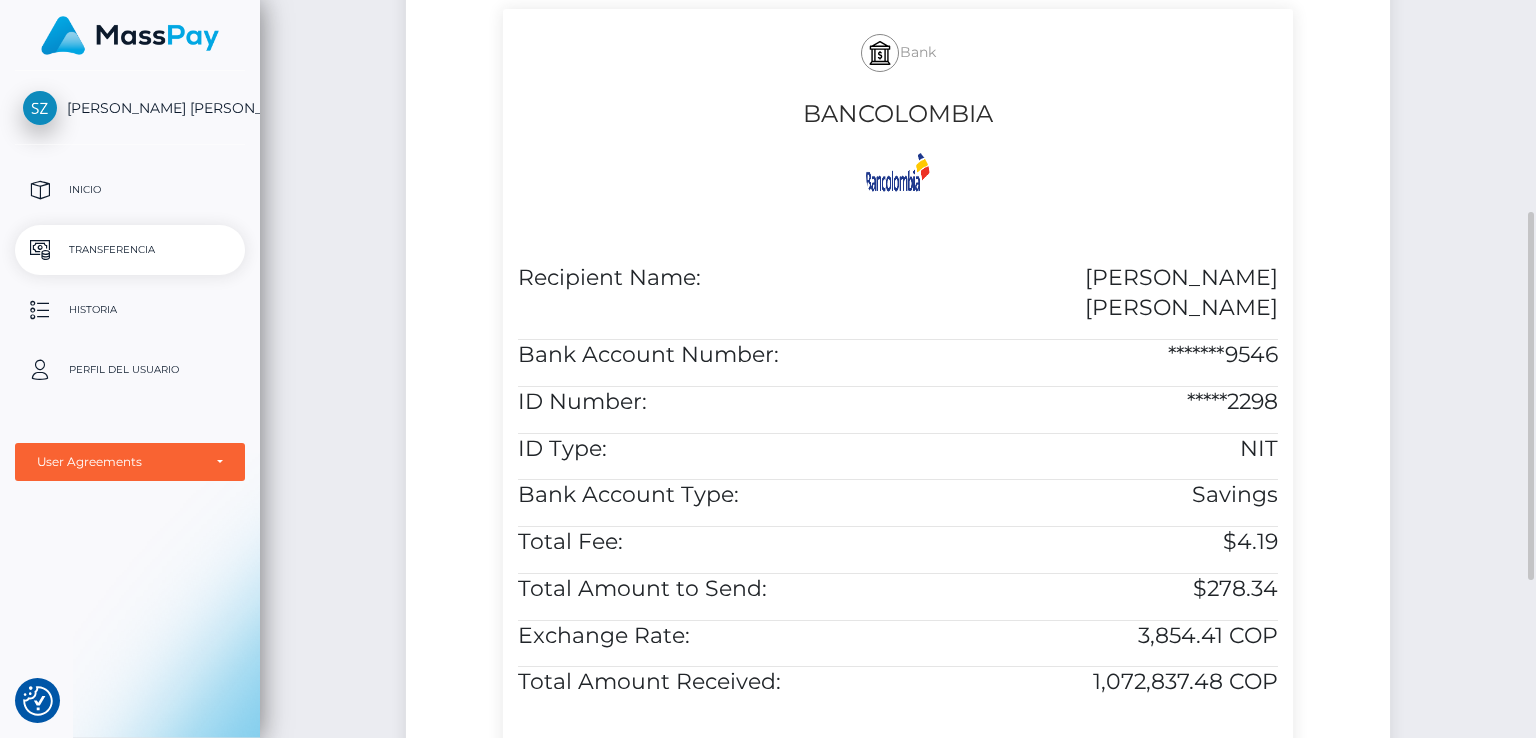 scroll, scrollTop: 726, scrollLeft: 0, axis: vertical 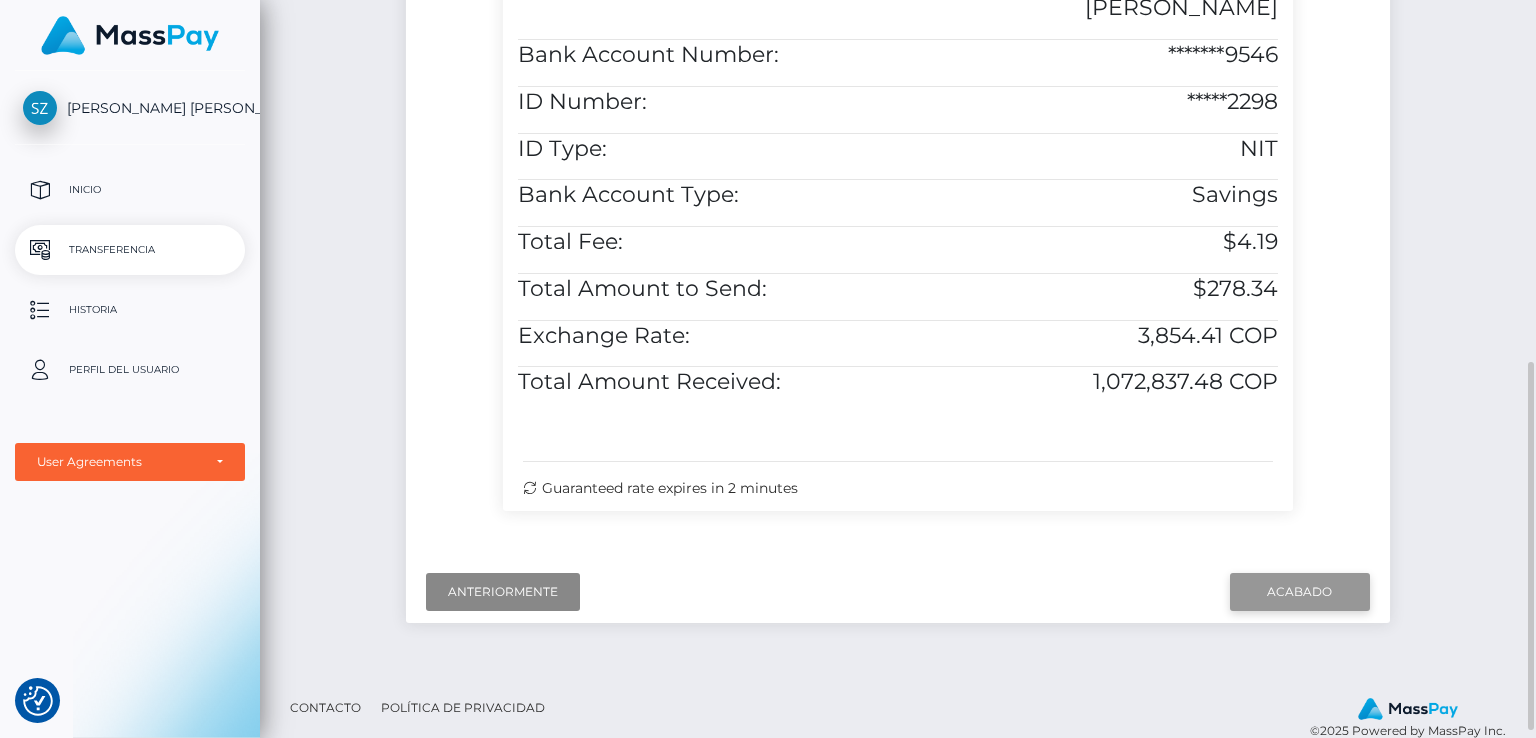 click on "Finish" at bounding box center (1300, 592) 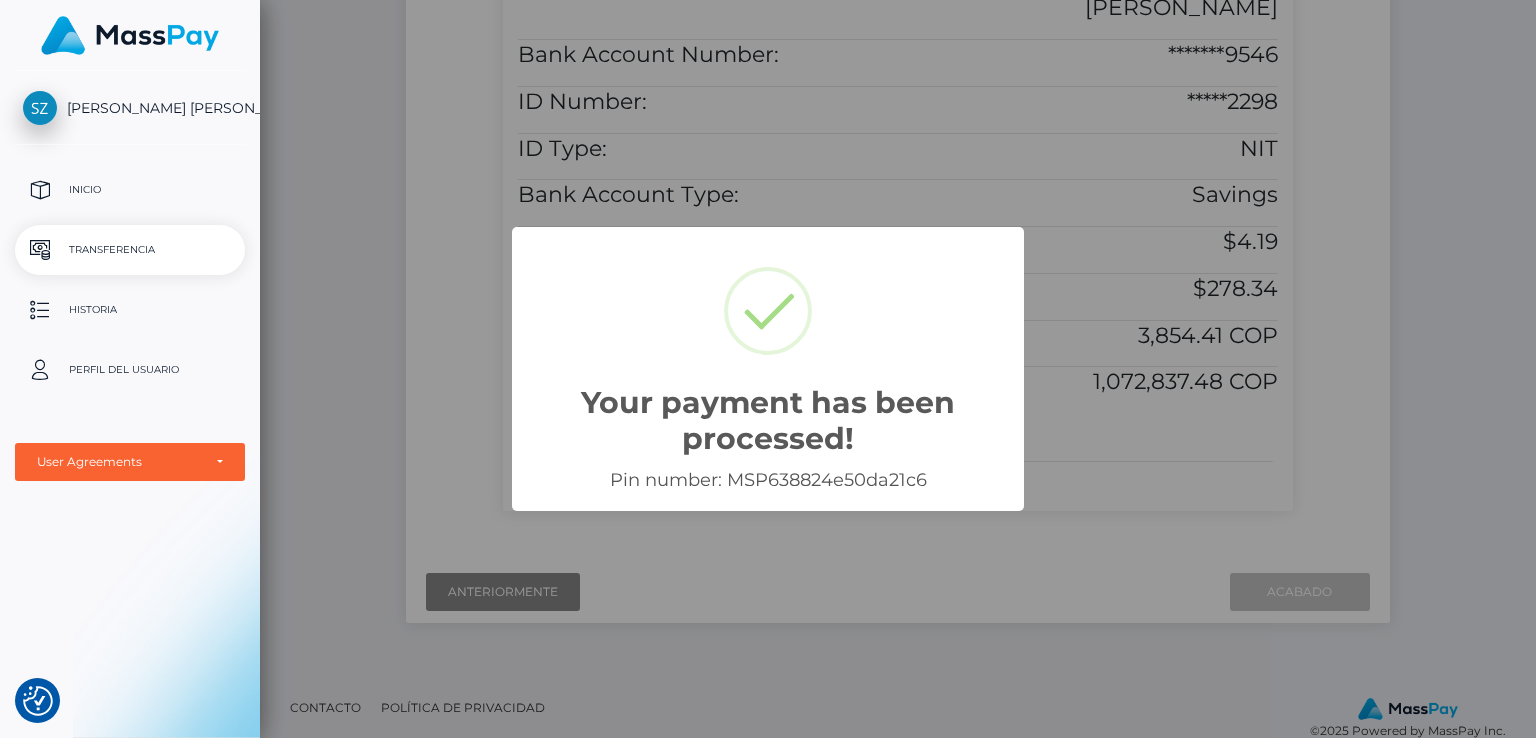 click on "Your payment has been processed! × Pin number: MSP638824e50da21c6 OK Cancel" at bounding box center [768, 369] 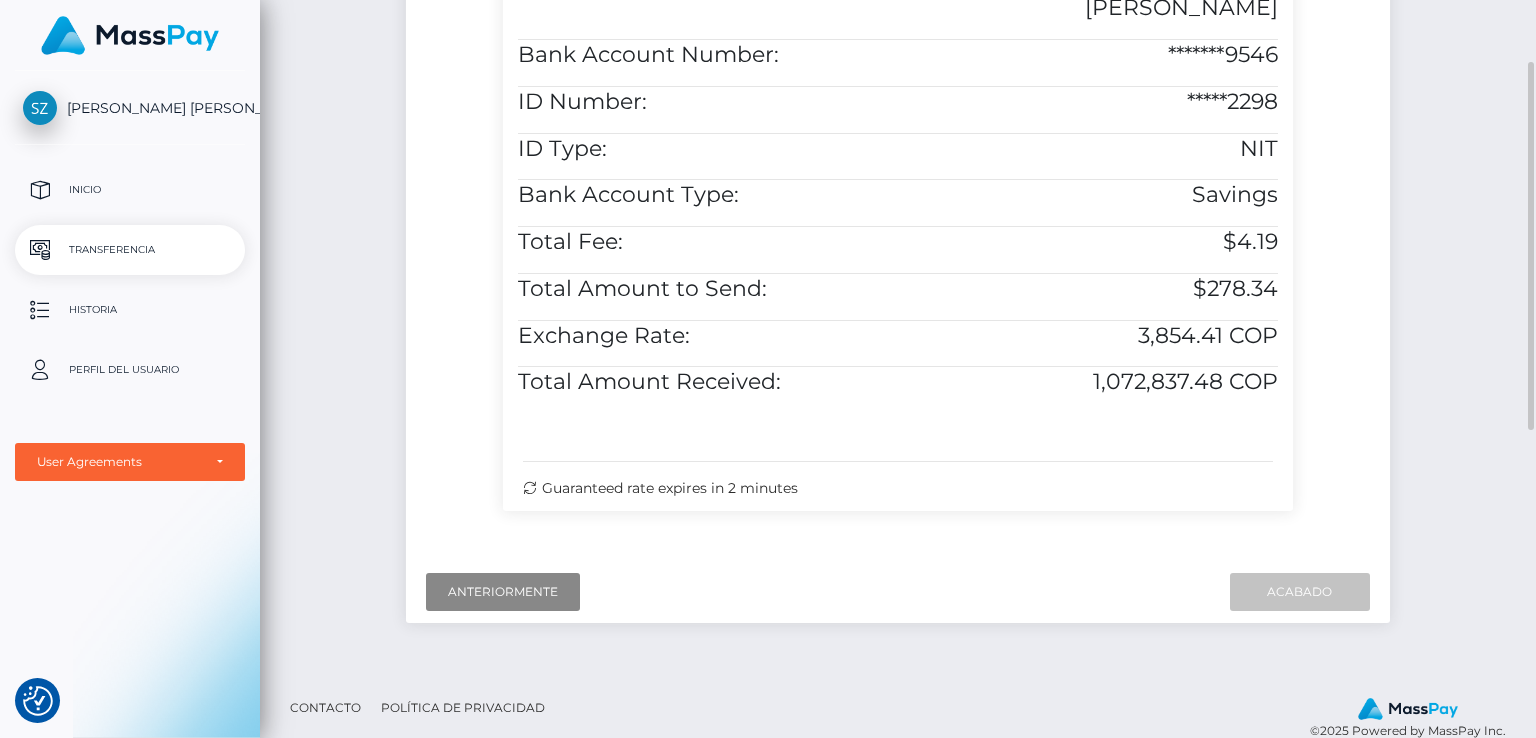 scroll, scrollTop: 26, scrollLeft: 0, axis: vertical 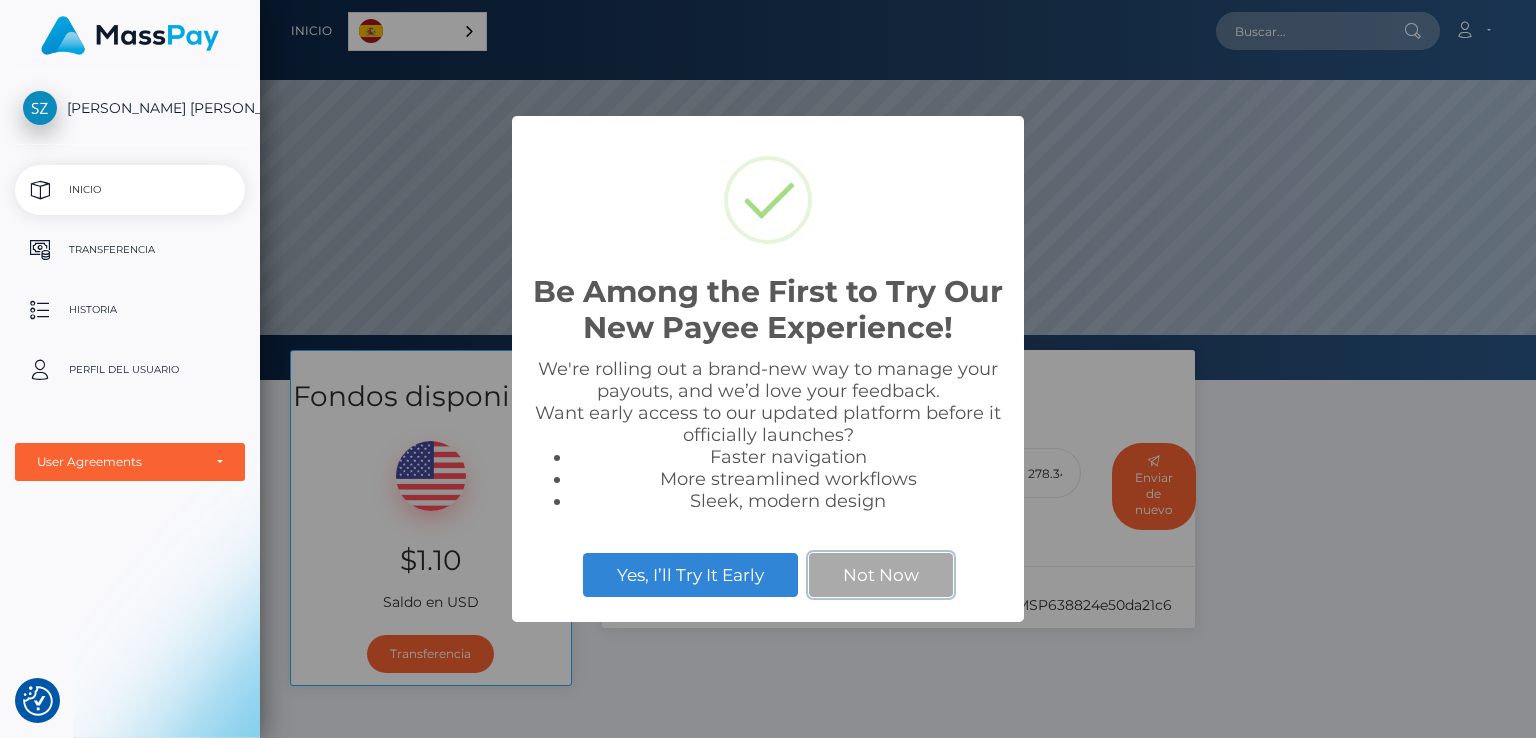 drag, startPoint x: 882, startPoint y: 587, endPoint x: 871, endPoint y: 565, distance: 24.596748 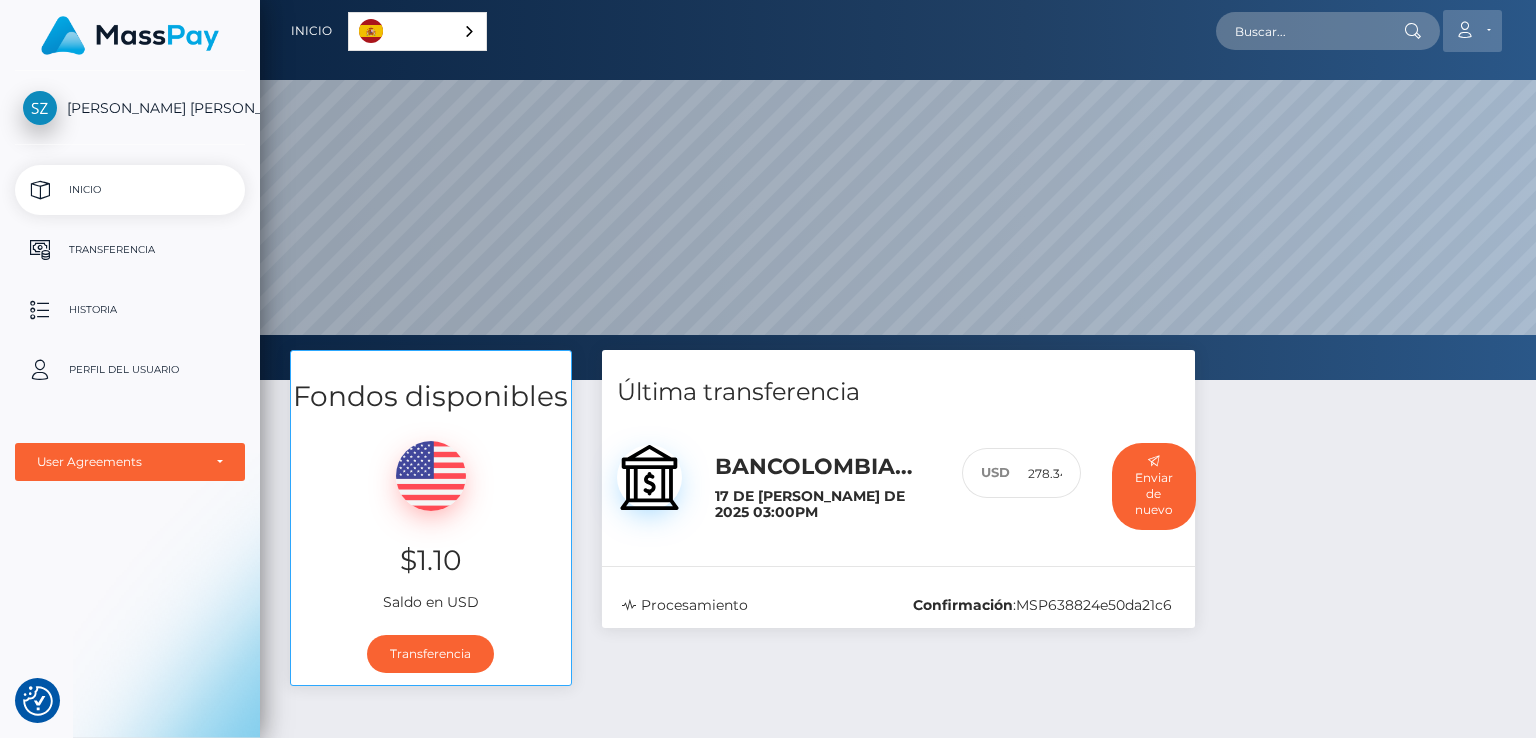 click on "Cuenta" at bounding box center [1472, 31] 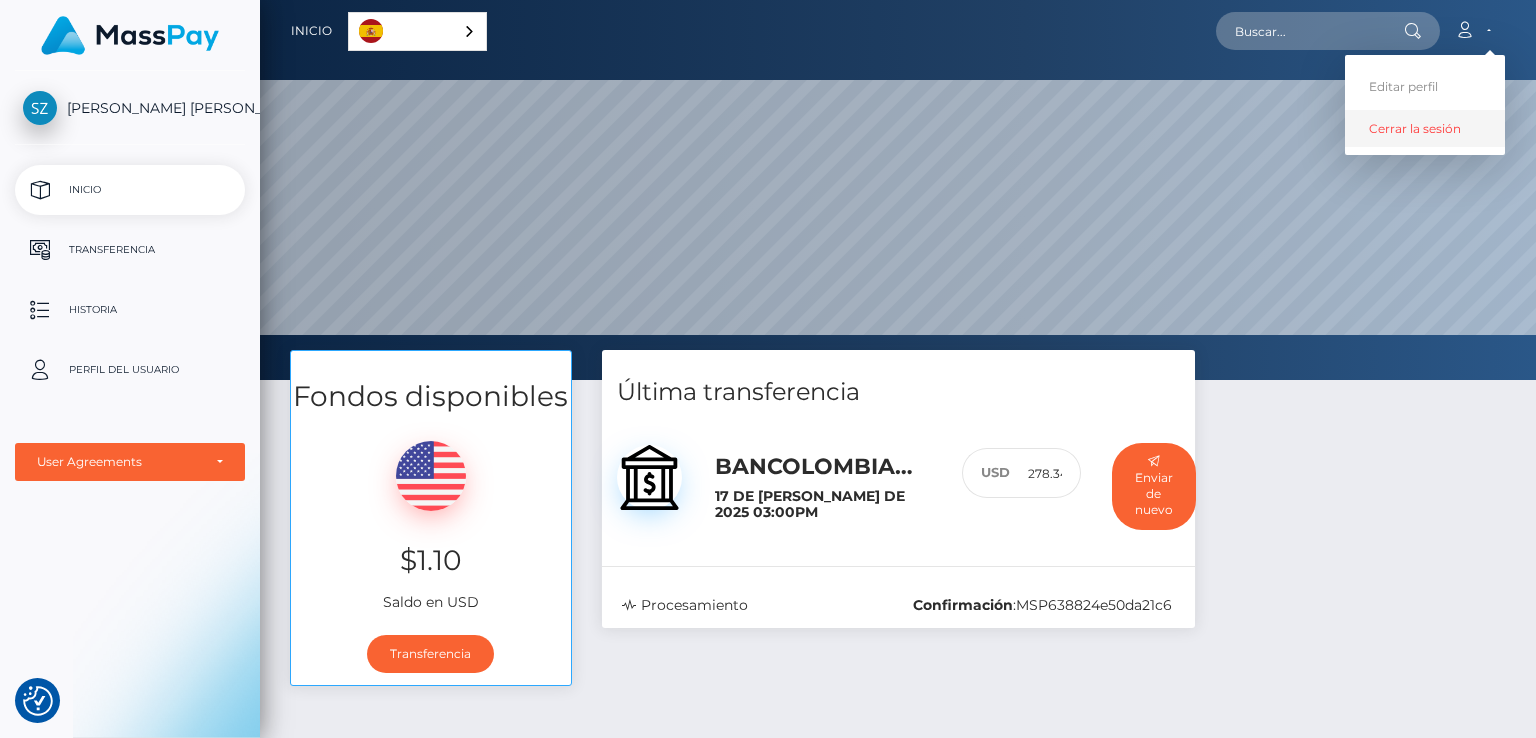 click on "Cerrar la sesión" at bounding box center [1425, 128] 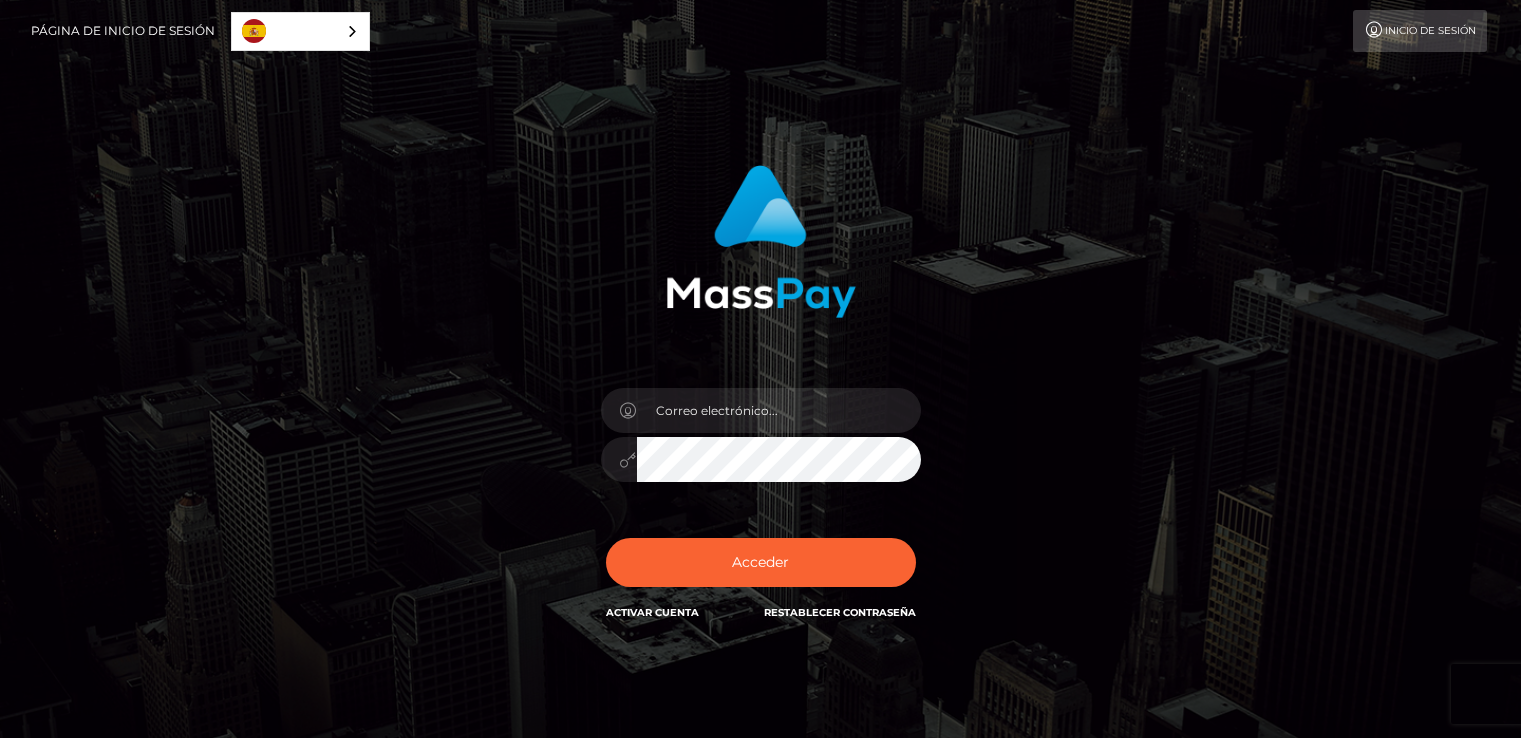 scroll, scrollTop: 0, scrollLeft: 0, axis: both 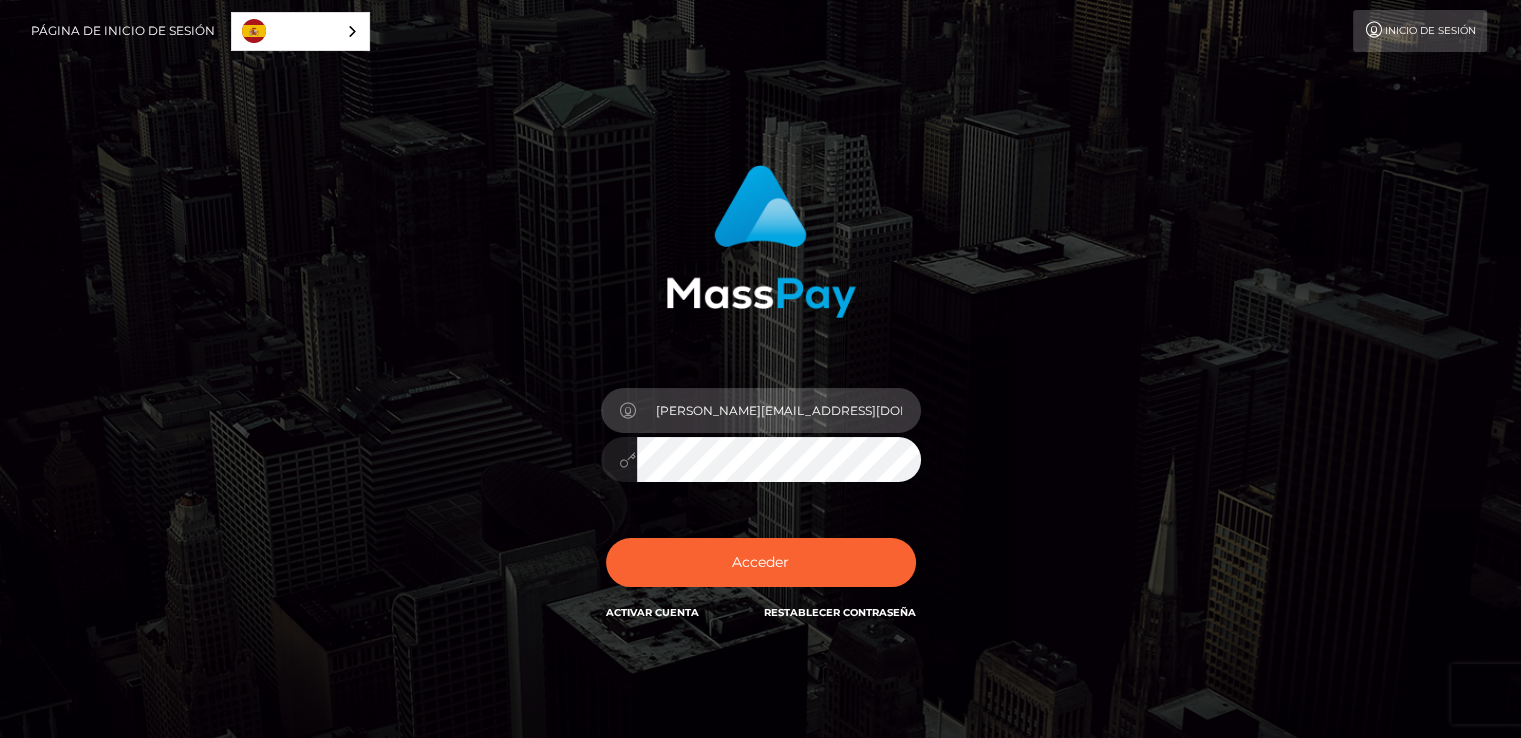 click on "[PERSON_NAME][EMAIL_ADDRESS][DOMAIN_NAME]" at bounding box center (779, 410) 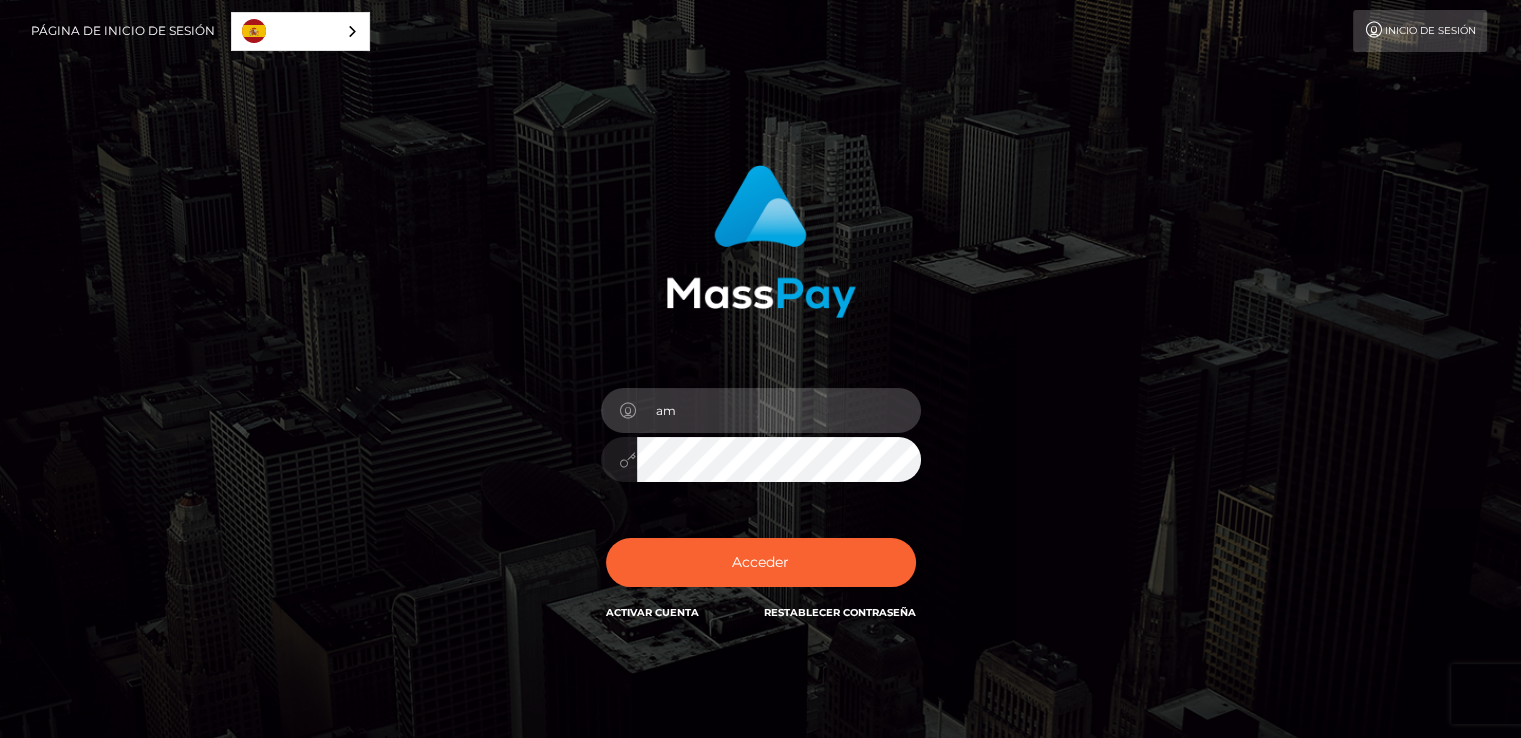 type on "[EMAIL_ADDRESS][DOMAIN_NAME]" 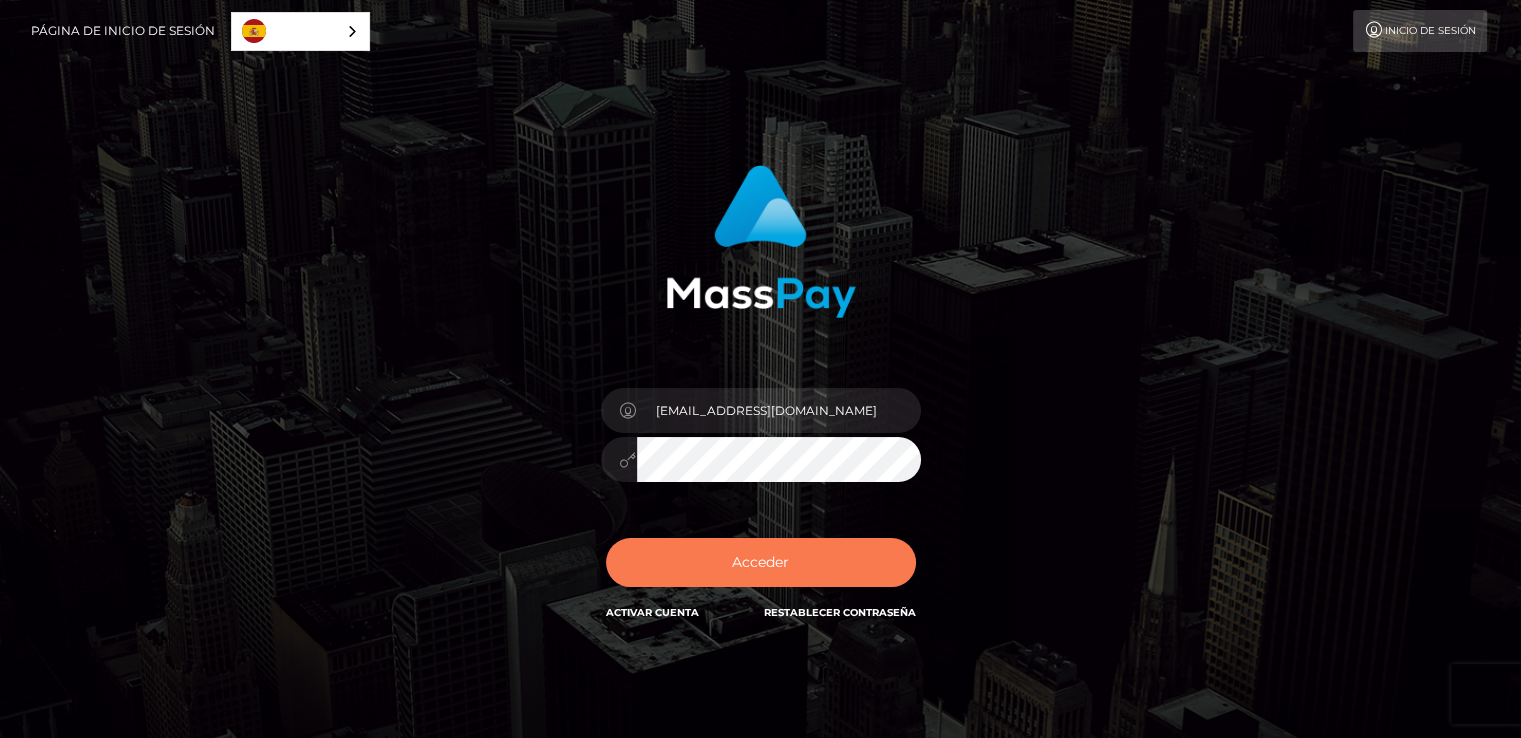click on "Acceder" at bounding box center (761, 562) 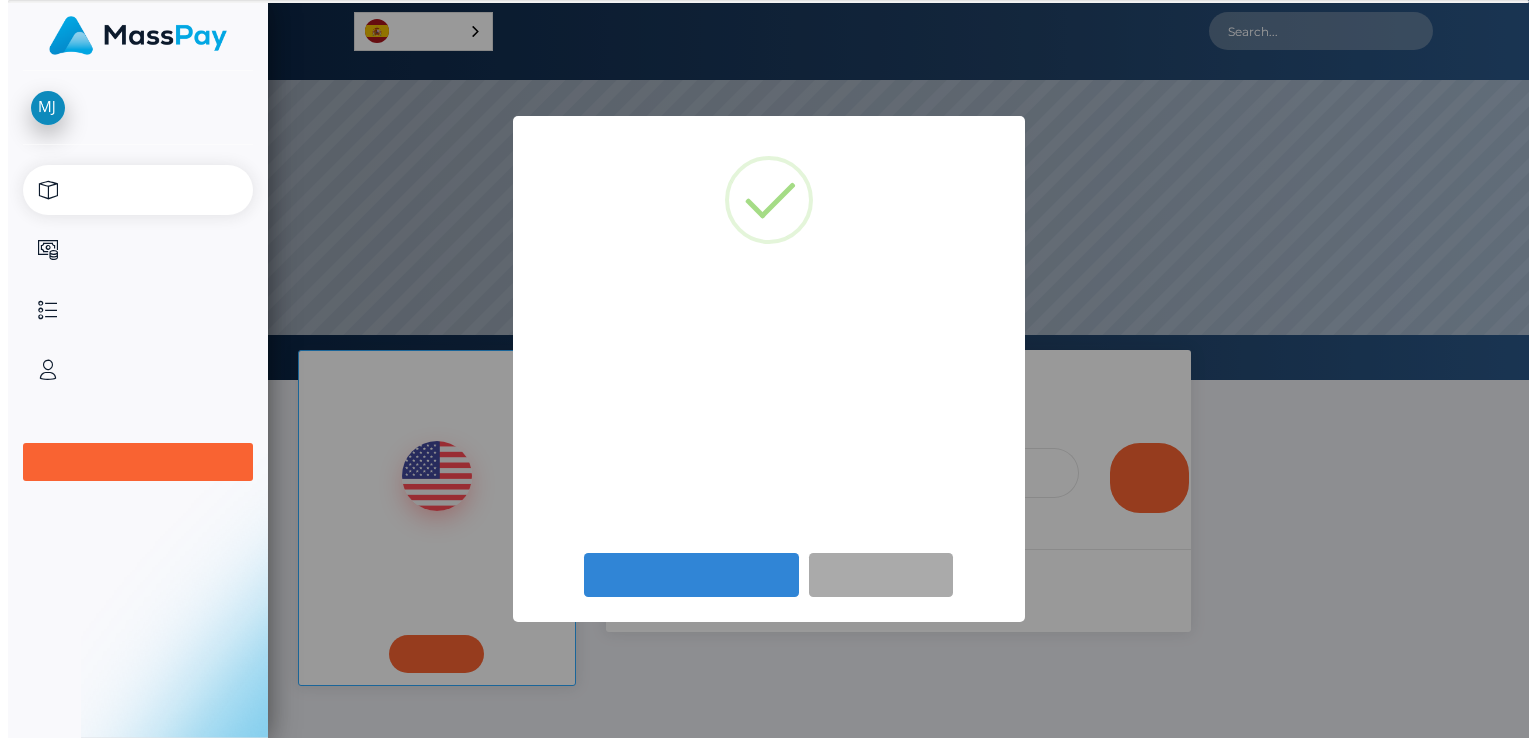 scroll, scrollTop: 0, scrollLeft: 0, axis: both 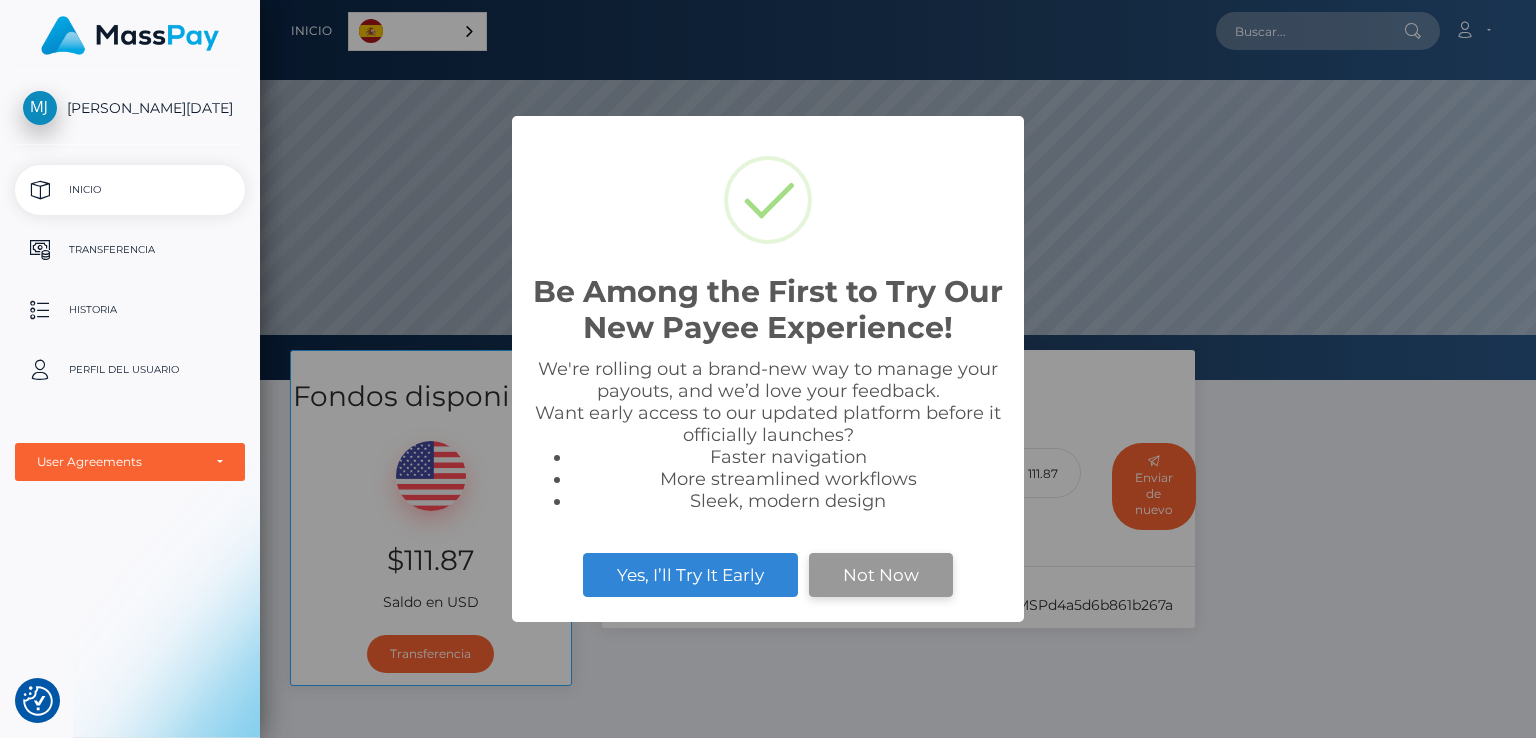 click on "Not Now" at bounding box center [881, 575] 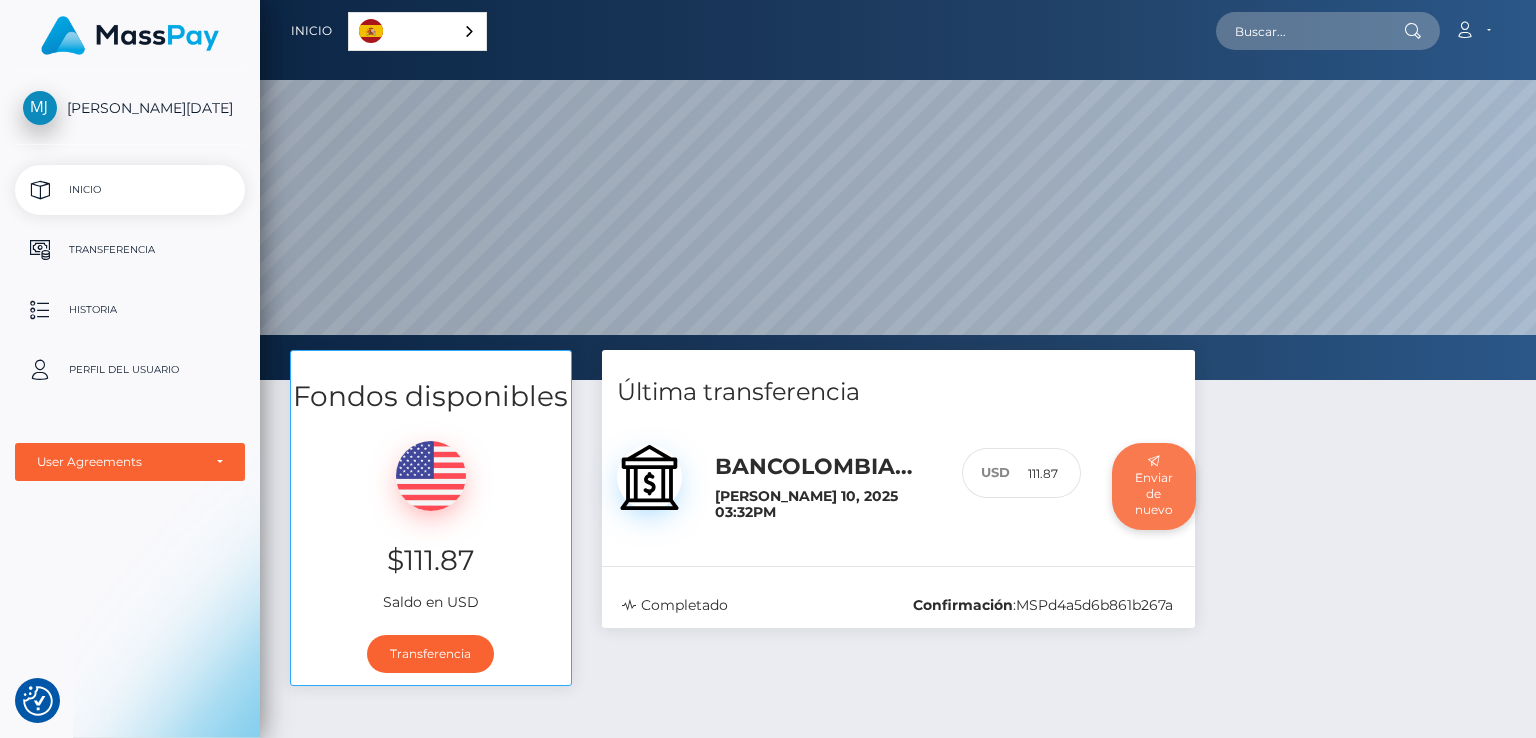 click on "Enviar de nuevo" at bounding box center (1154, 486) 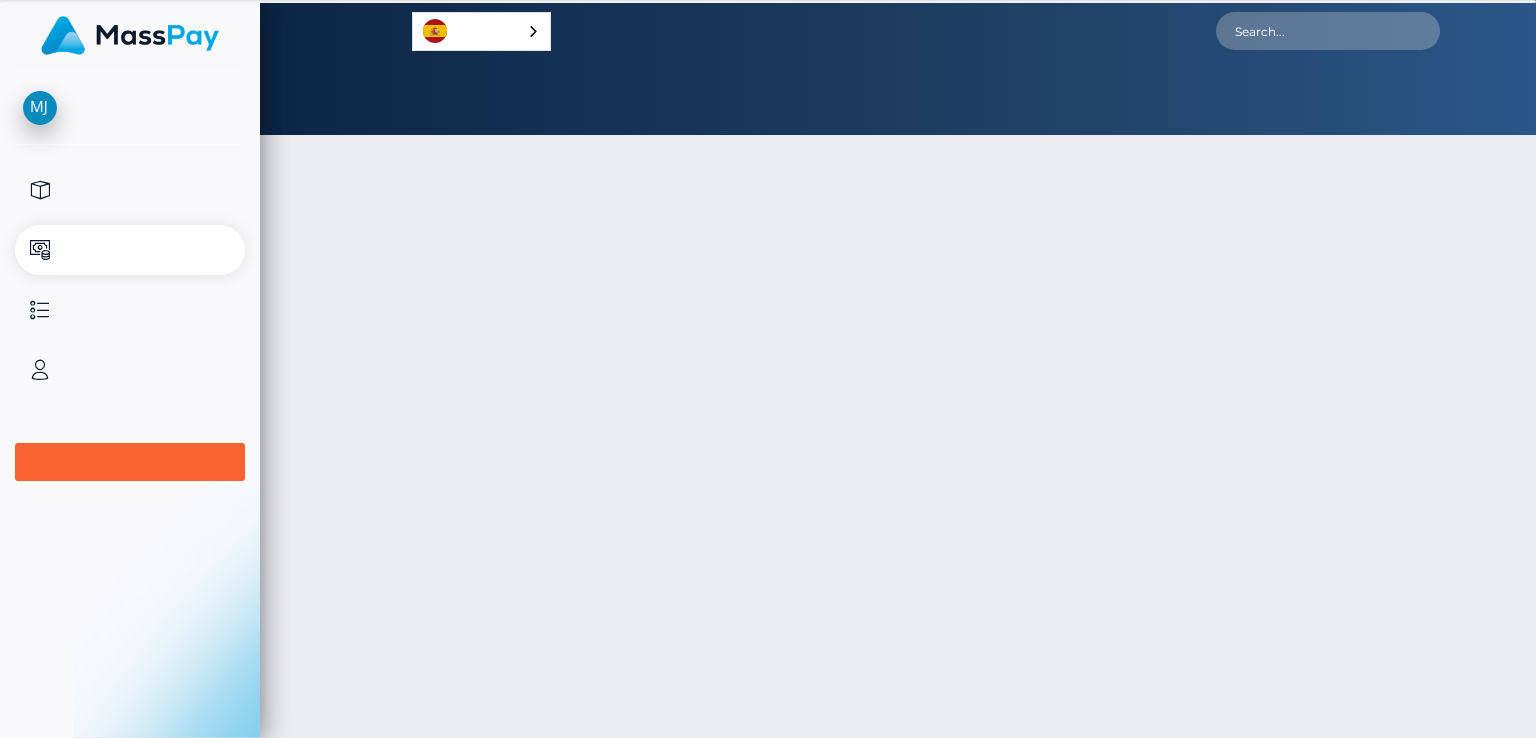 scroll, scrollTop: 0, scrollLeft: 0, axis: both 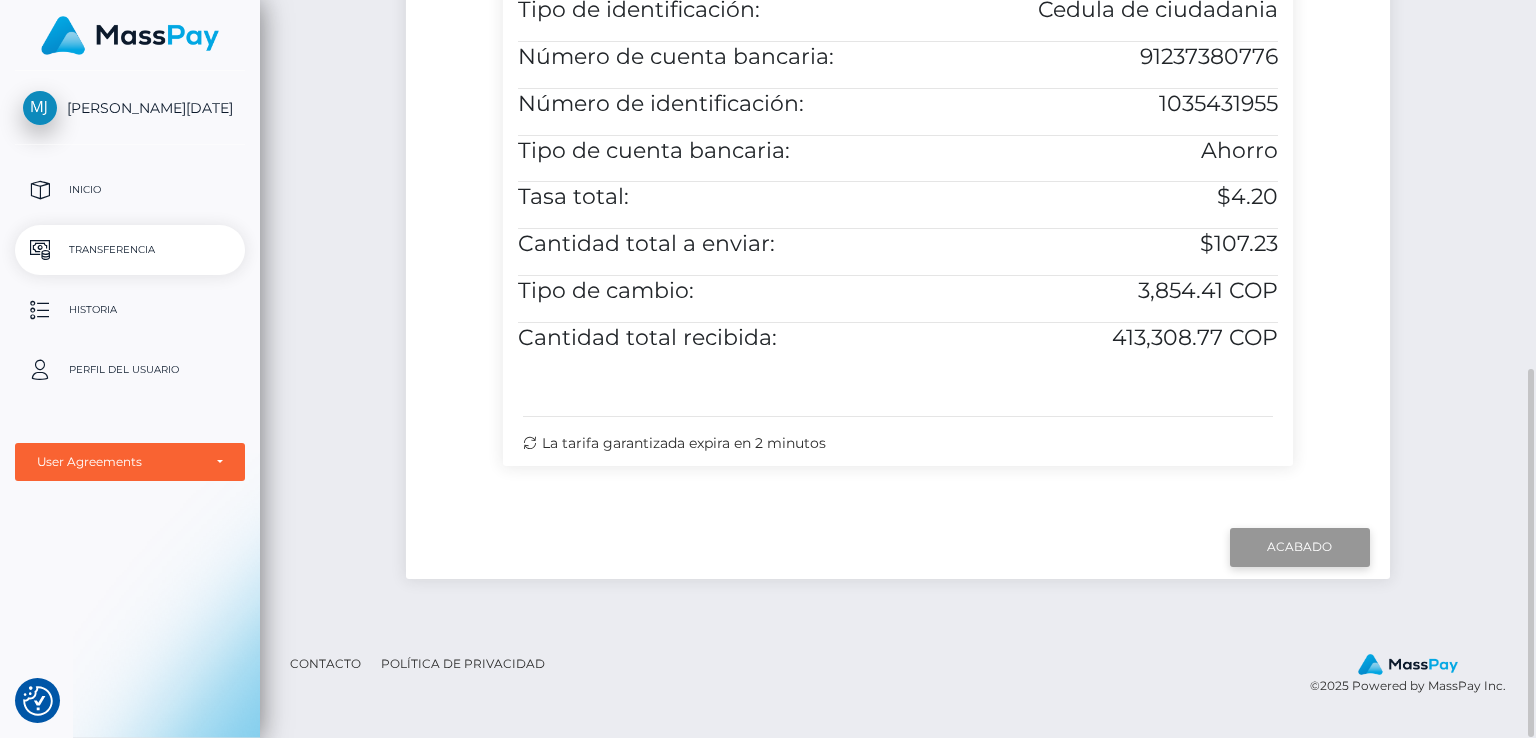 click on "Finish" at bounding box center (1300, 547) 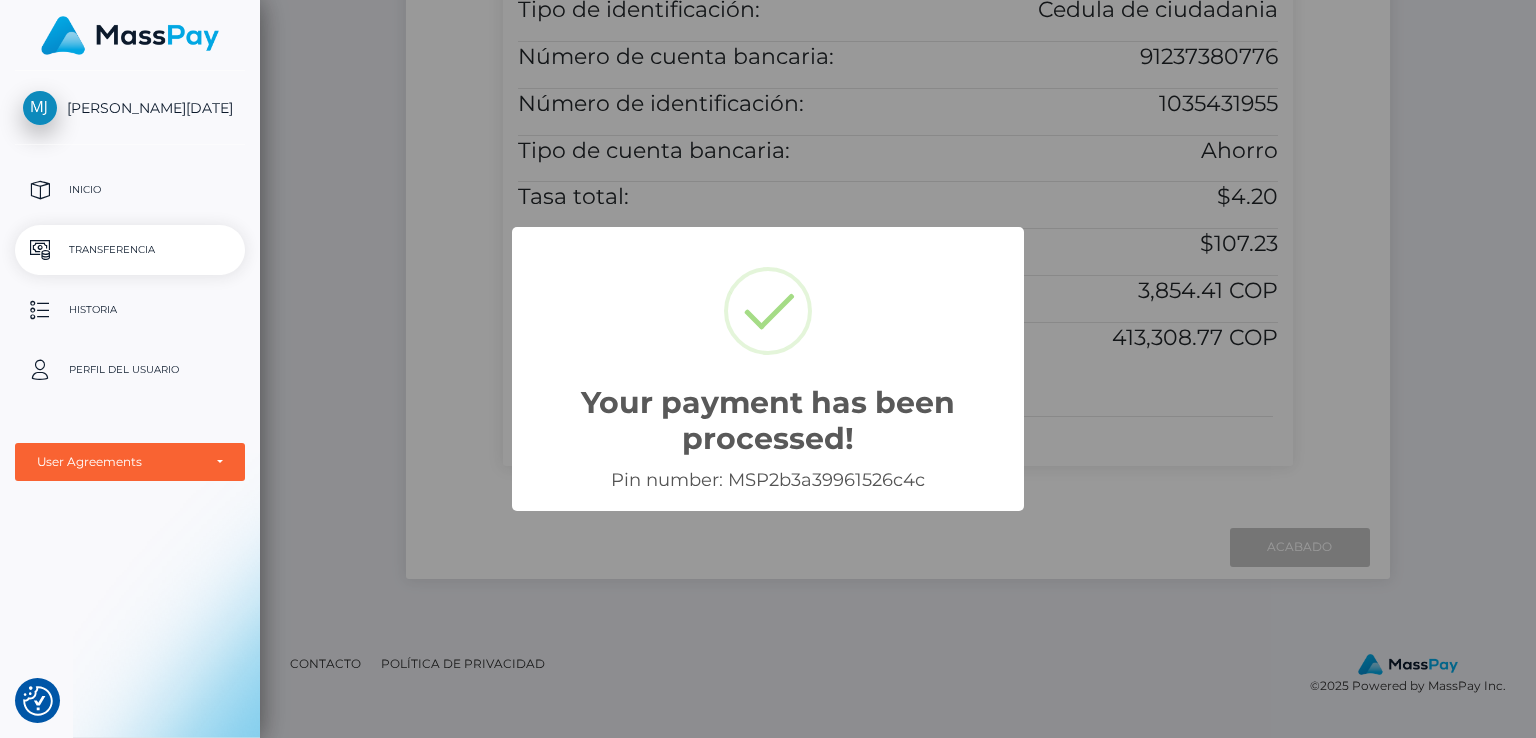 click on "Your payment has been processed! × Pin number: MSP2b3a39961526c4c OK Cancel" at bounding box center [768, 369] 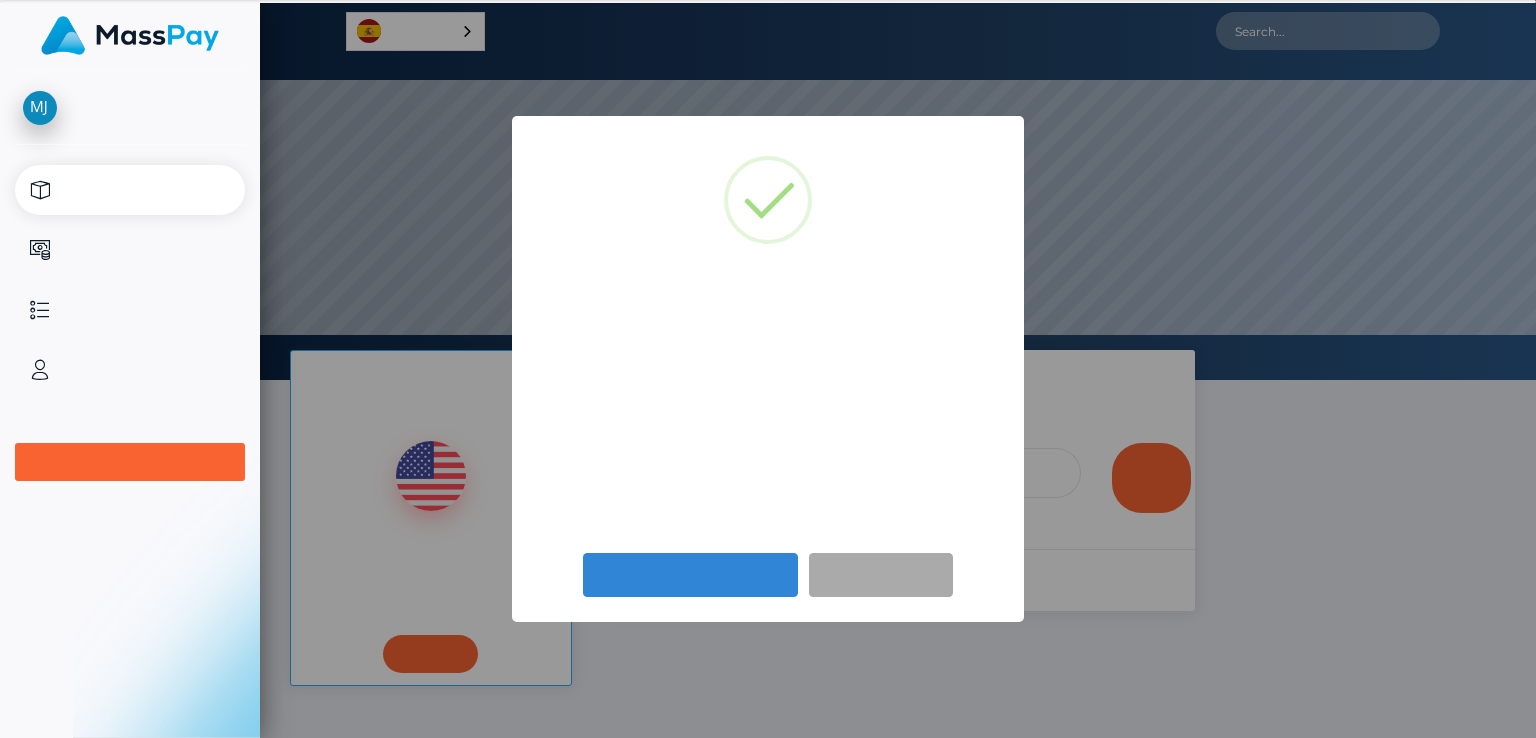 scroll, scrollTop: 0, scrollLeft: 0, axis: both 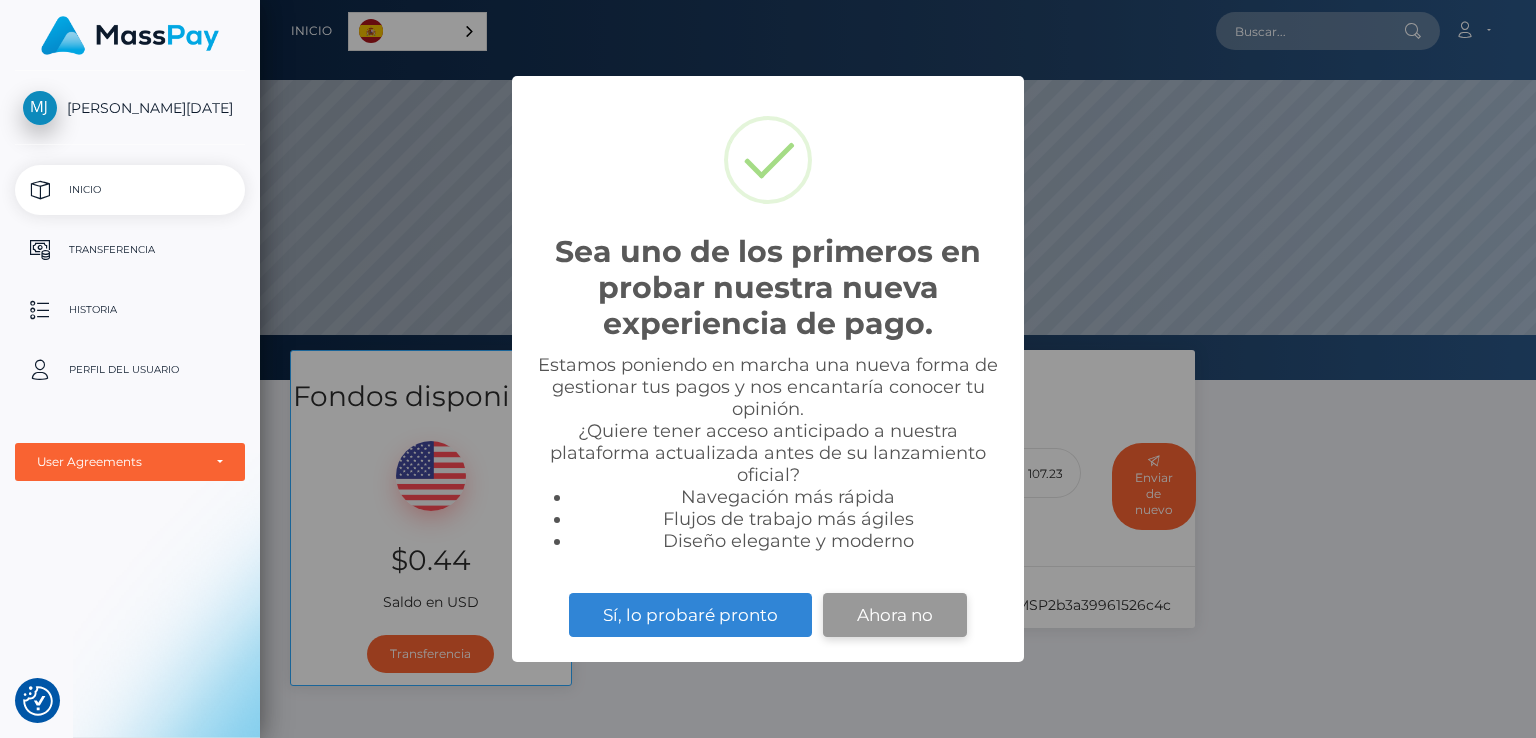 drag, startPoint x: 893, startPoint y: 617, endPoint x: 1480, endPoint y: 124, distance: 766.56244 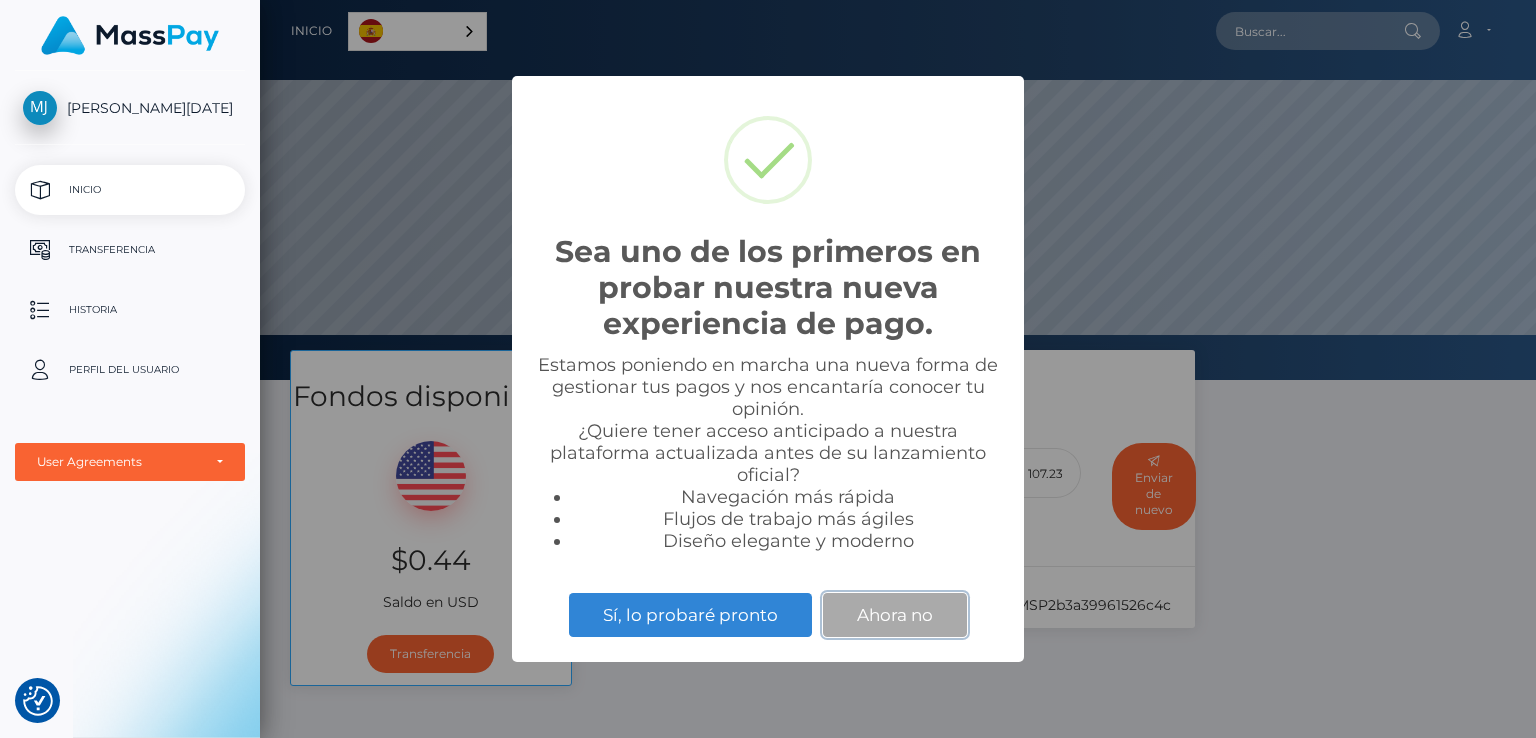 click on "Ahora no" at bounding box center [895, 615] 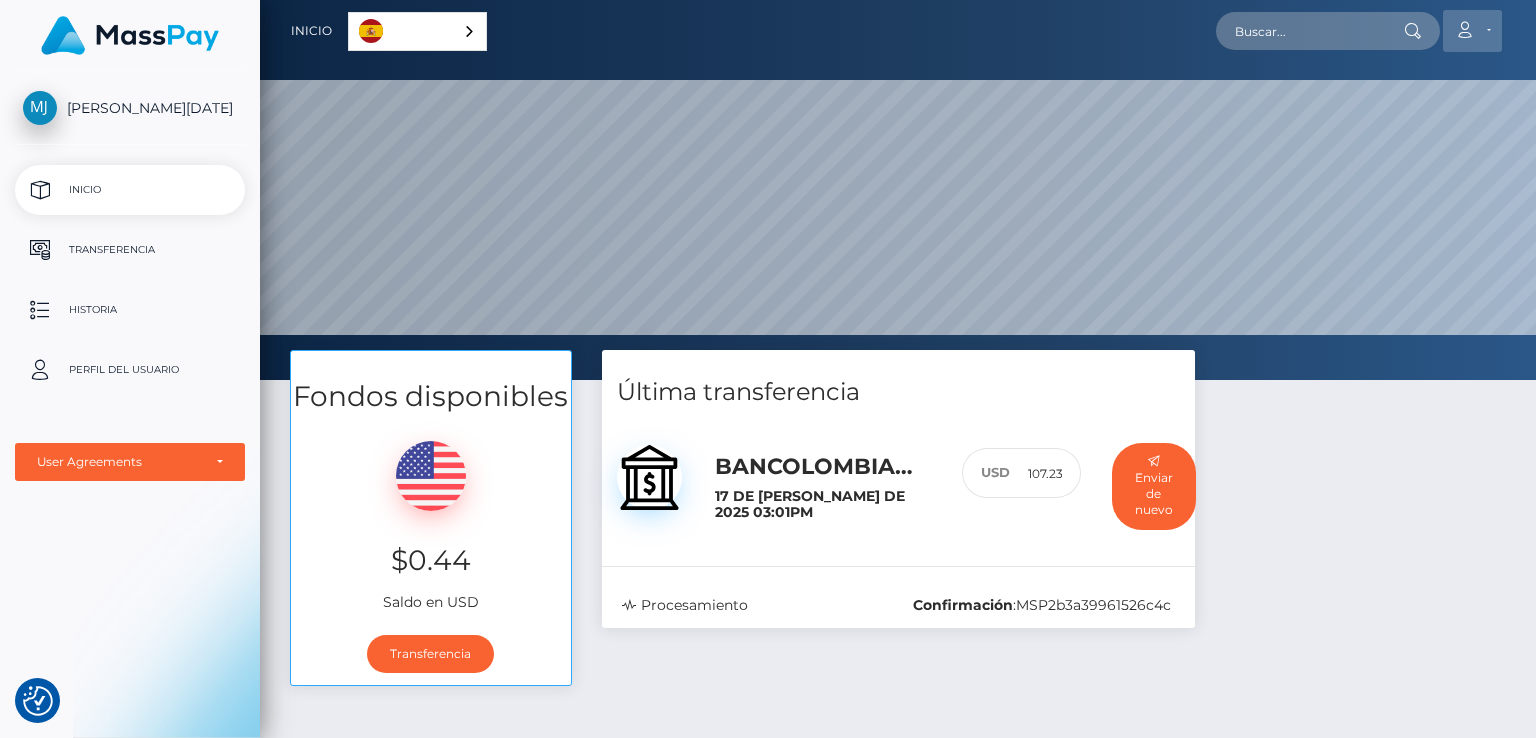 click on "Cuenta" at bounding box center [1472, 31] 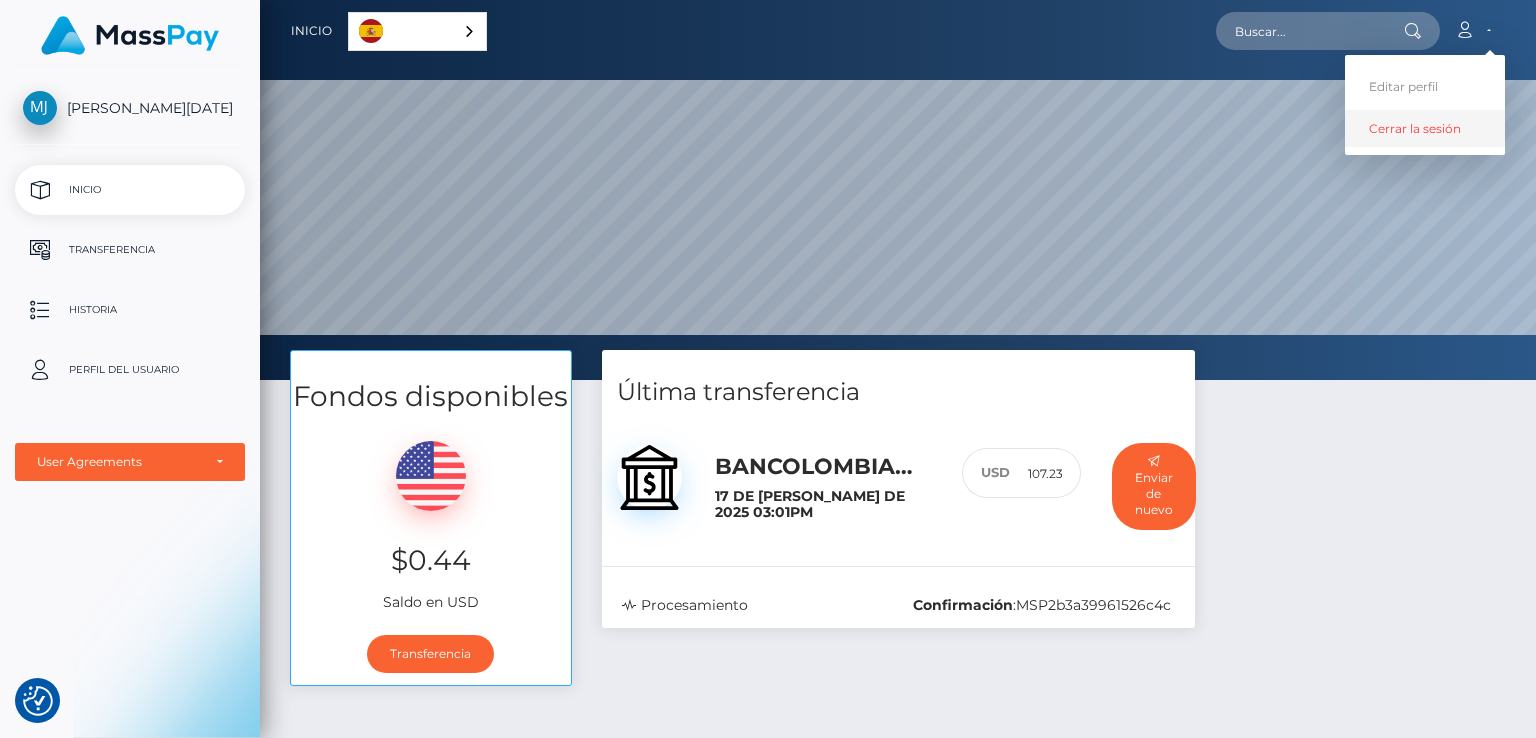 click on "Cerrar la sesión" at bounding box center [1425, 128] 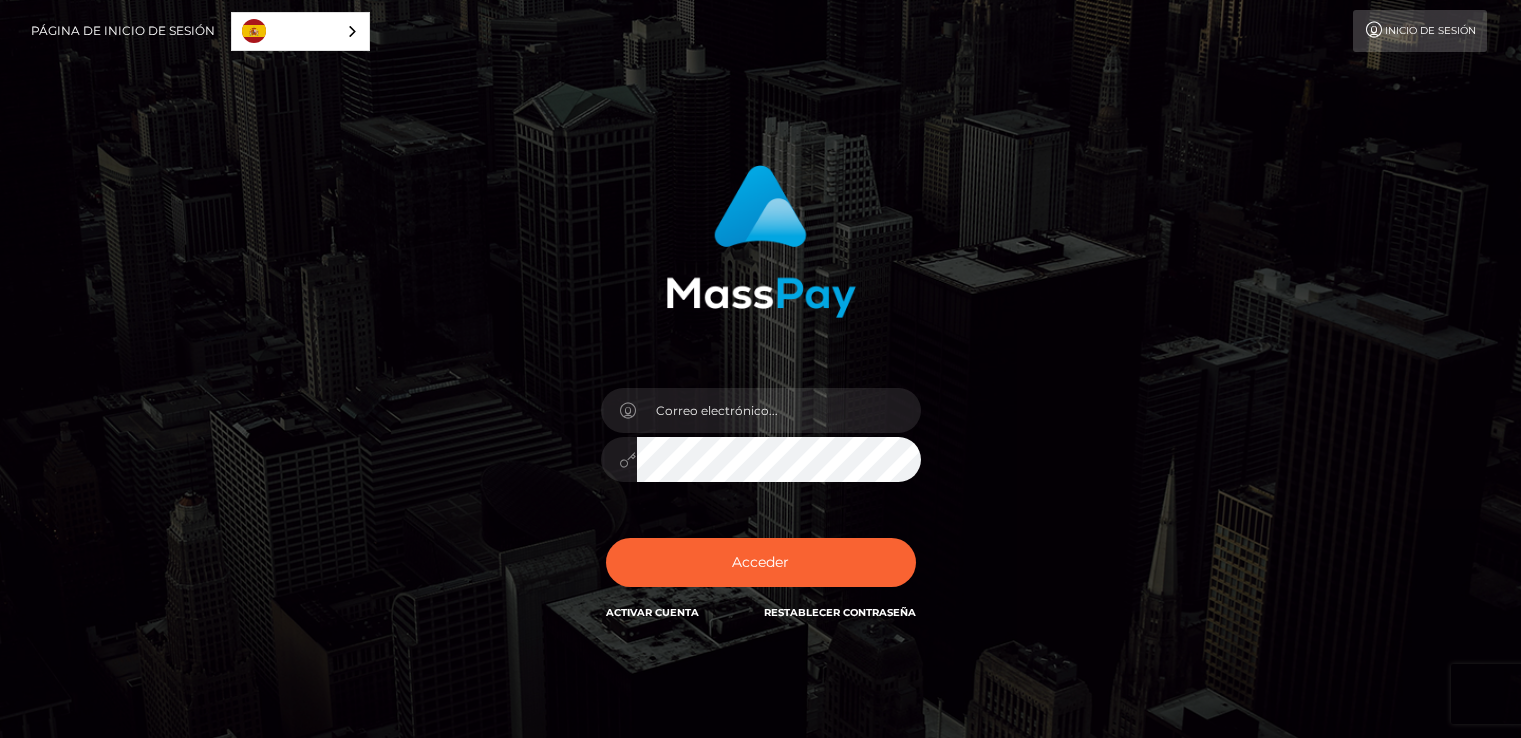 scroll, scrollTop: 0, scrollLeft: 0, axis: both 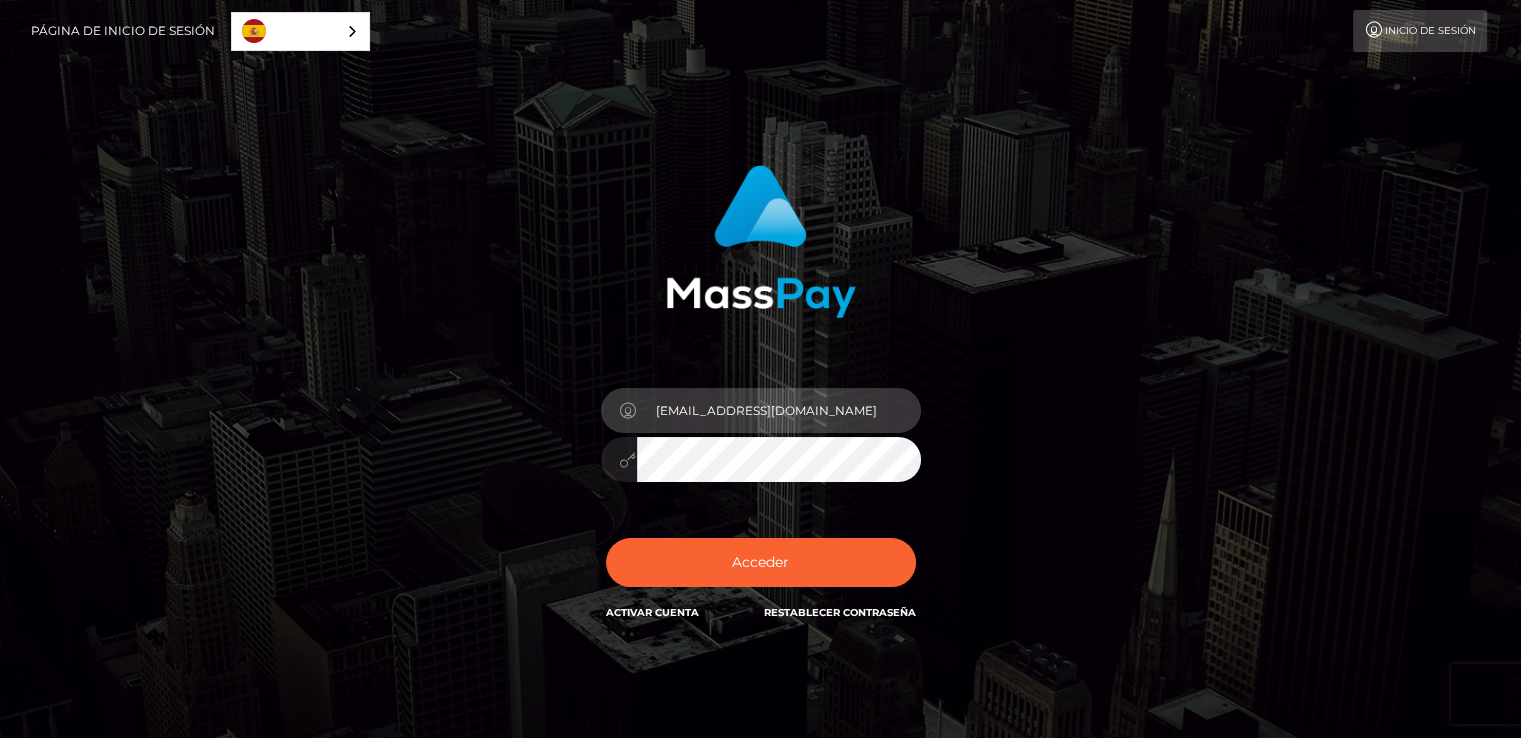 click on "amadeuscam01@gmail.com" at bounding box center [779, 410] 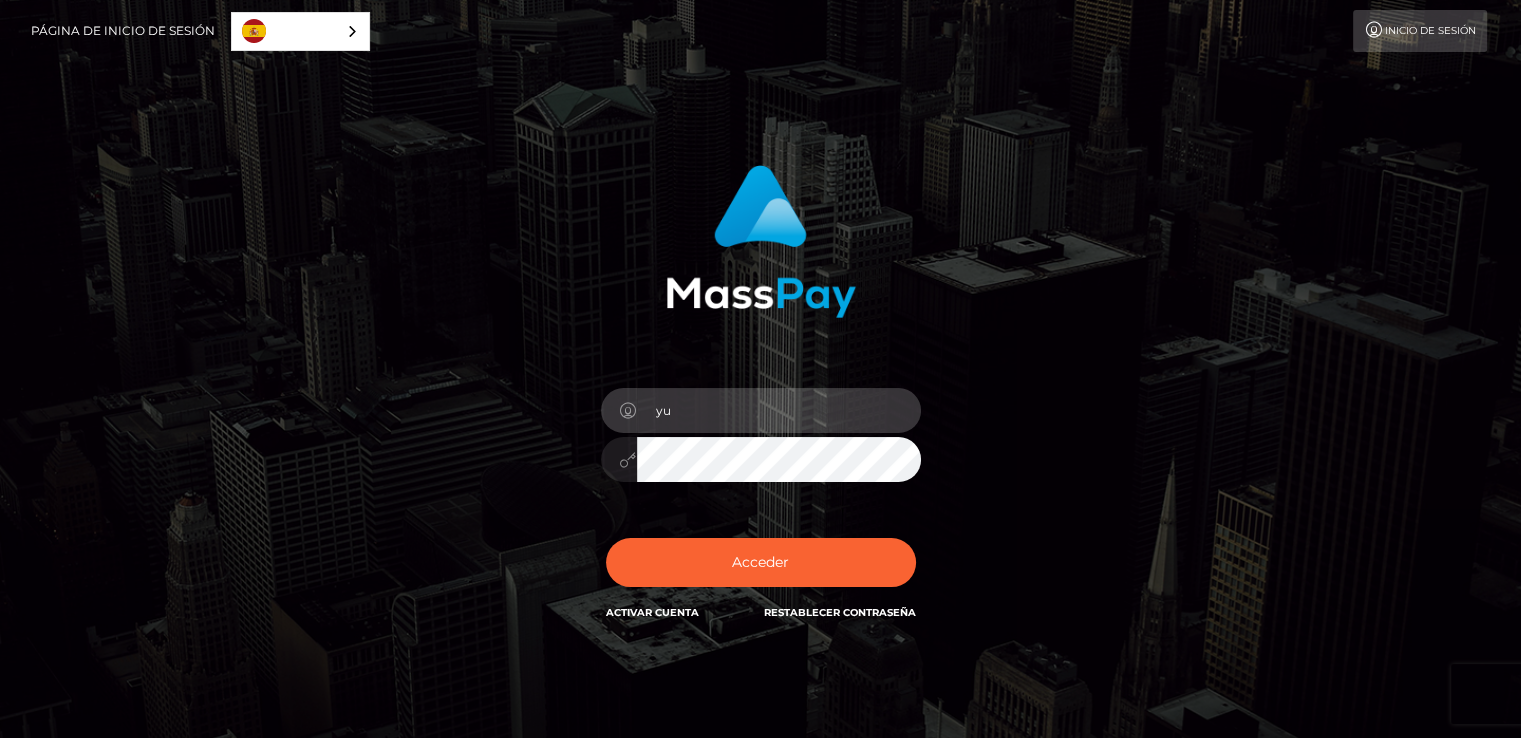 type on "yusleidi.barrios@amadeusstudio.com.co" 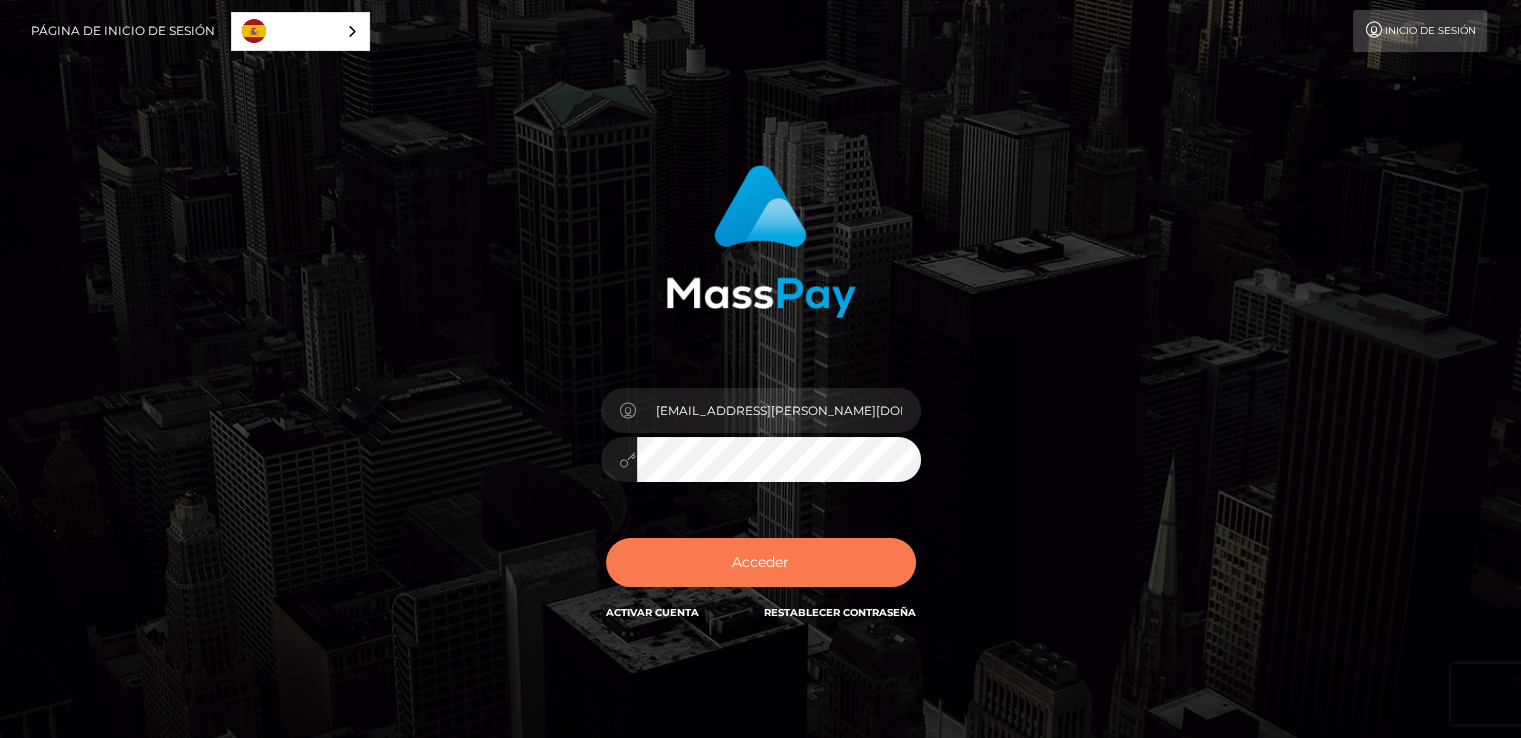 click on "Acceder" at bounding box center (761, 562) 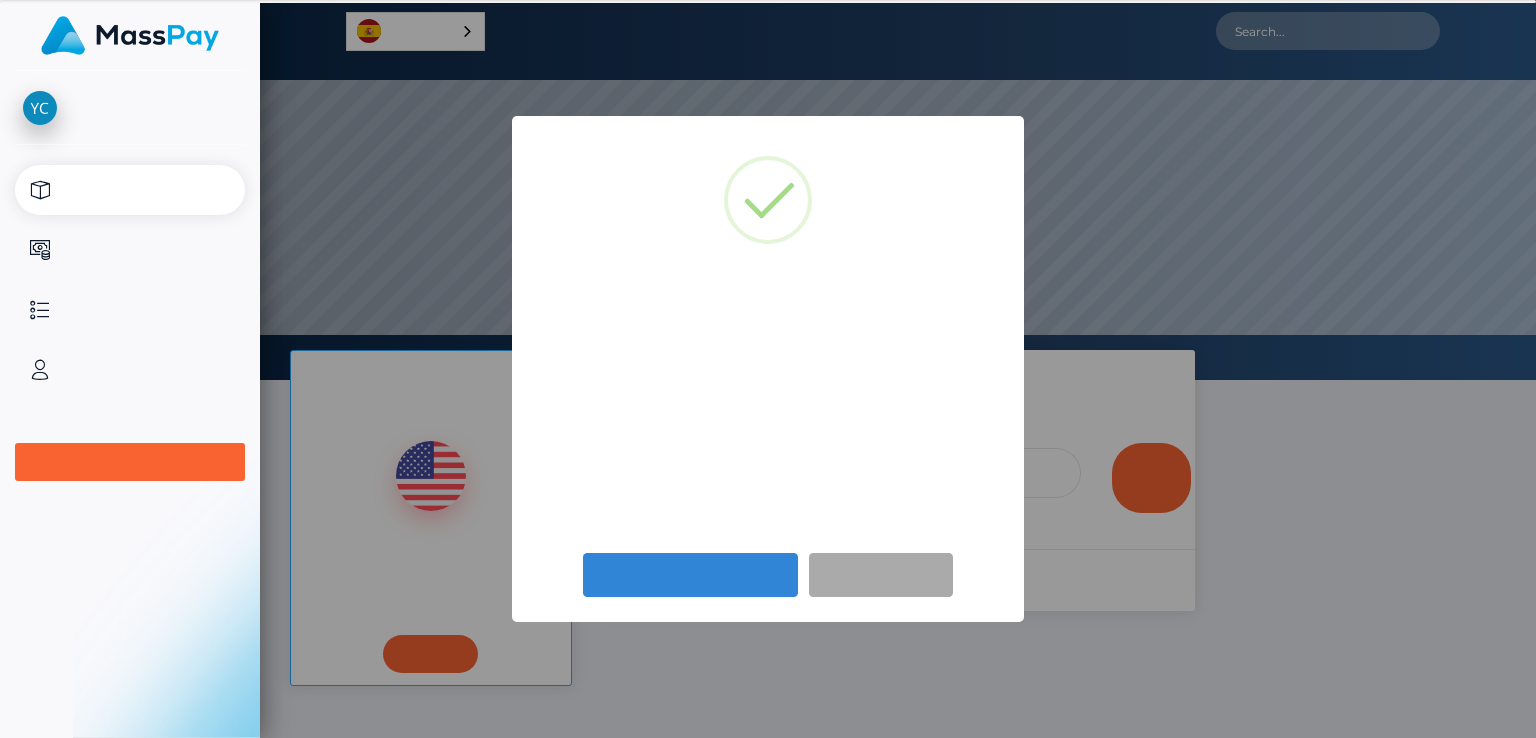 scroll, scrollTop: 0, scrollLeft: 0, axis: both 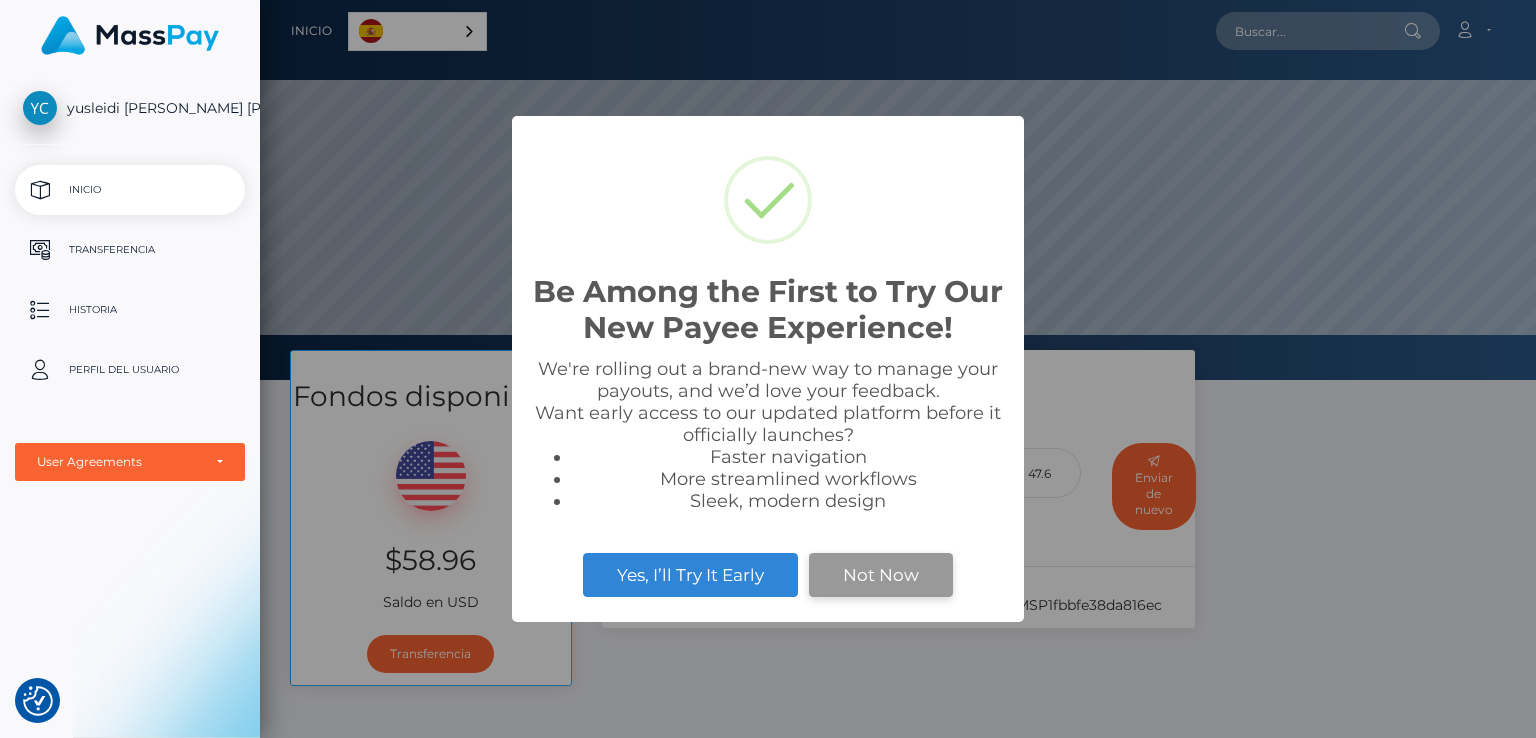 click on "Not Now" at bounding box center (881, 575) 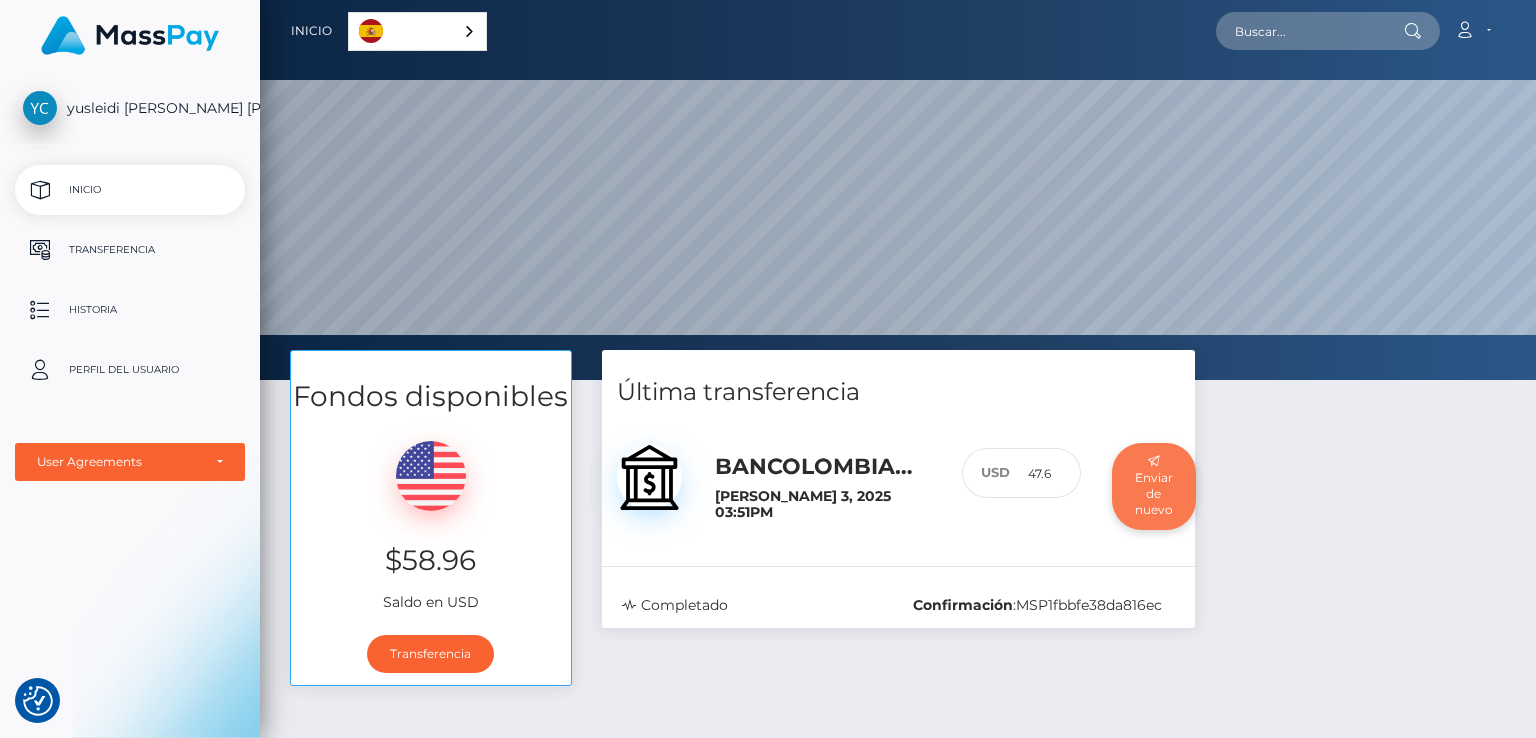 click on "Enviar de nuevo" at bounding box center [1154, 486] 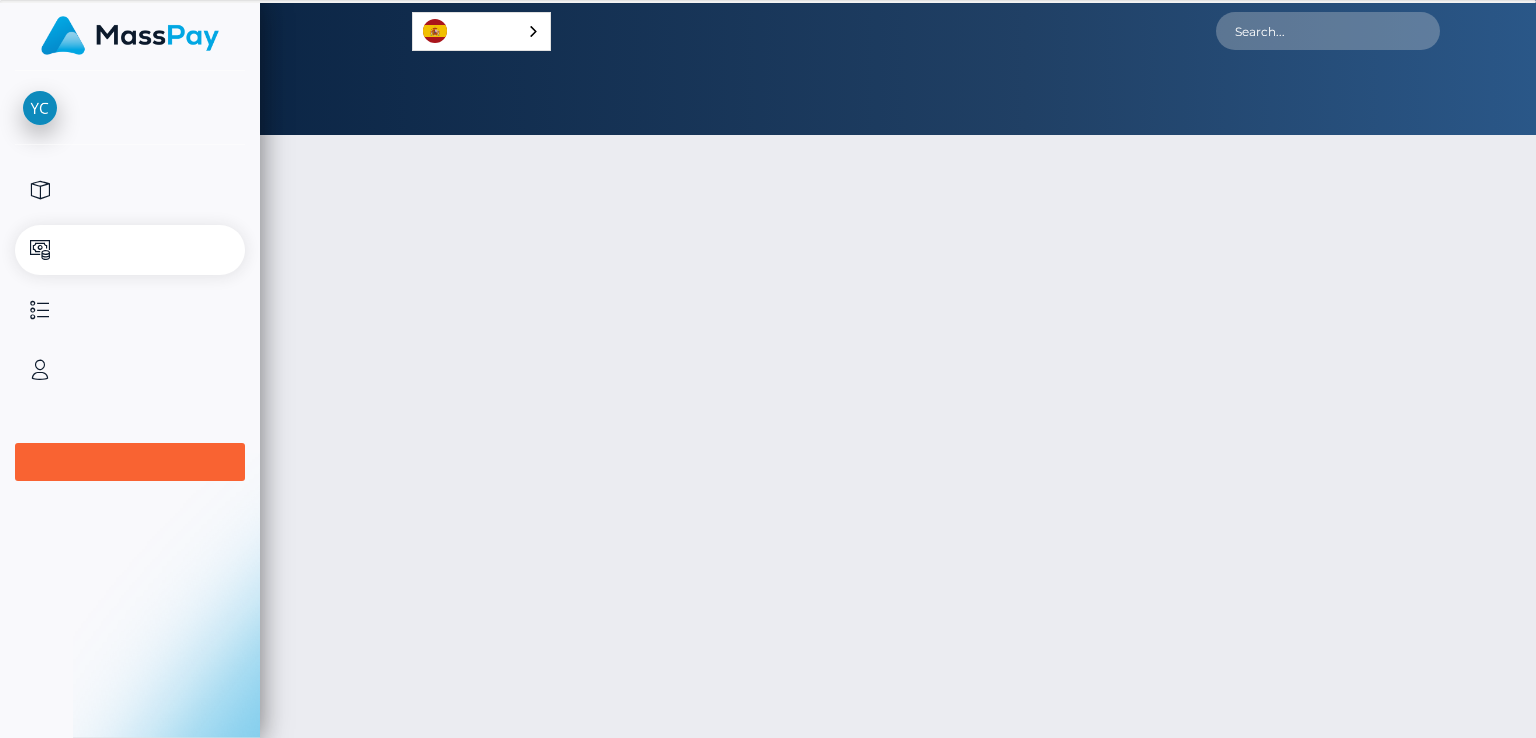 scroll, scrollTop: 0, scrollLeft: 0, axis: both 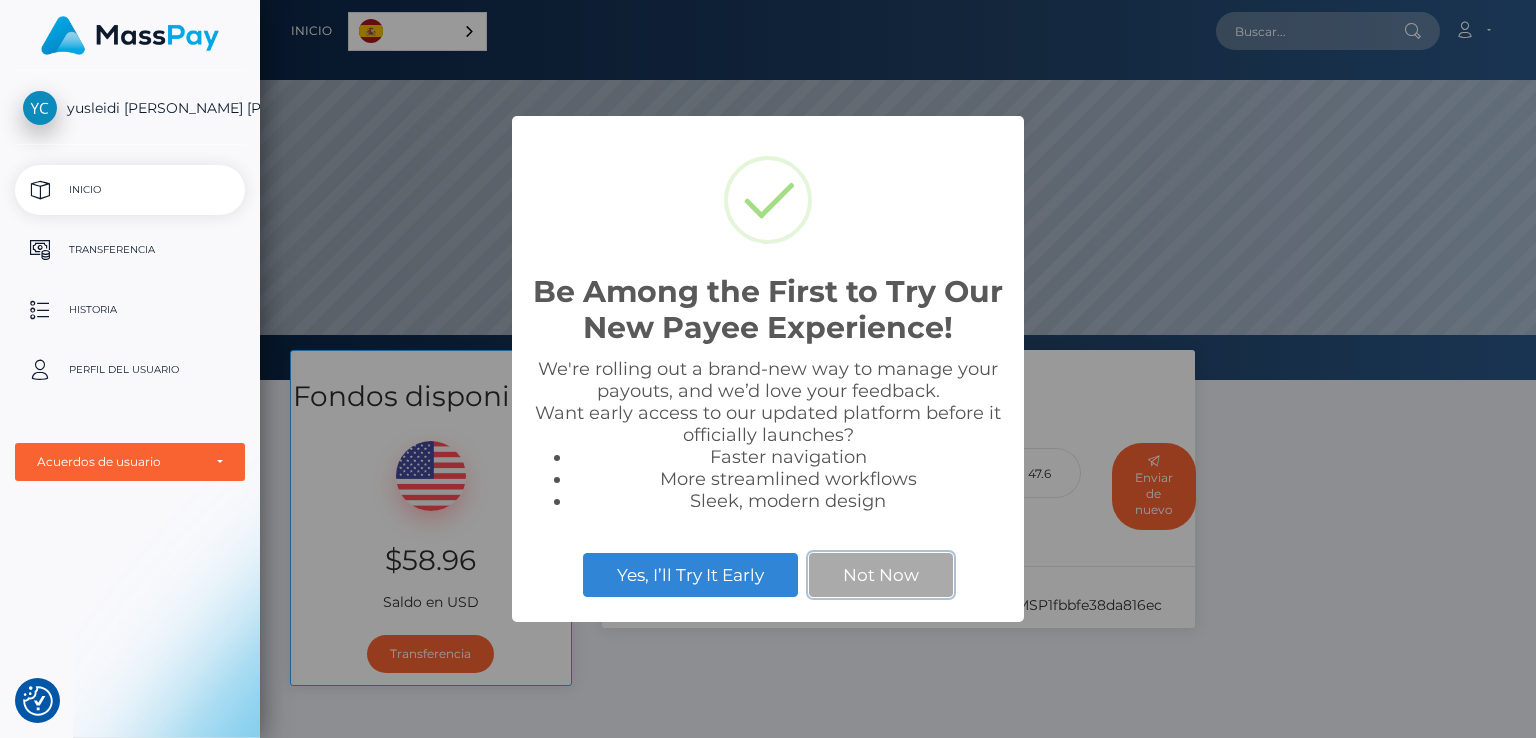 drag, startPoint x: 902, startPoint y: 573, endPoint x: 892, endPoint y: 574, distance: 10.049875 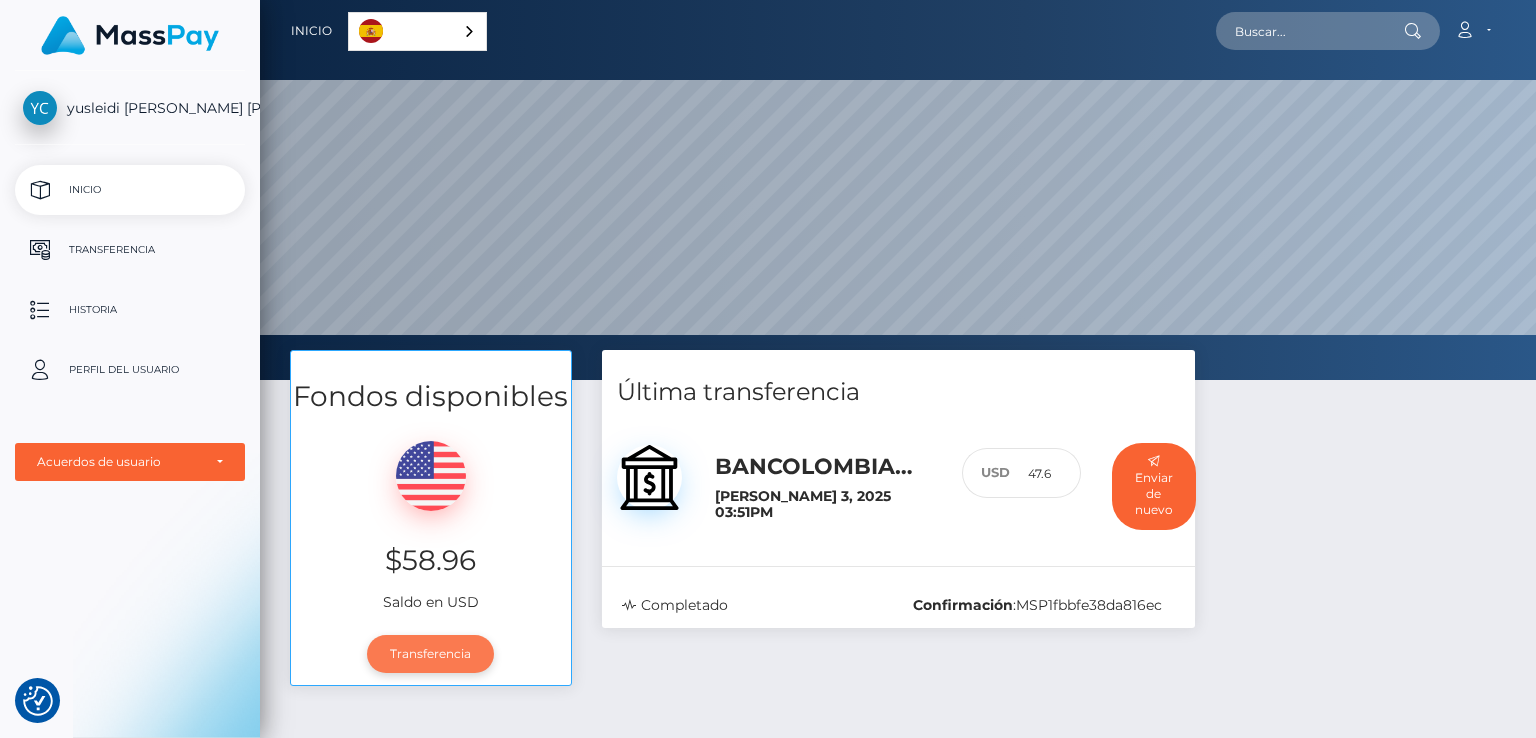 click on "Transferencia" at bounding box center (430, 654) 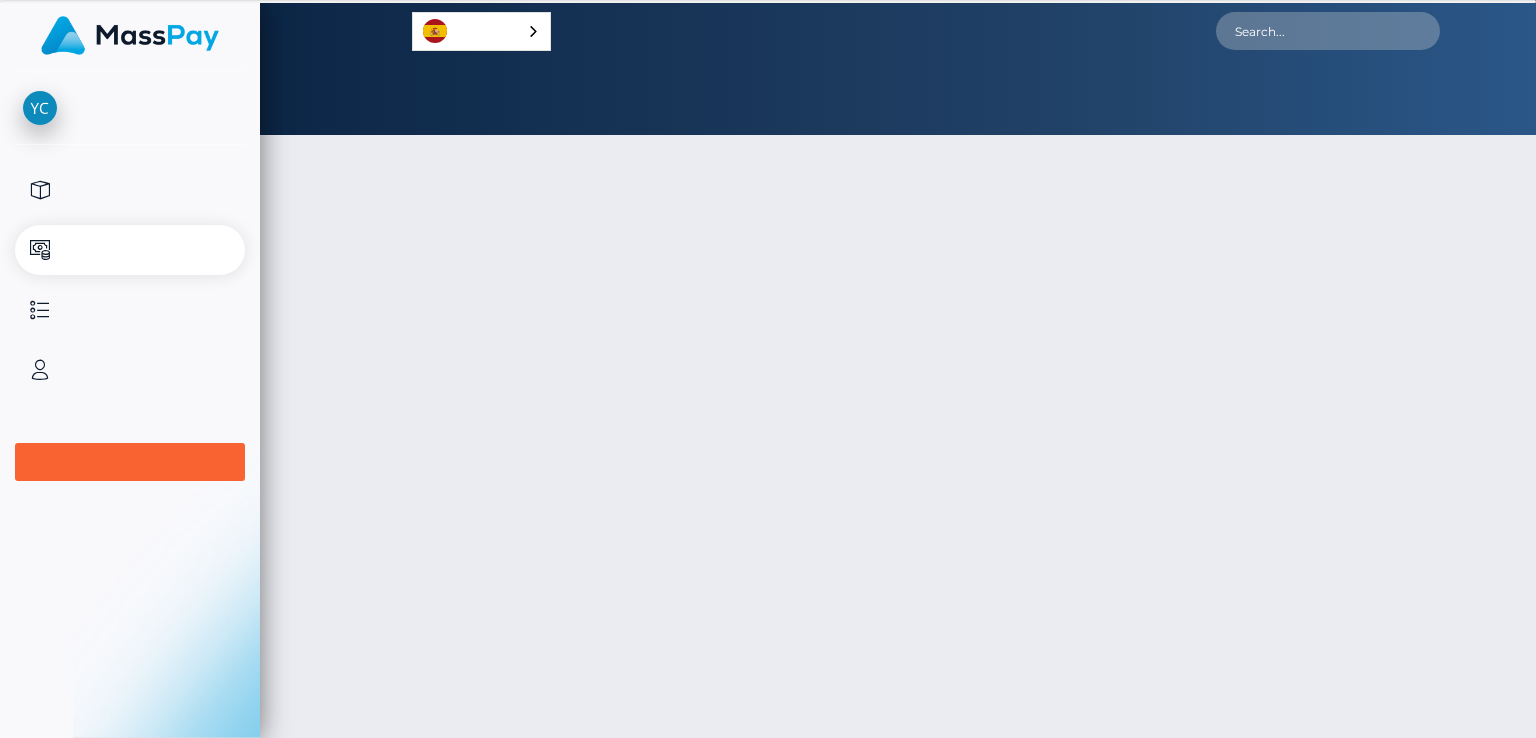 scroll, scrollTop: 0, scrollLeft: 0, axis: both 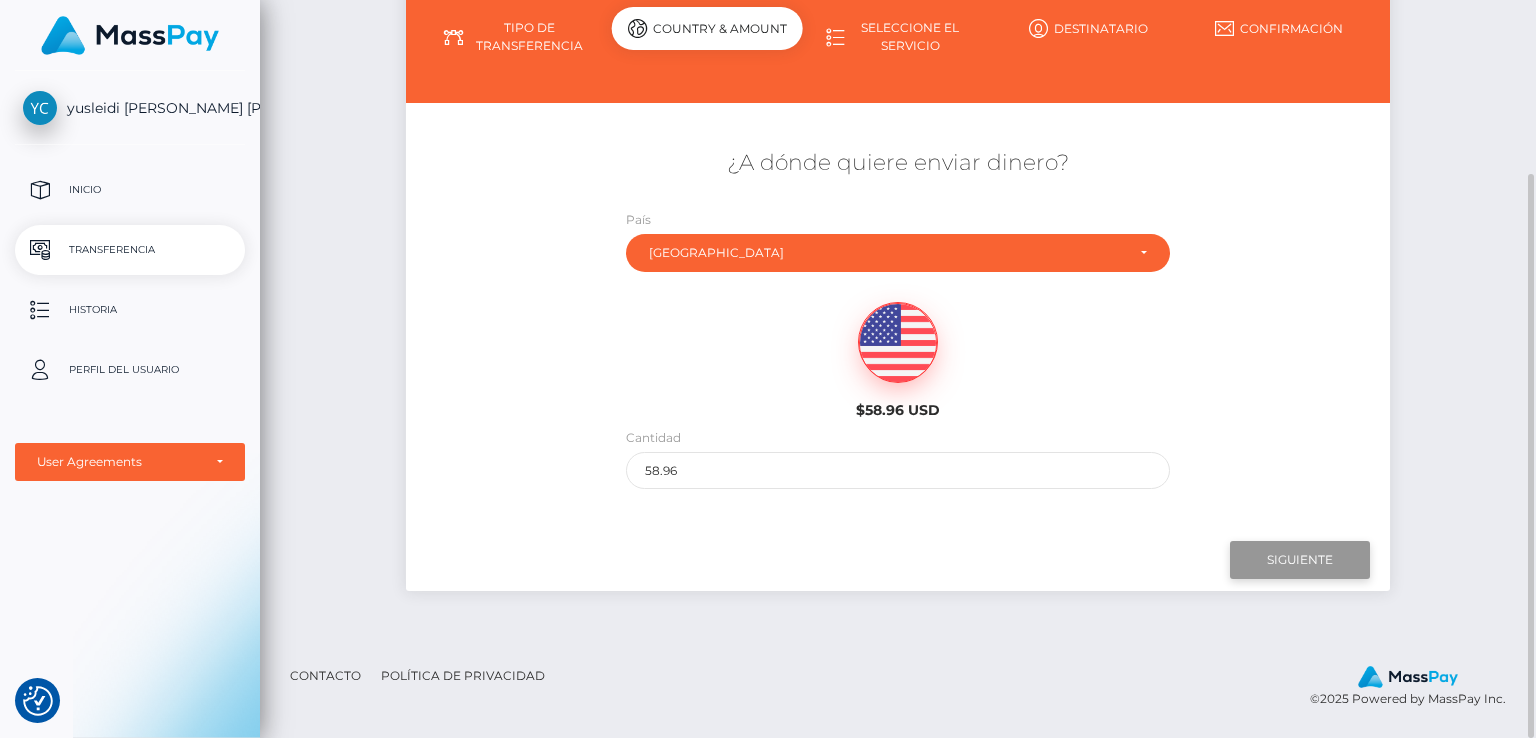click on "Next" at bounding box center (1300, 560) 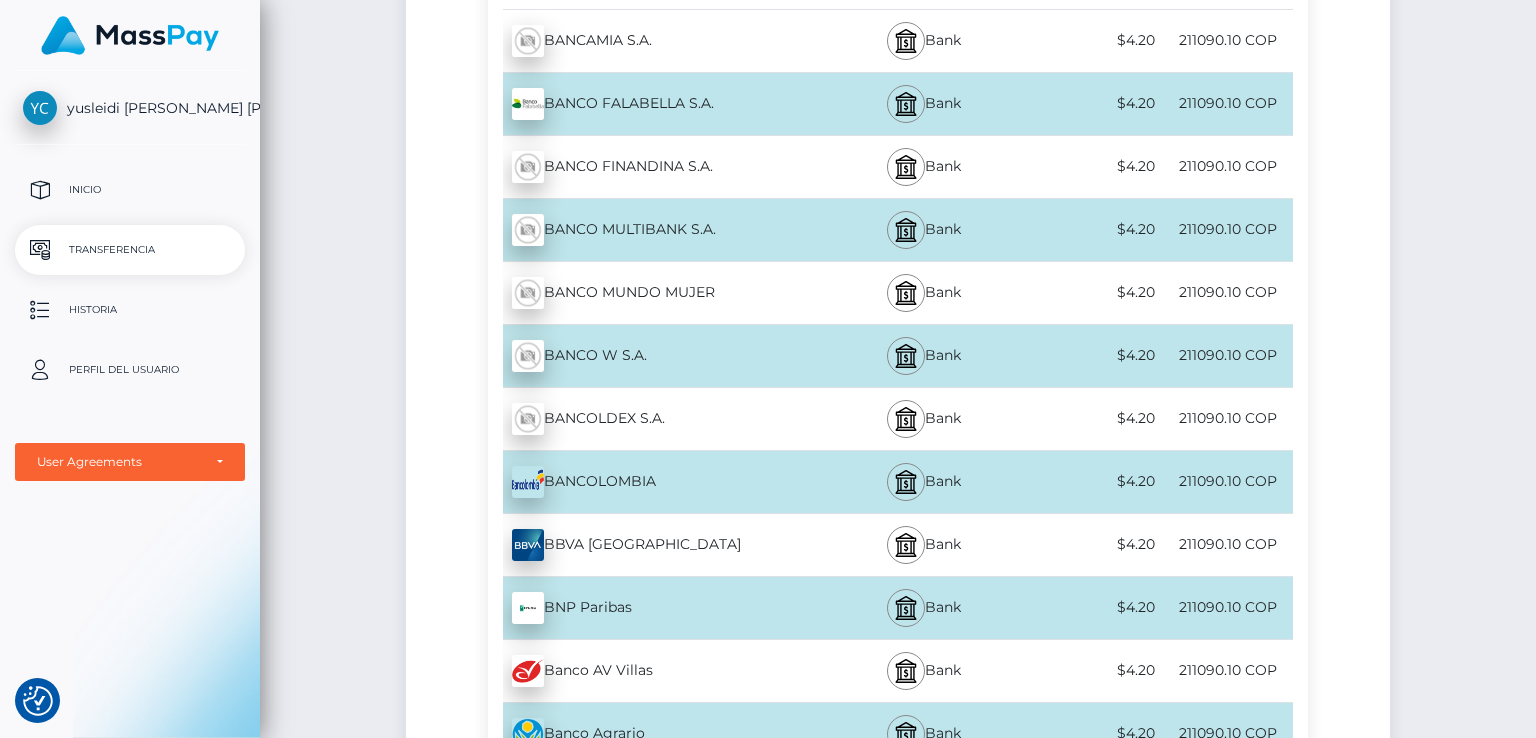 scroll, scrollTop: 626, scrollLeft: 0, axis: vertical 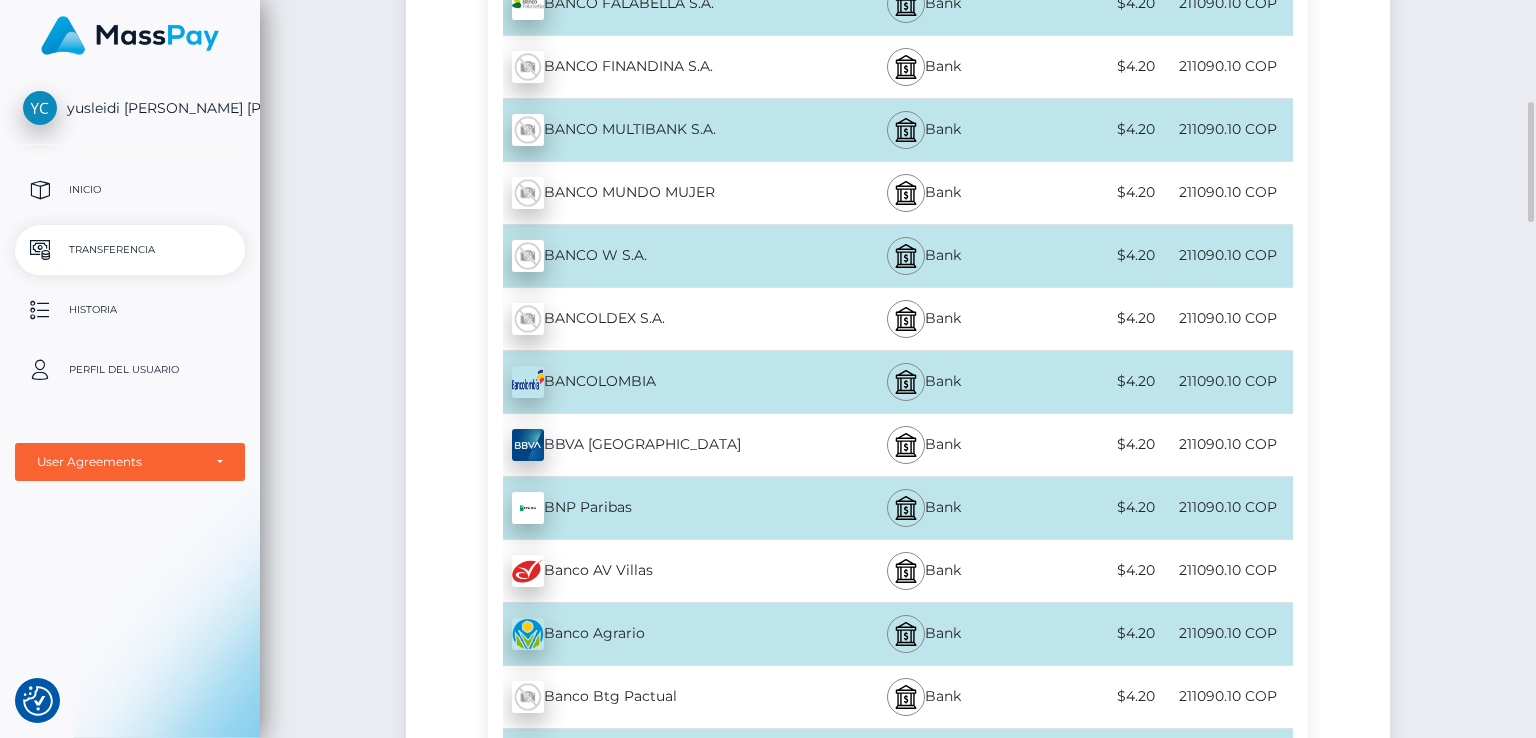 click on "BANCOLOMBIA  - COP" at bounding box center (655, 382) 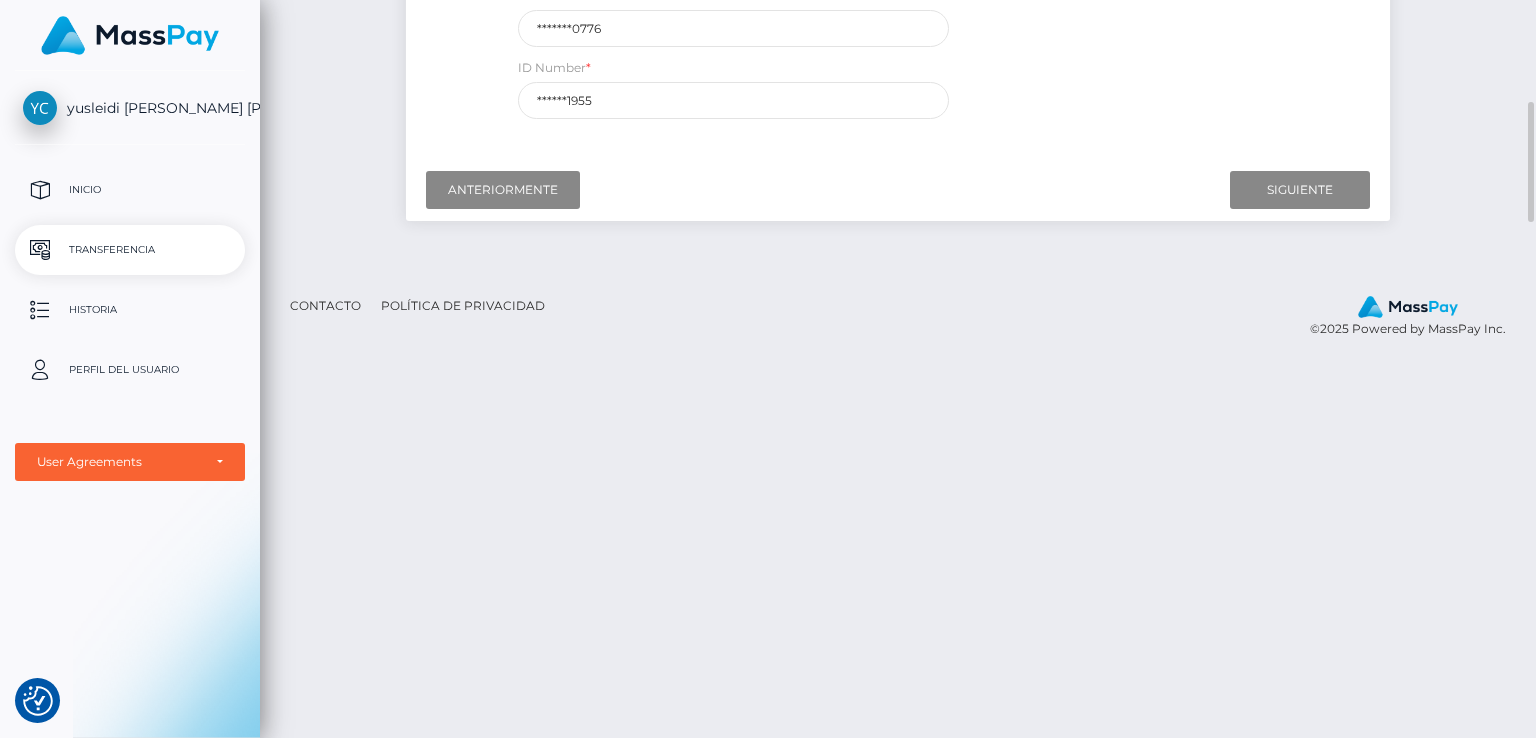 scroll, scrollTop: 326, scrollLeft: 0, axis: vertical 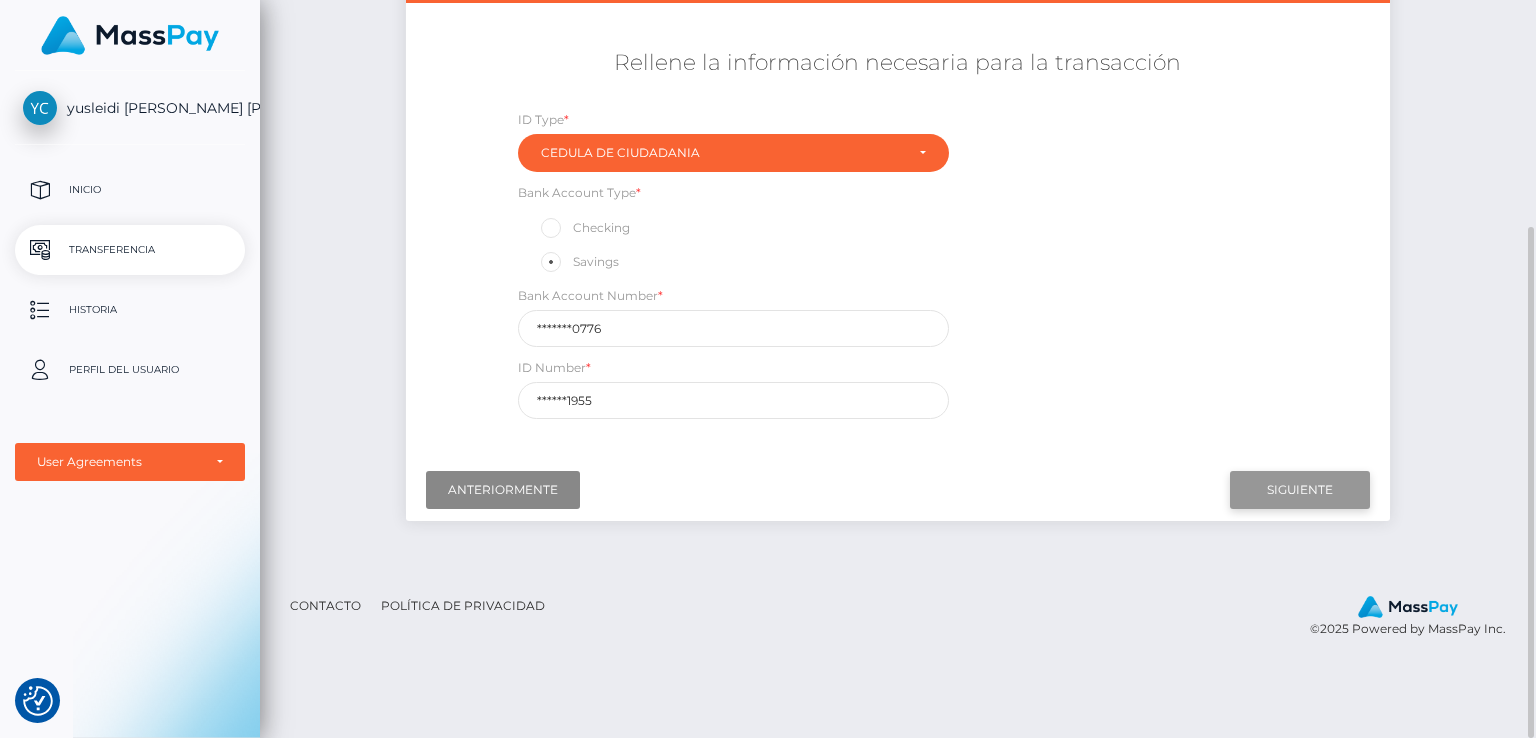click on "Next" at bounding box center (1300, 490) 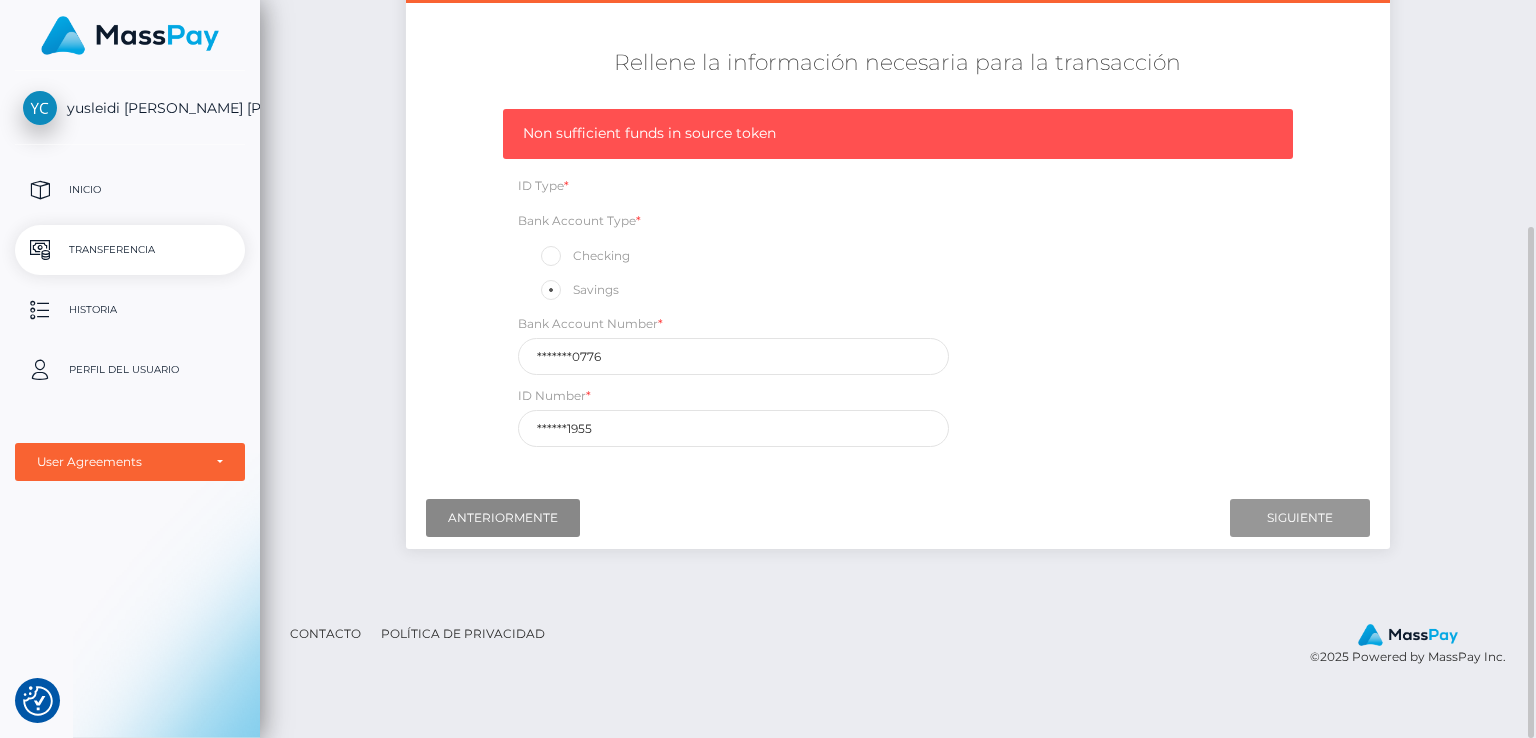 scroll, scrollTop: 226, scrollLeft: 0, axis: vertical 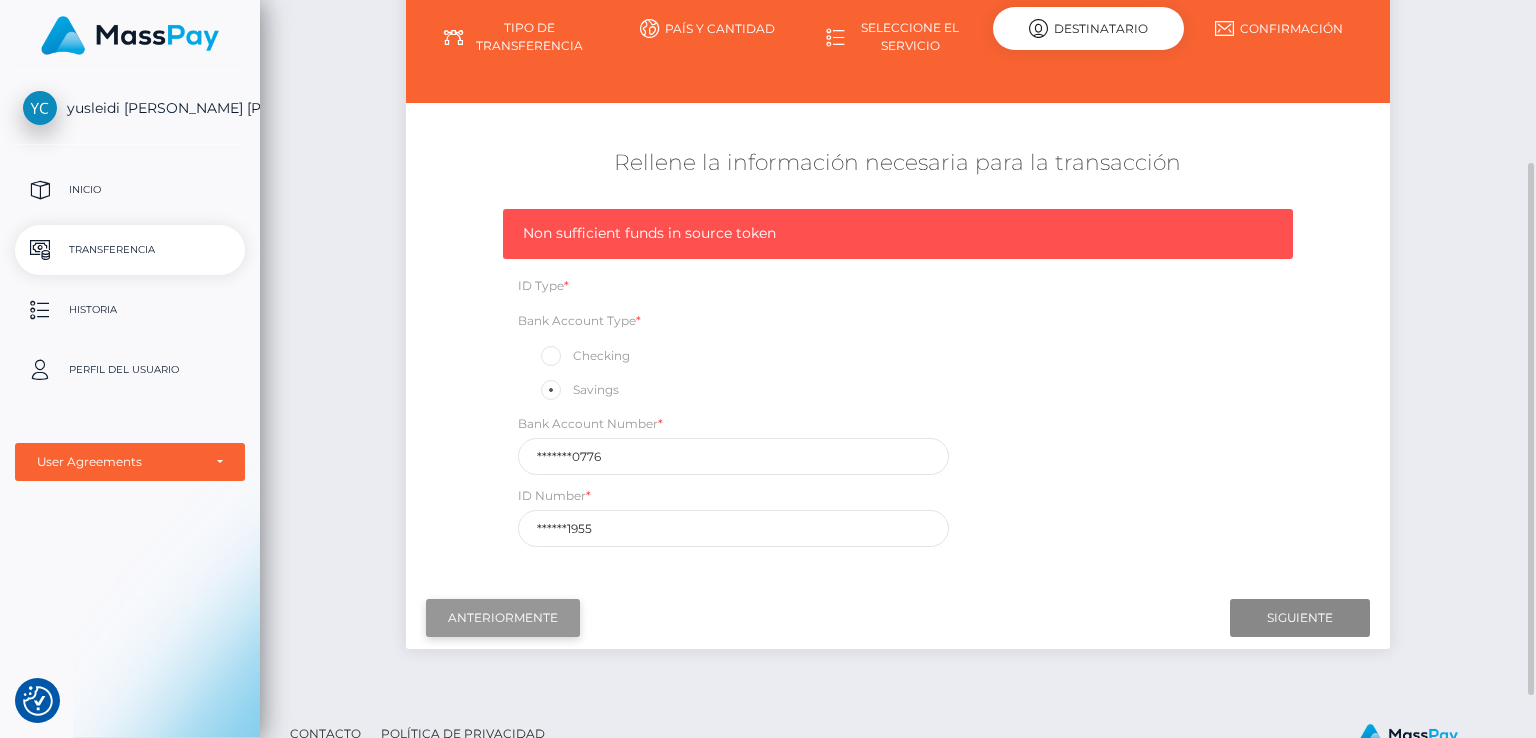 click on "Previous" at bounding box center [503, 618] 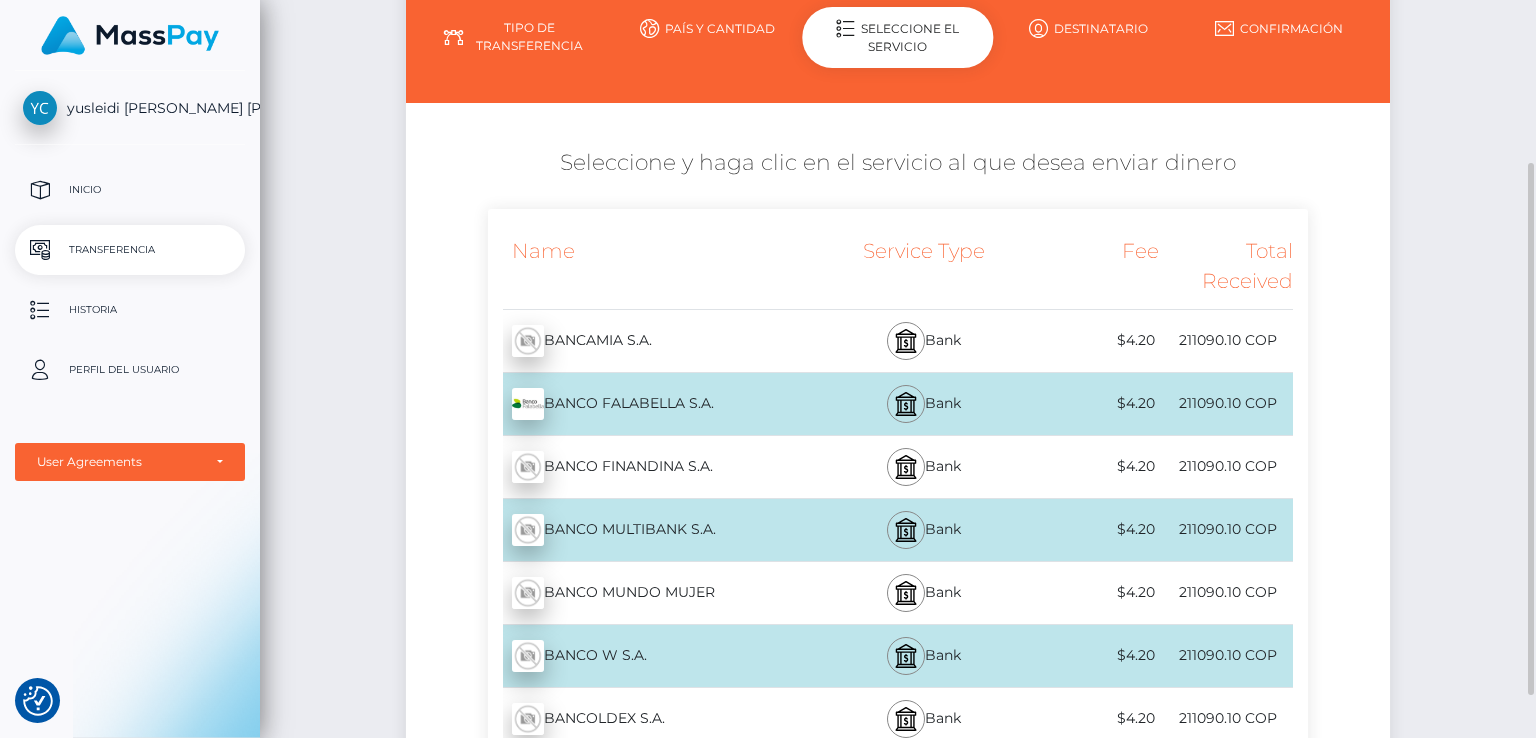 click on "Tipo de transferencia" at bounding box center (516, 37) 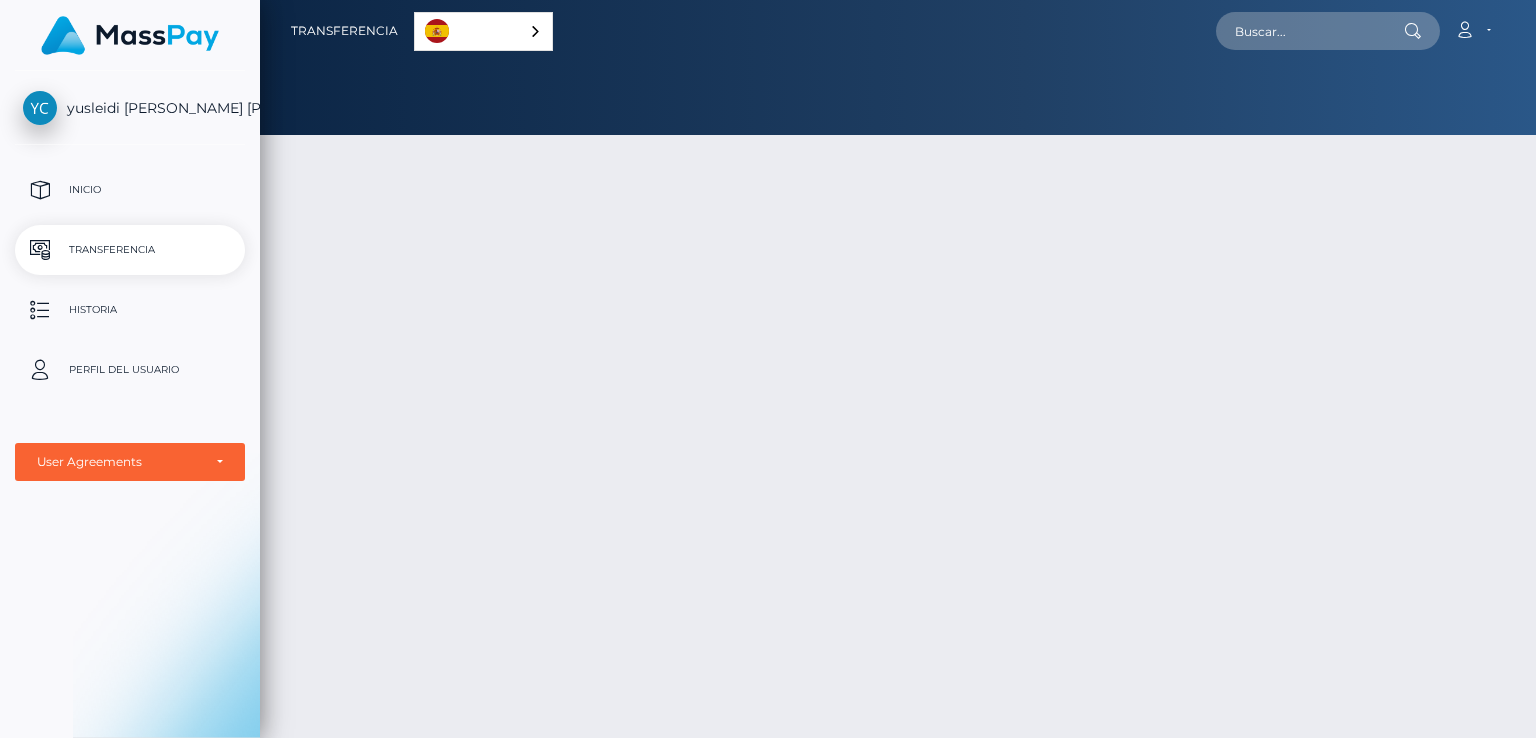 scroll, scrollTop: 0, scrollLeft: 0, axis: both 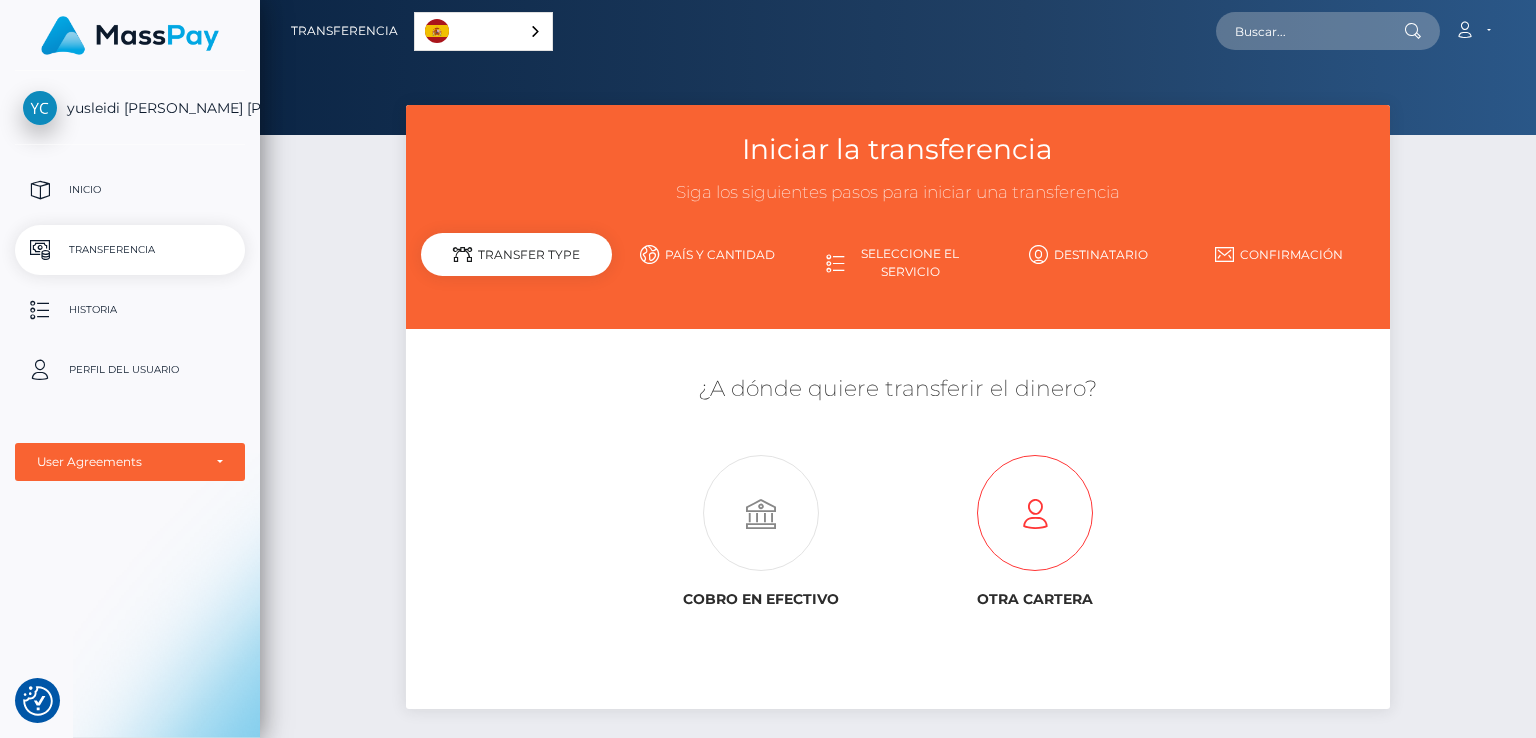 click at bounding box center [1034, 514] 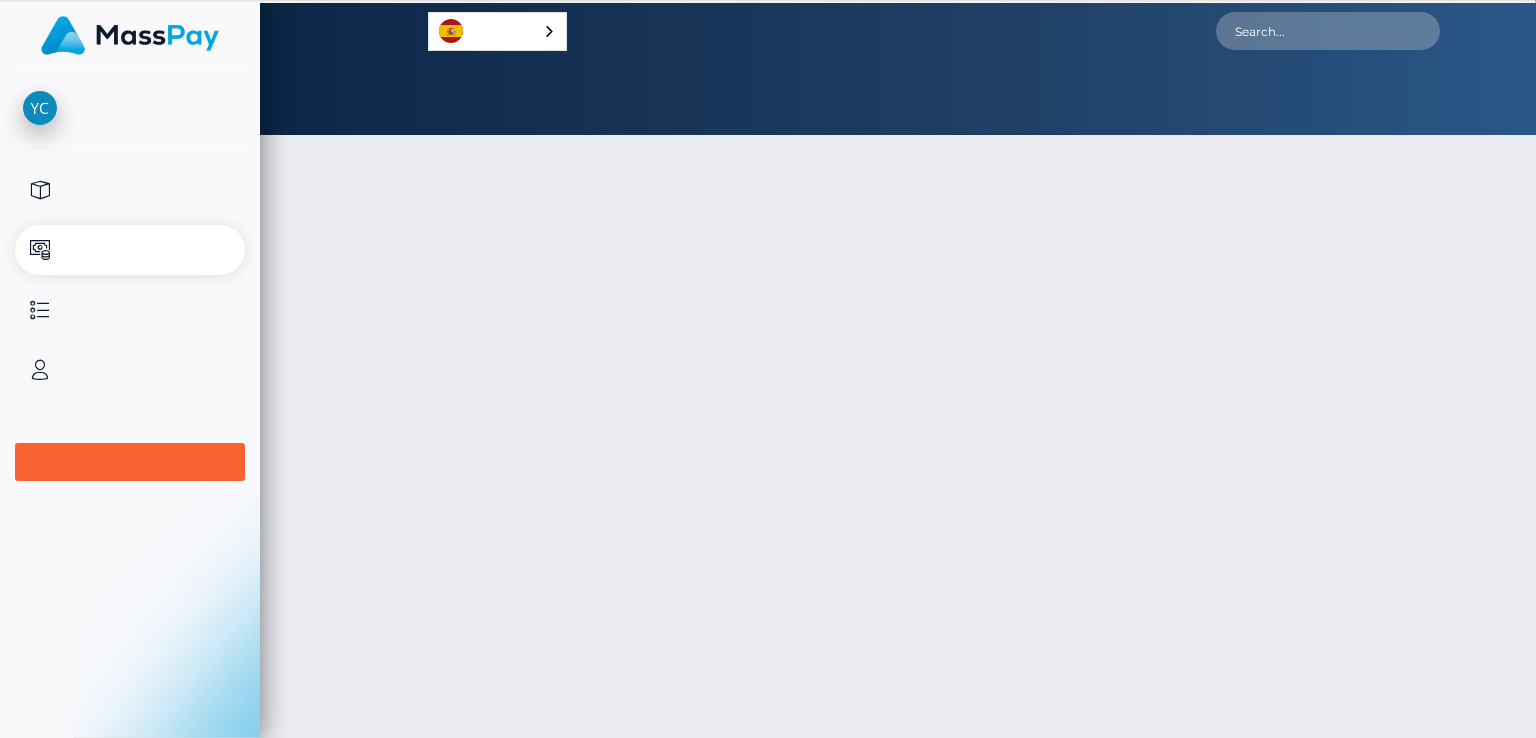 scroll, scrollTop: 0, scrollLeft: 0, axis: both 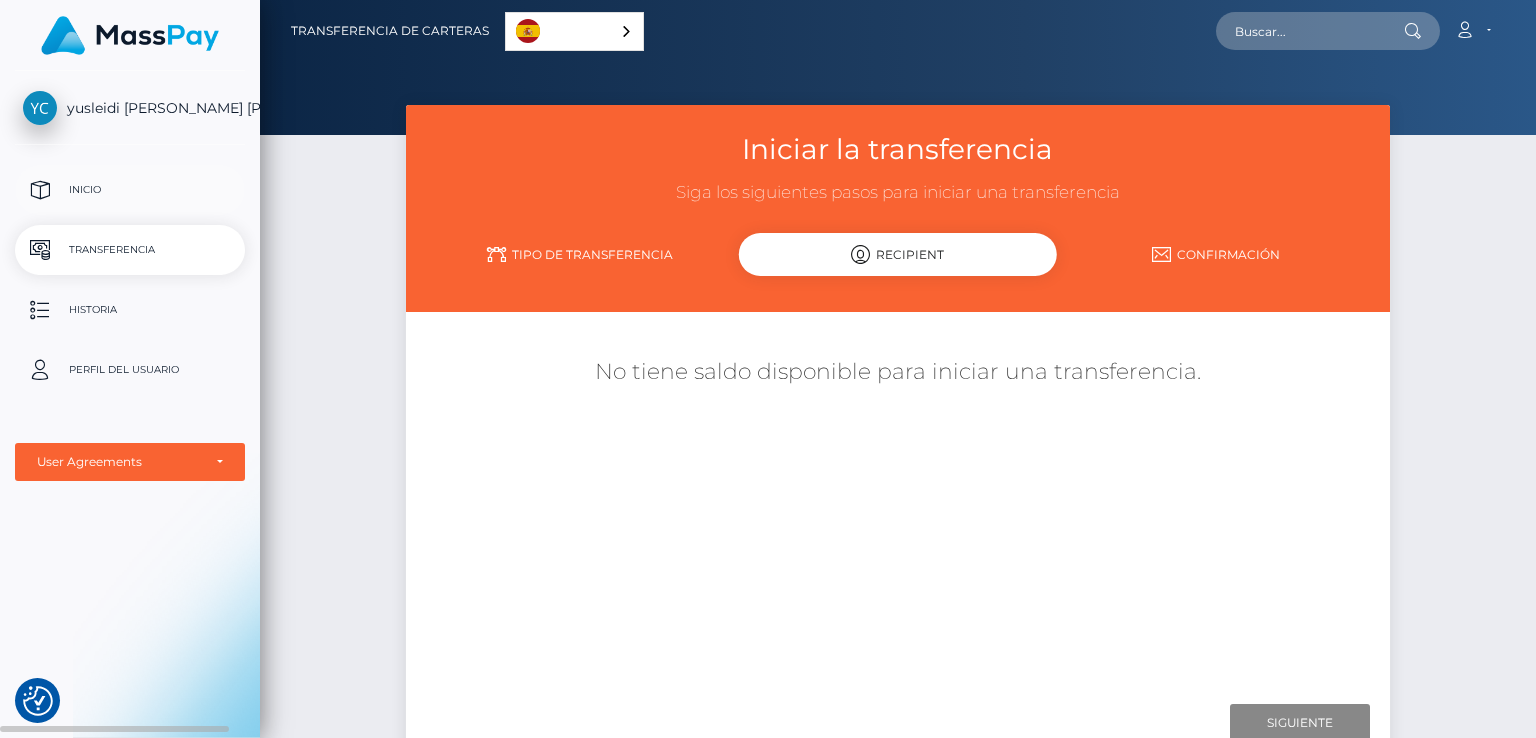 click on "Inicio" at bounding box center [130, 190] 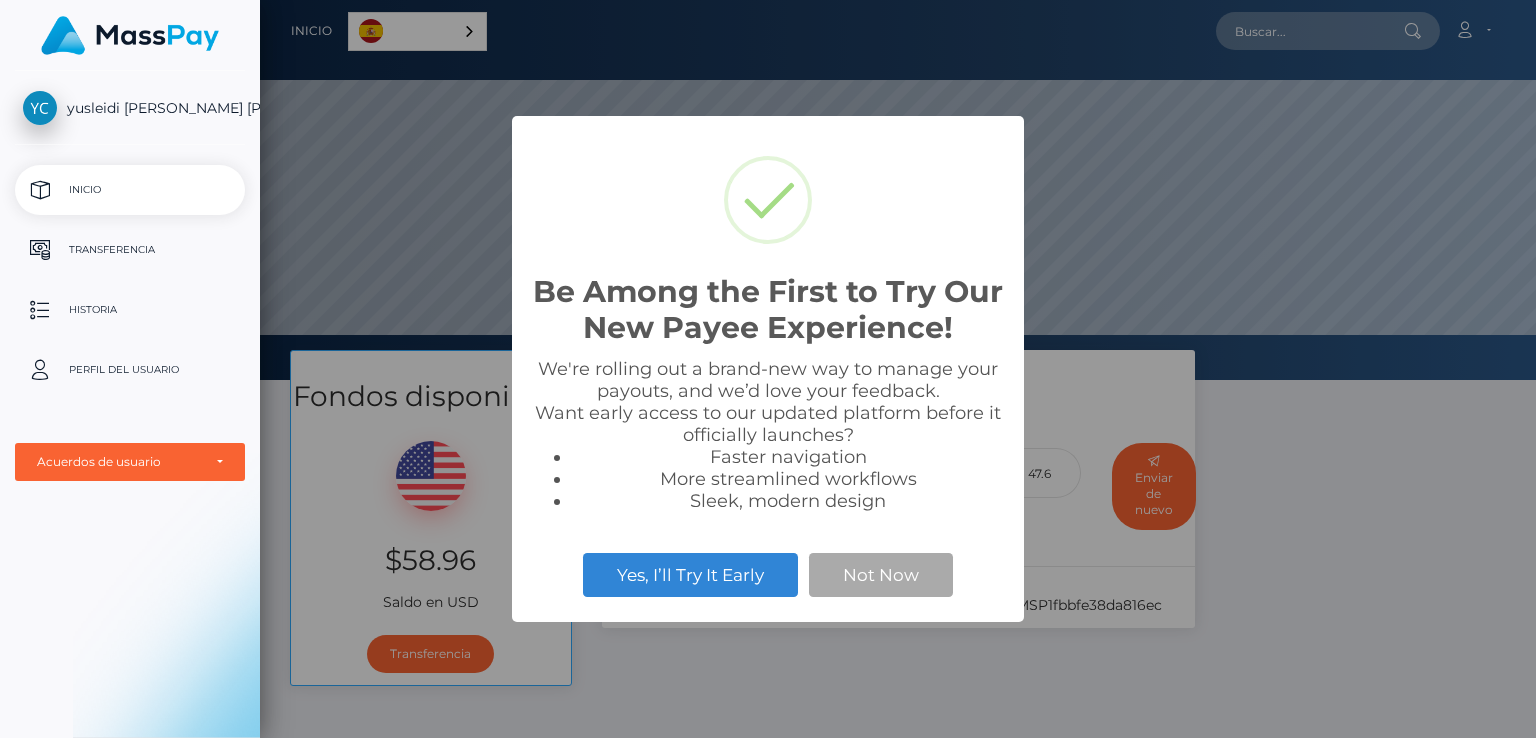 scroll, scrollTop: 0, scrollLeft: 0, axis: both 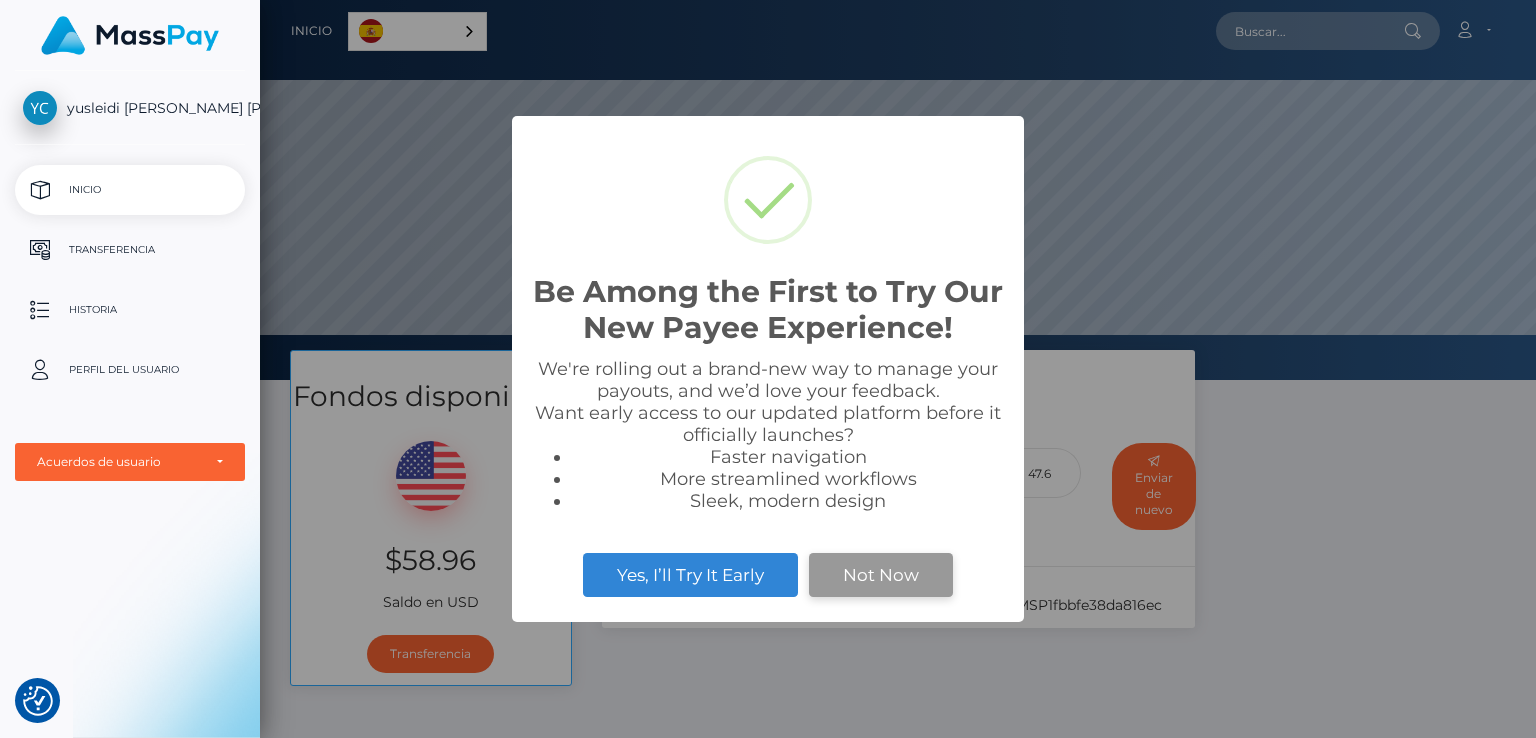 click on "Not Now" at bounding box center (881, 575) 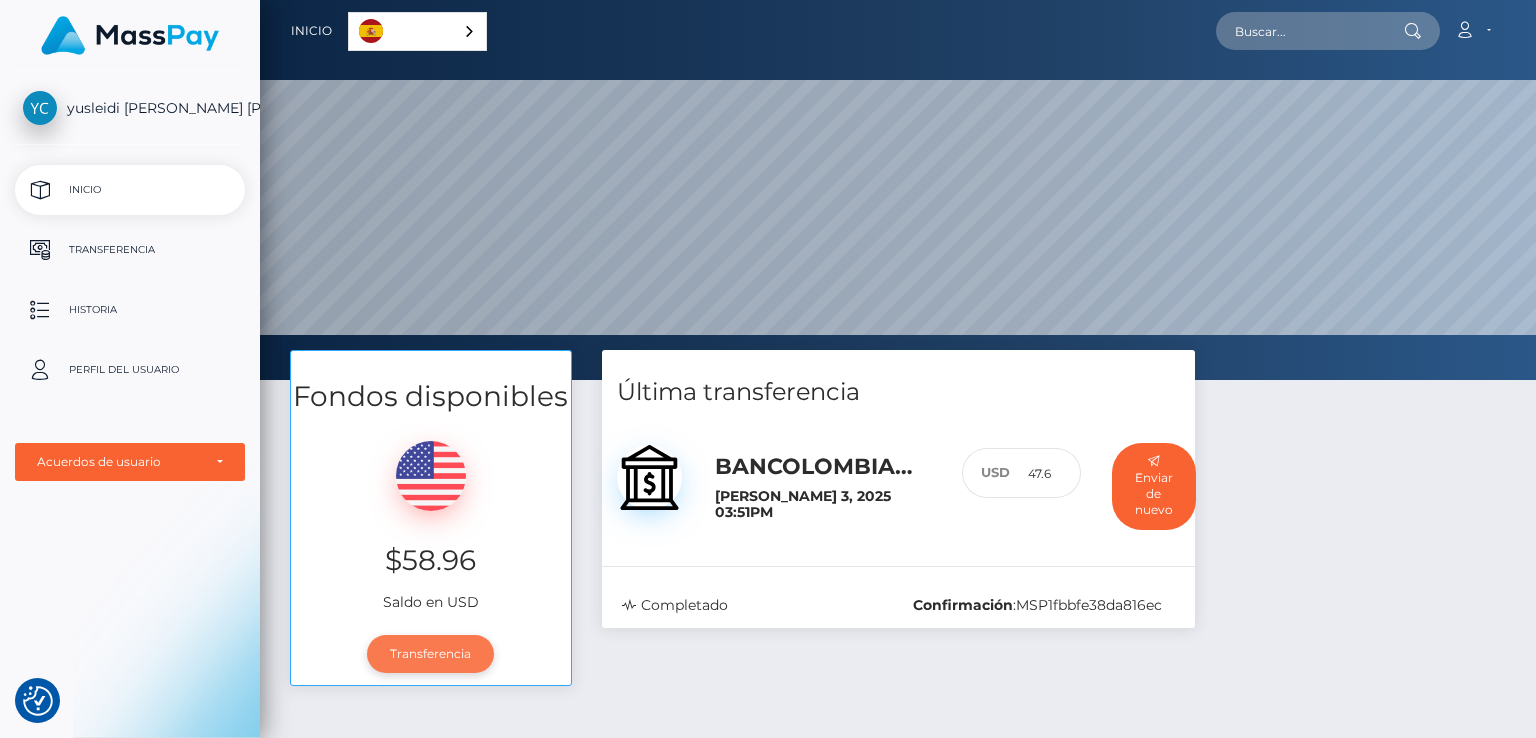 click on "Transferencia" at bounding box center [430, 654] 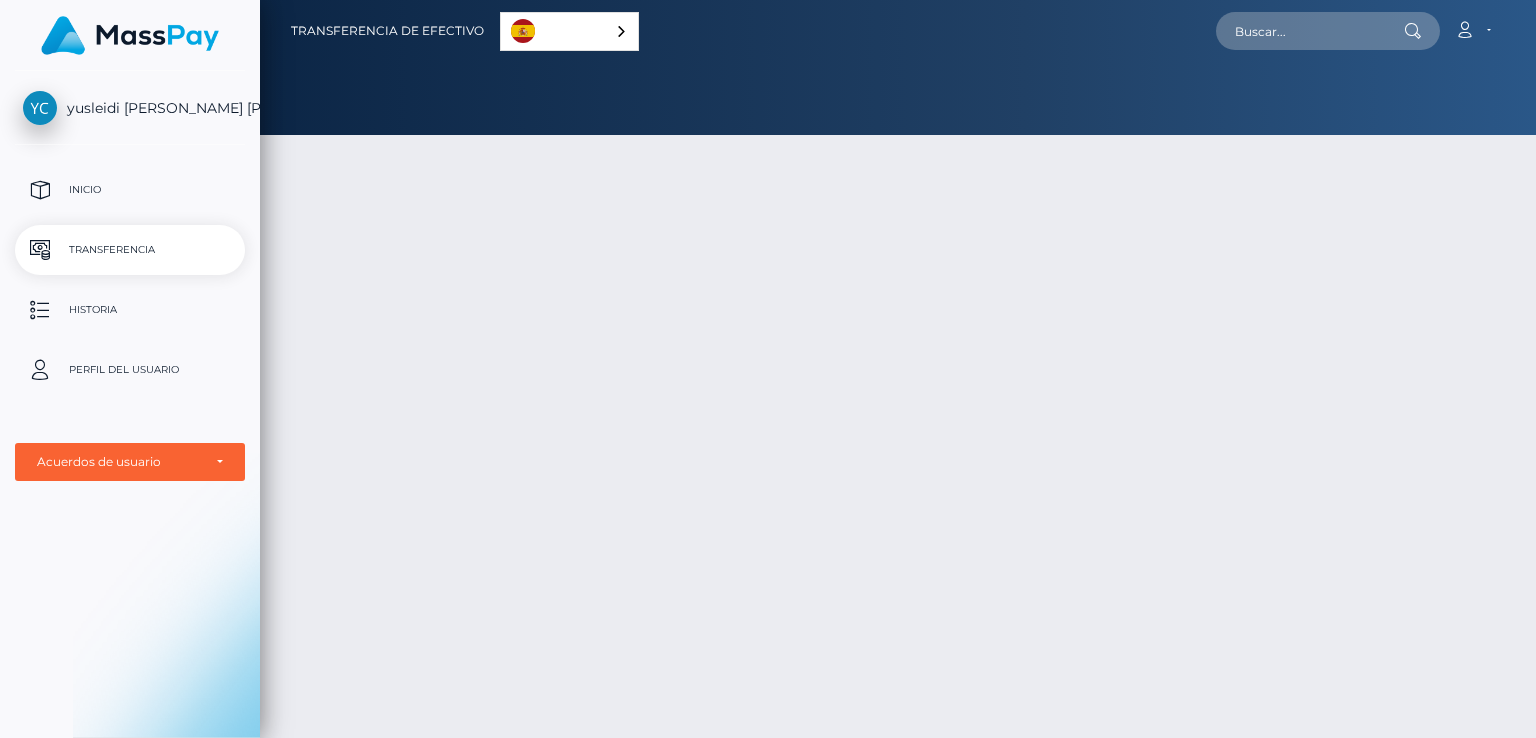 scroll, scrollTop: 0, scrollLeft: 0, axis: both 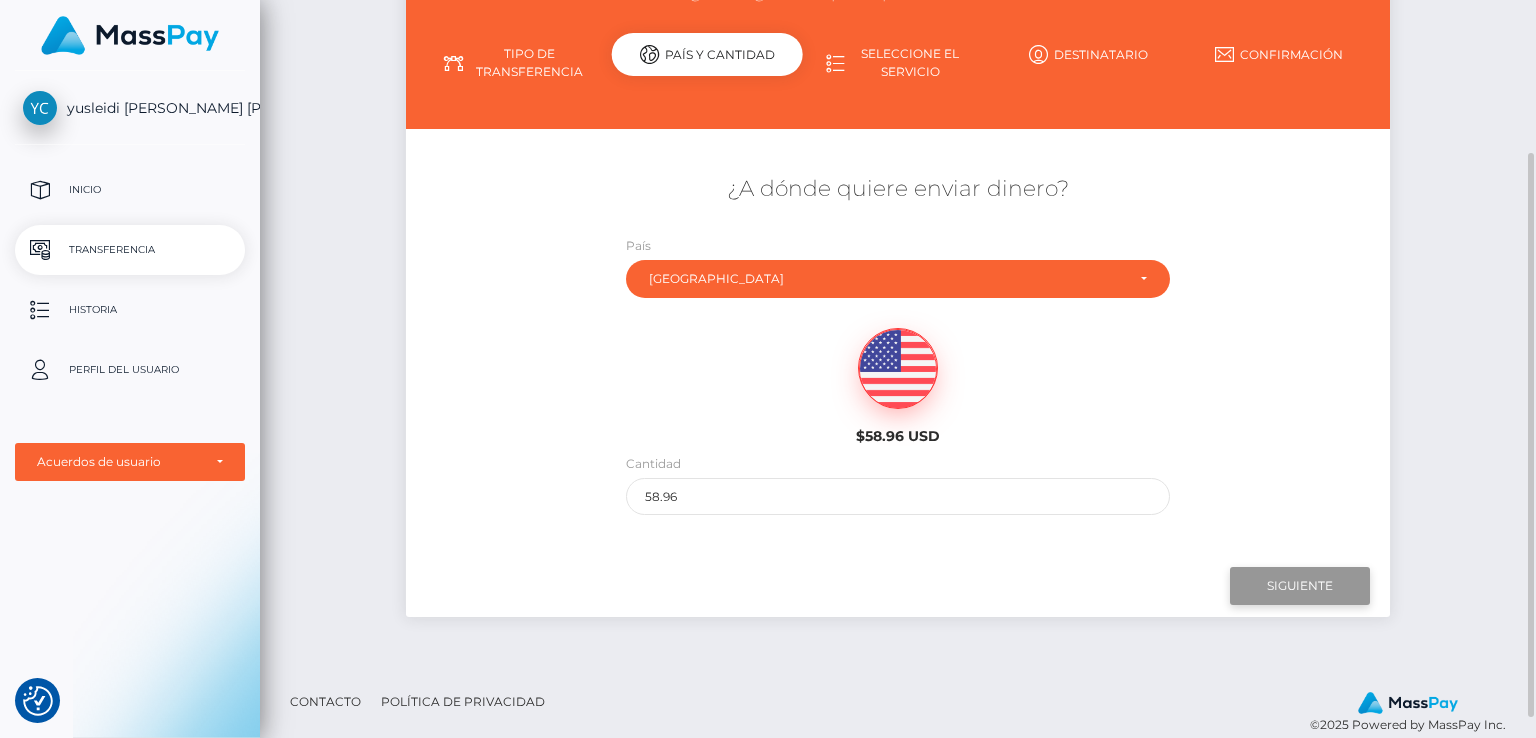 click on "Siguiente" at bounding box center (1300, 586) 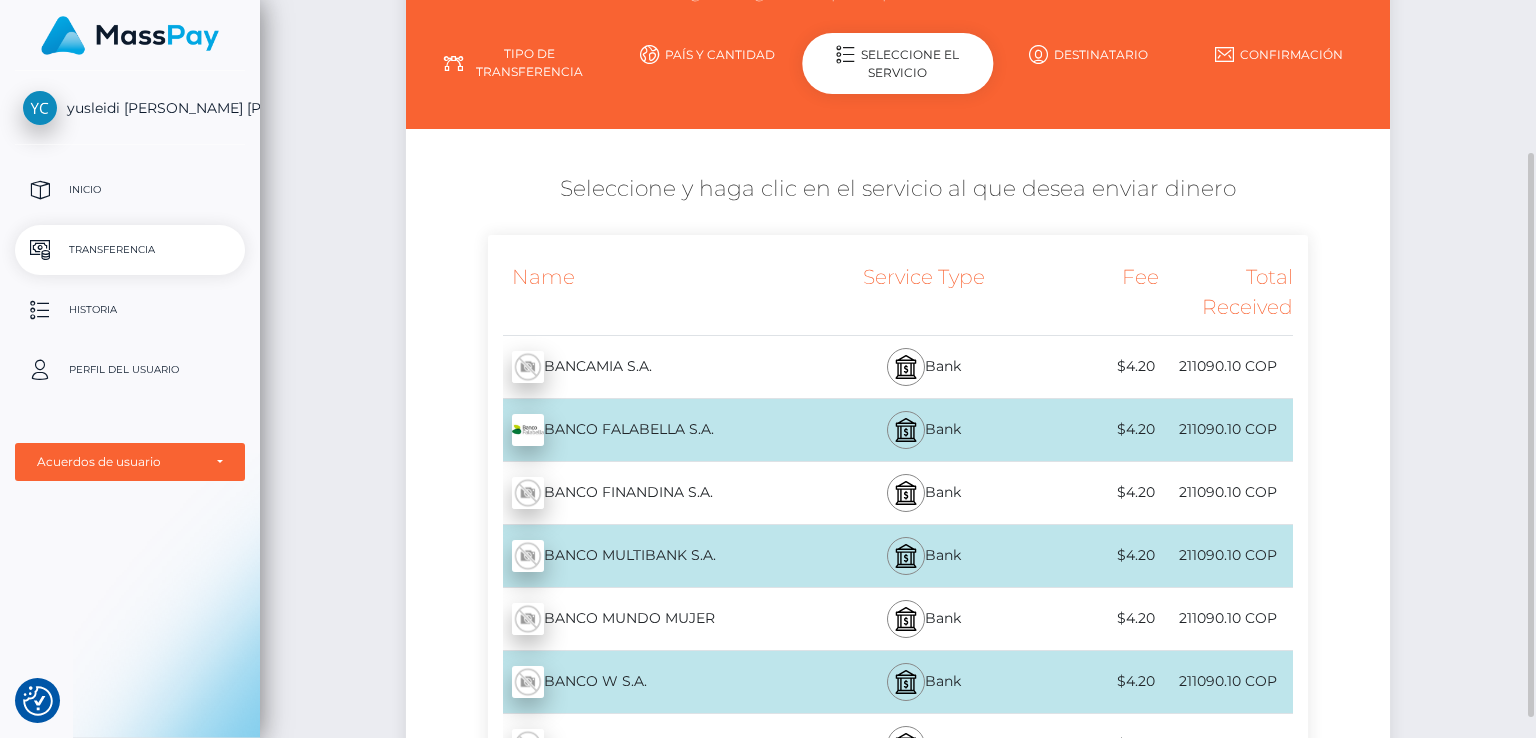 scroll, scrollTop: 400, scrollLeft: 0, axis: vertical 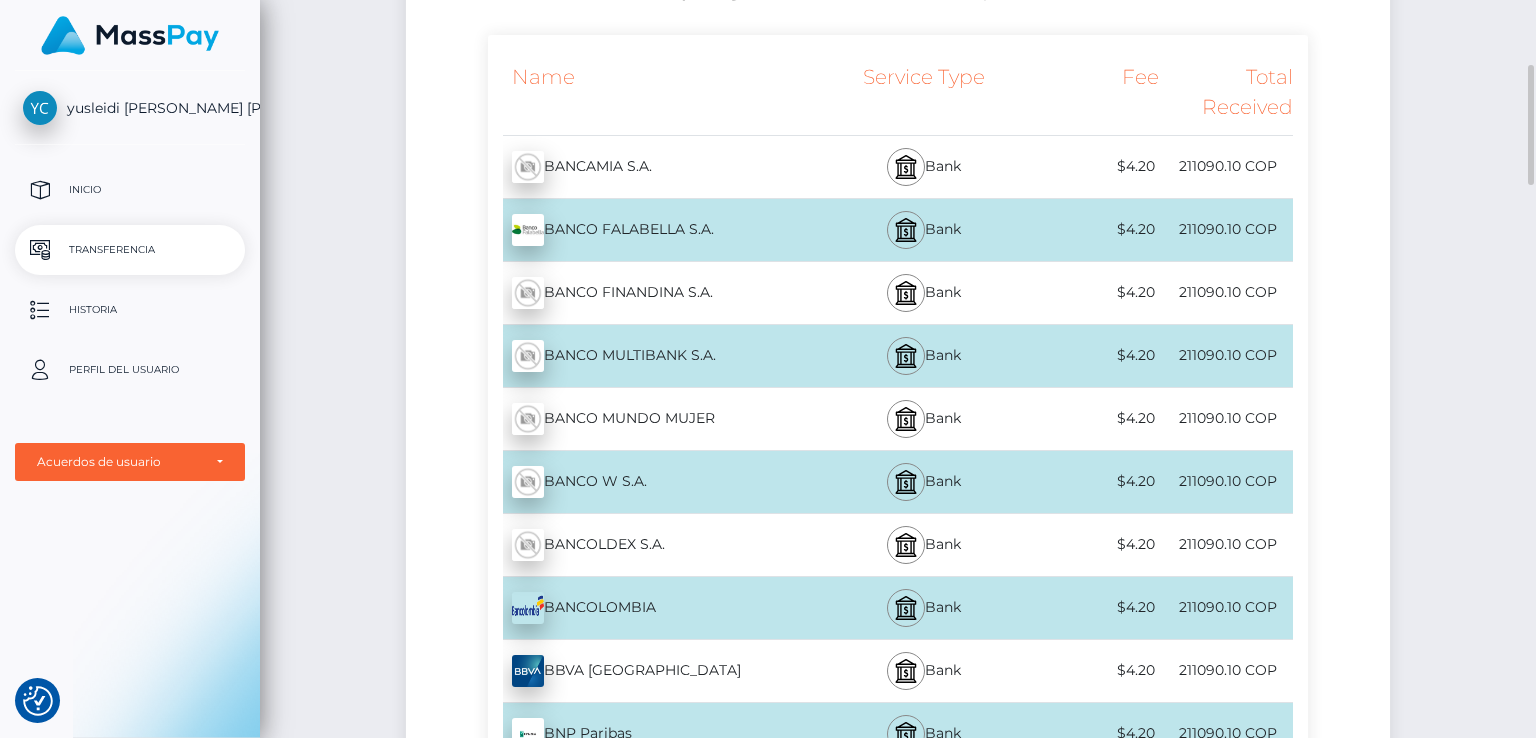 click on "BANCOLOMBIA  - COP" at bounding box center [655, 608] 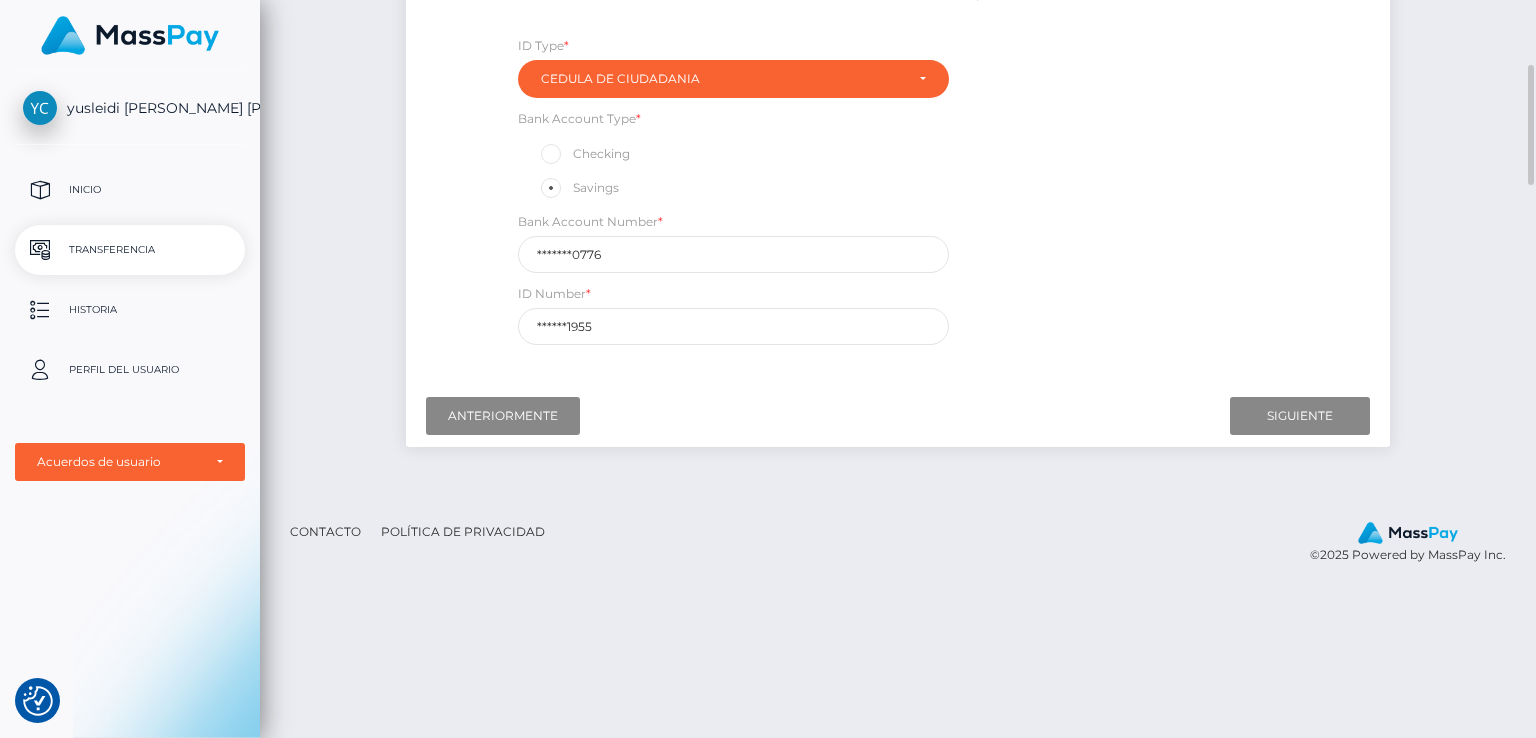 scroll, scrollTop: 300, scrollLeft: 0, axis: vertical 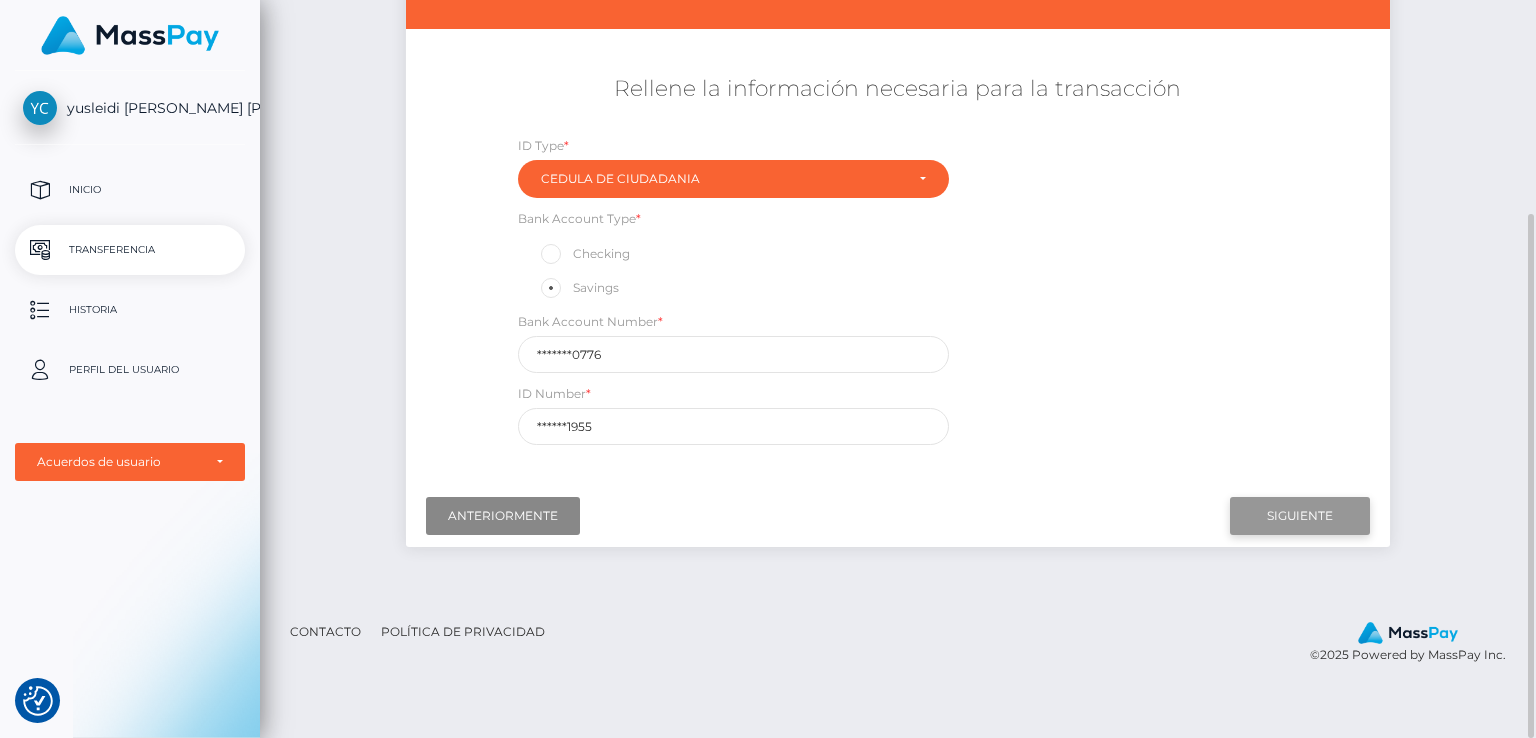 click on "Siguiente" at bounding box center (1300, 516) 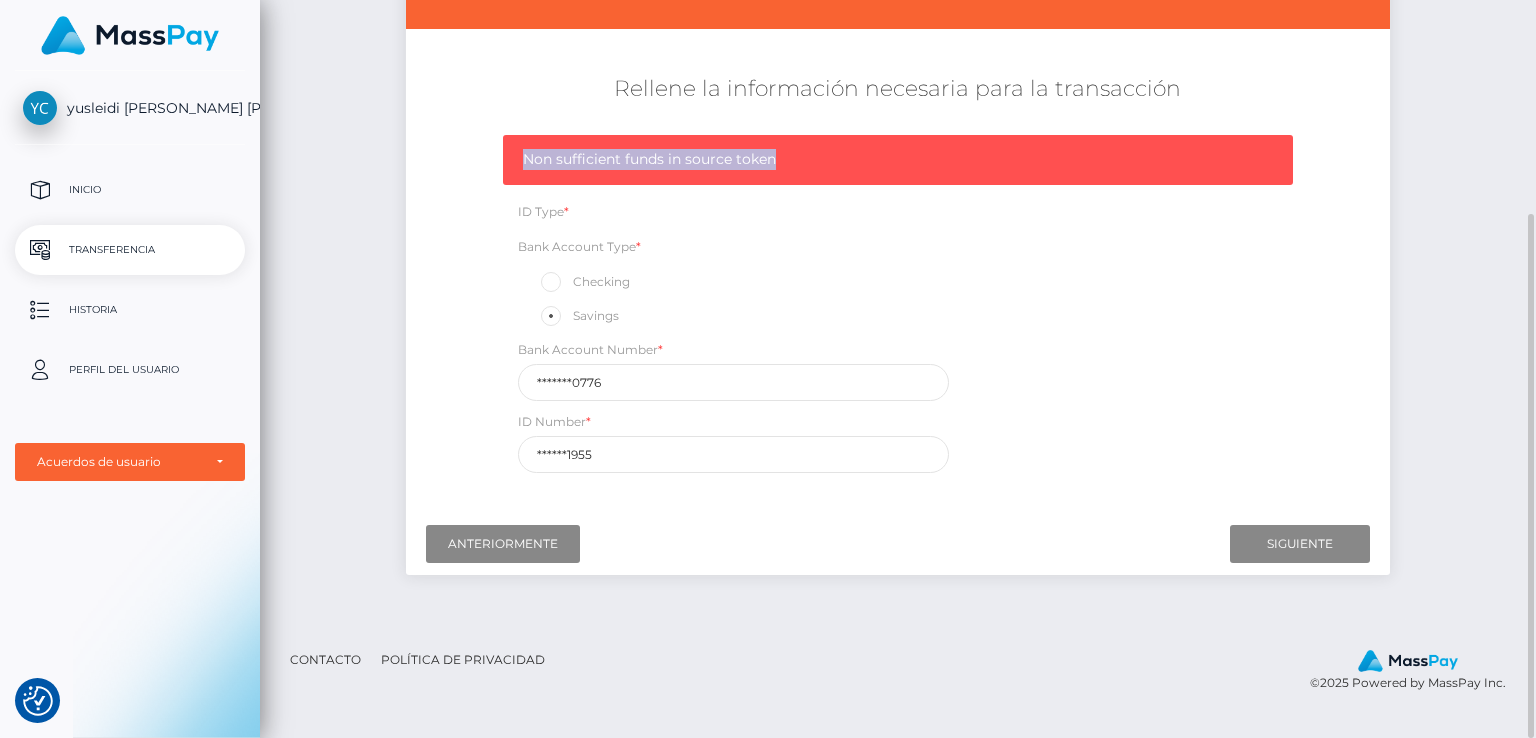drag, startPoint x: 789, startPoint y: 153, endPoint x: 465, endPoint y: 171, distance: 324.4996 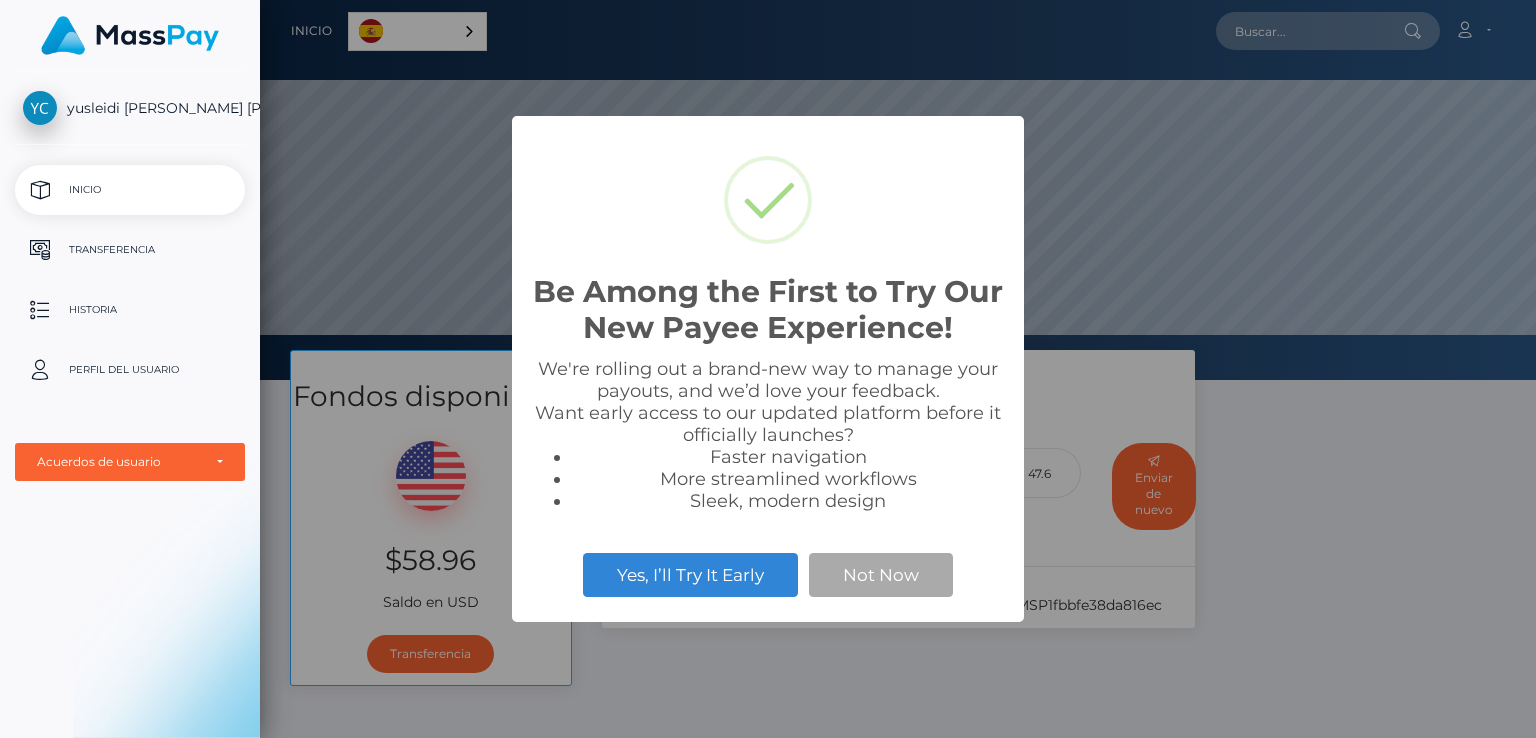 scroll, scrollTop: 0, scrollLeft: 0, axis: both 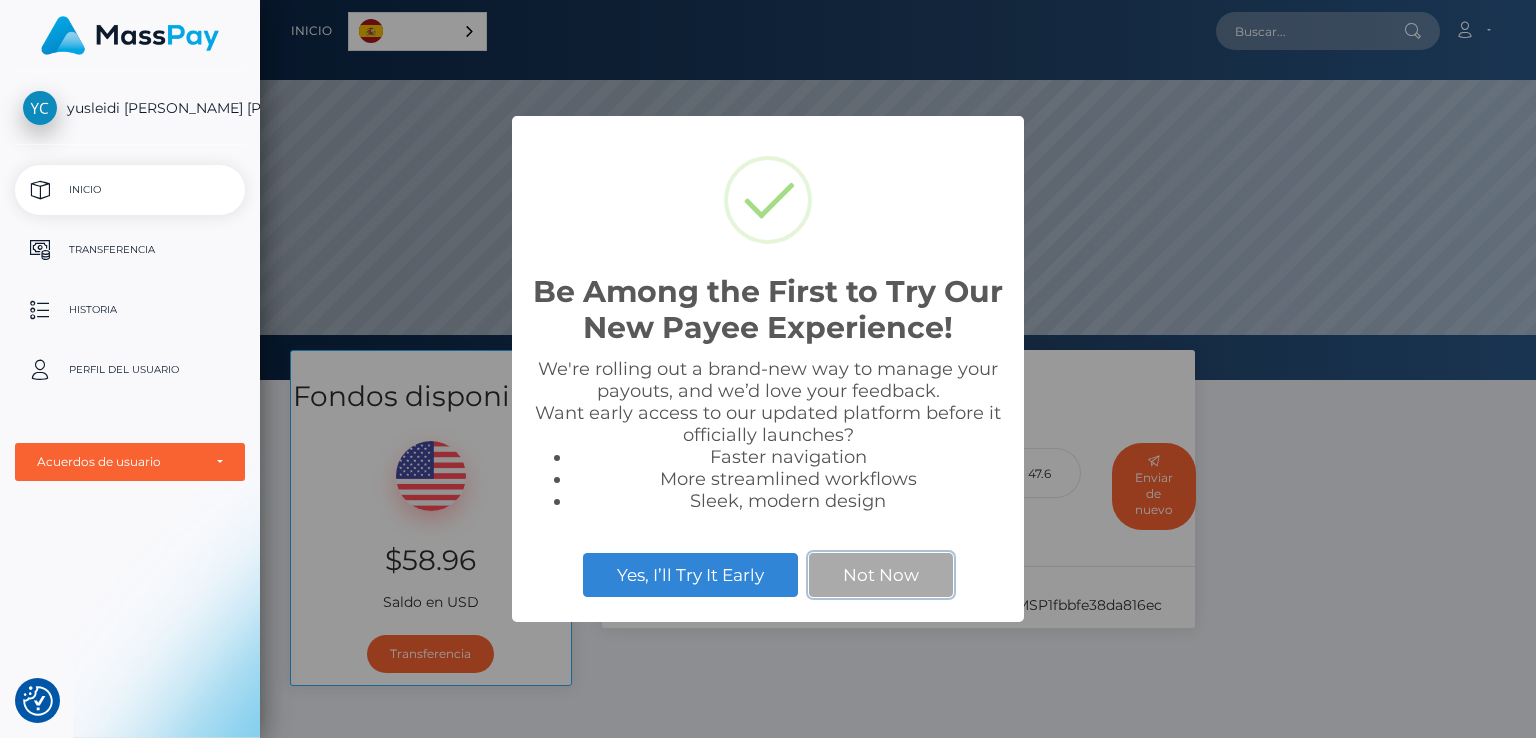 click on "Not Now" at bounding box center (881, 575) 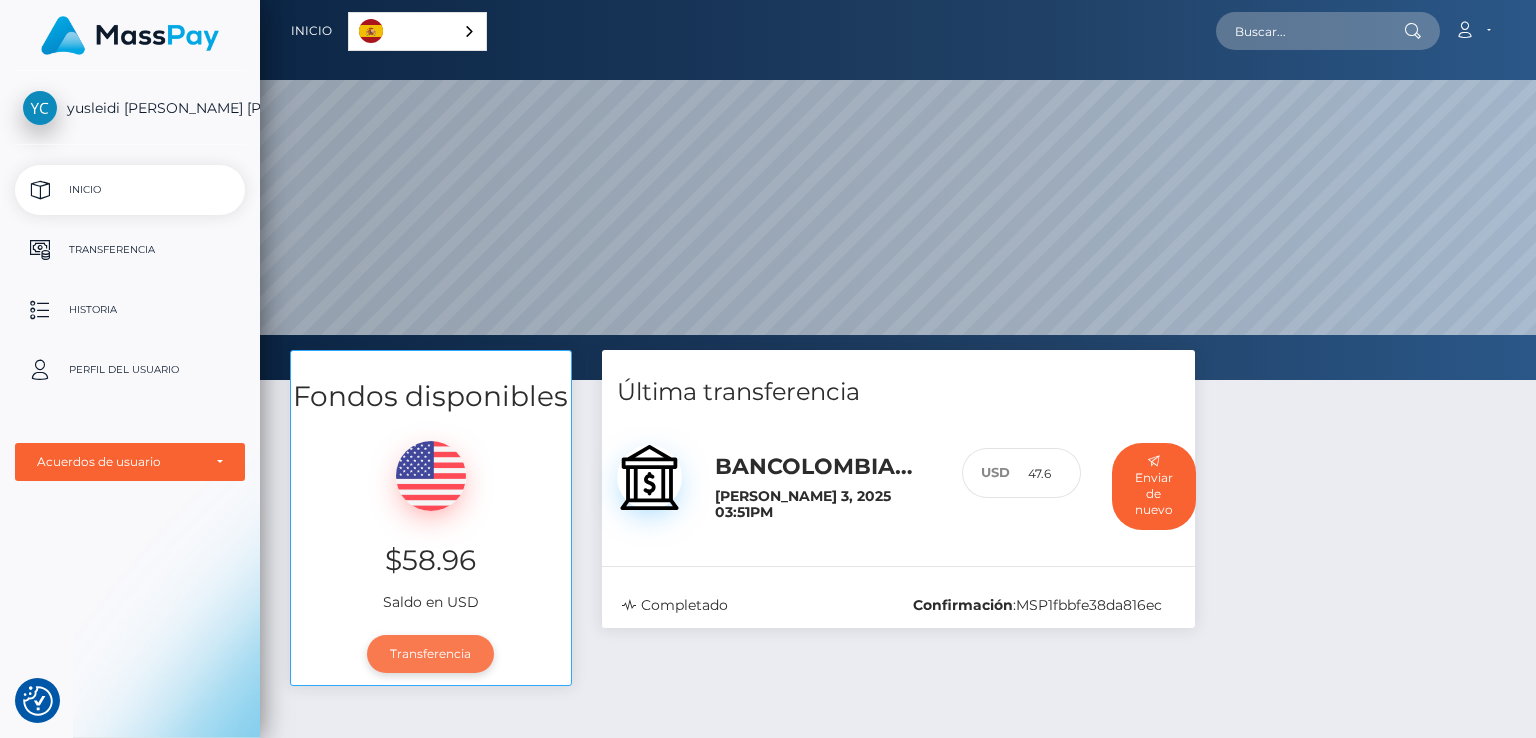 click on "Transferencia" at bounding box center (430, 654) 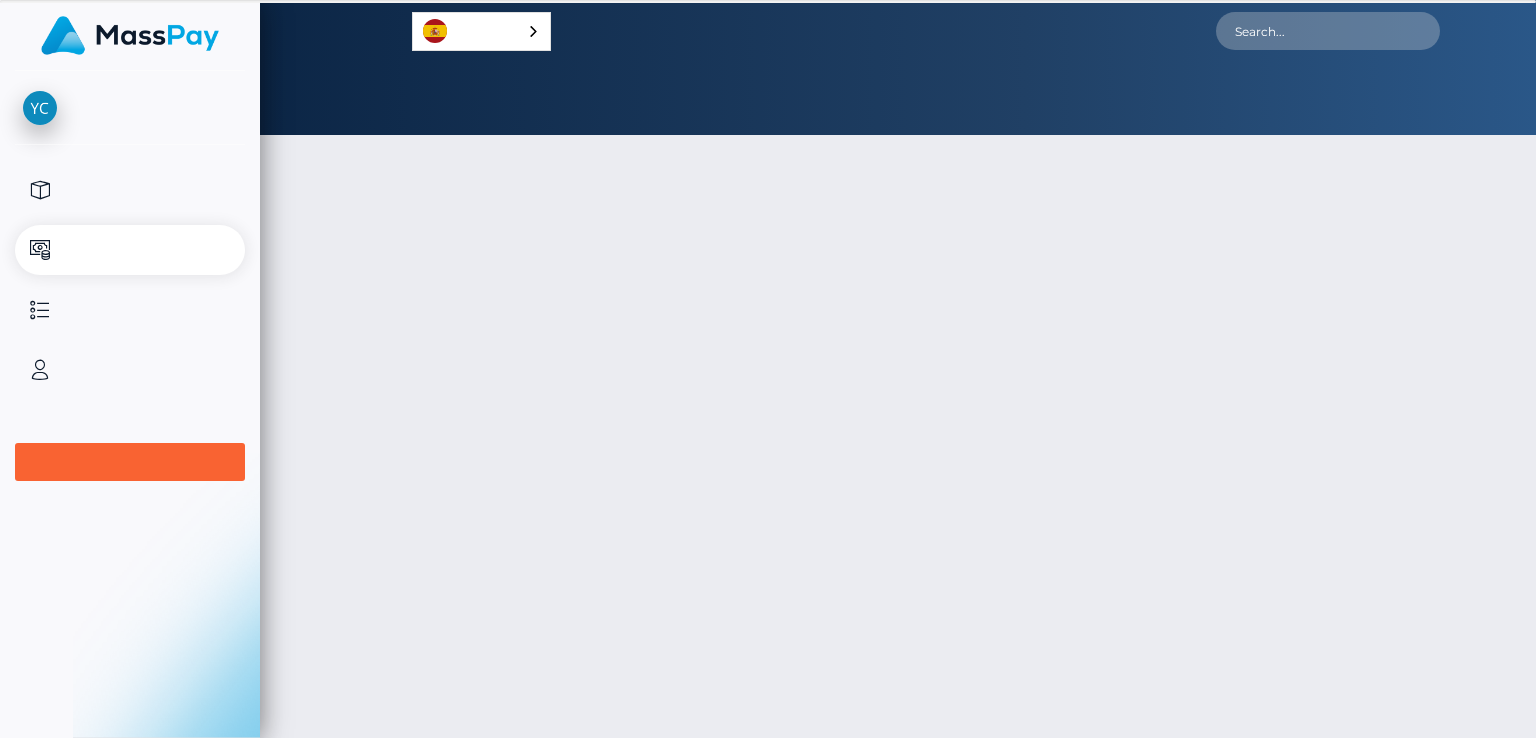 scroll, scrollTop: 0, scrollLeft: 0, axis: both 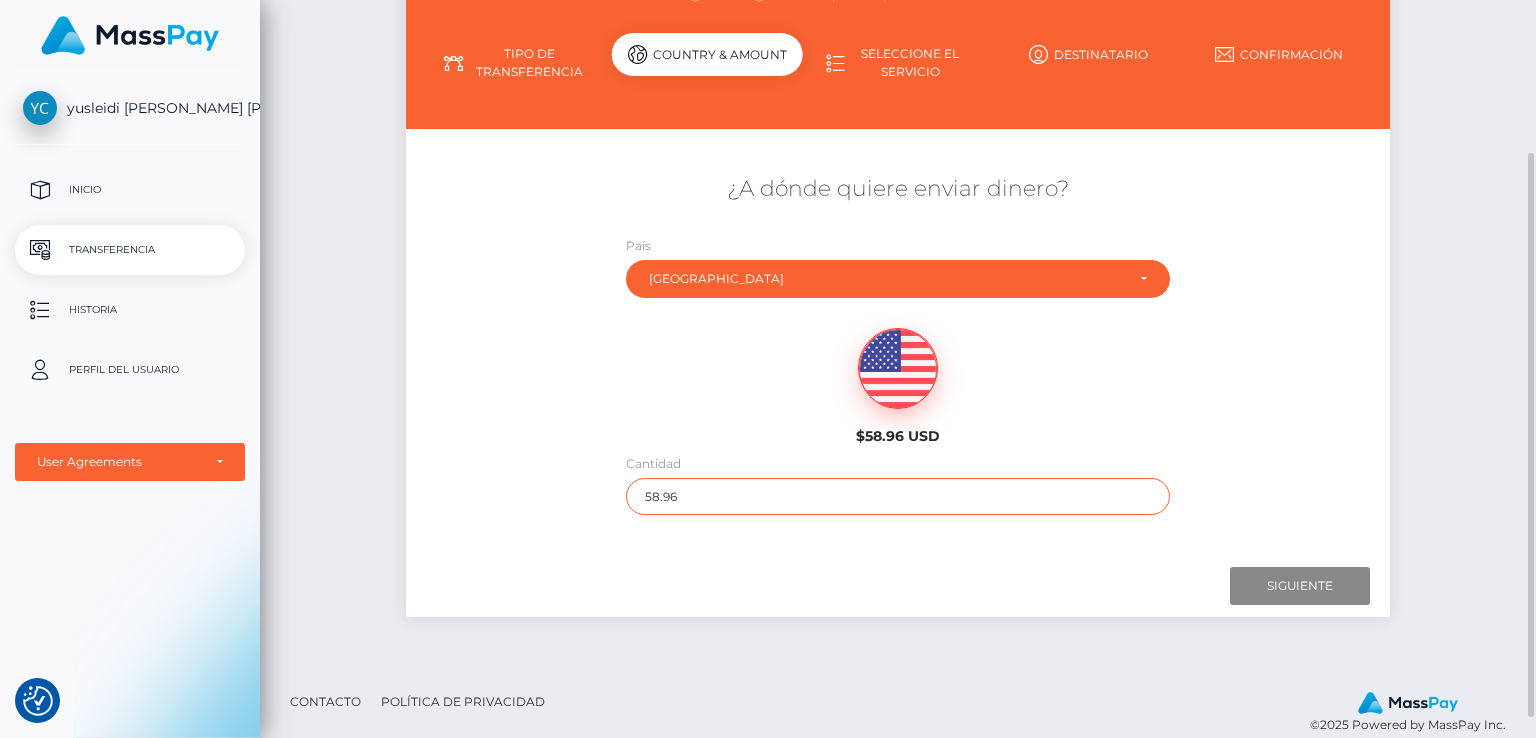 drag, startPoint x: 658, startPoint y: 494, endPoint x: 764, endPoint y: 425, distance: 126.47925 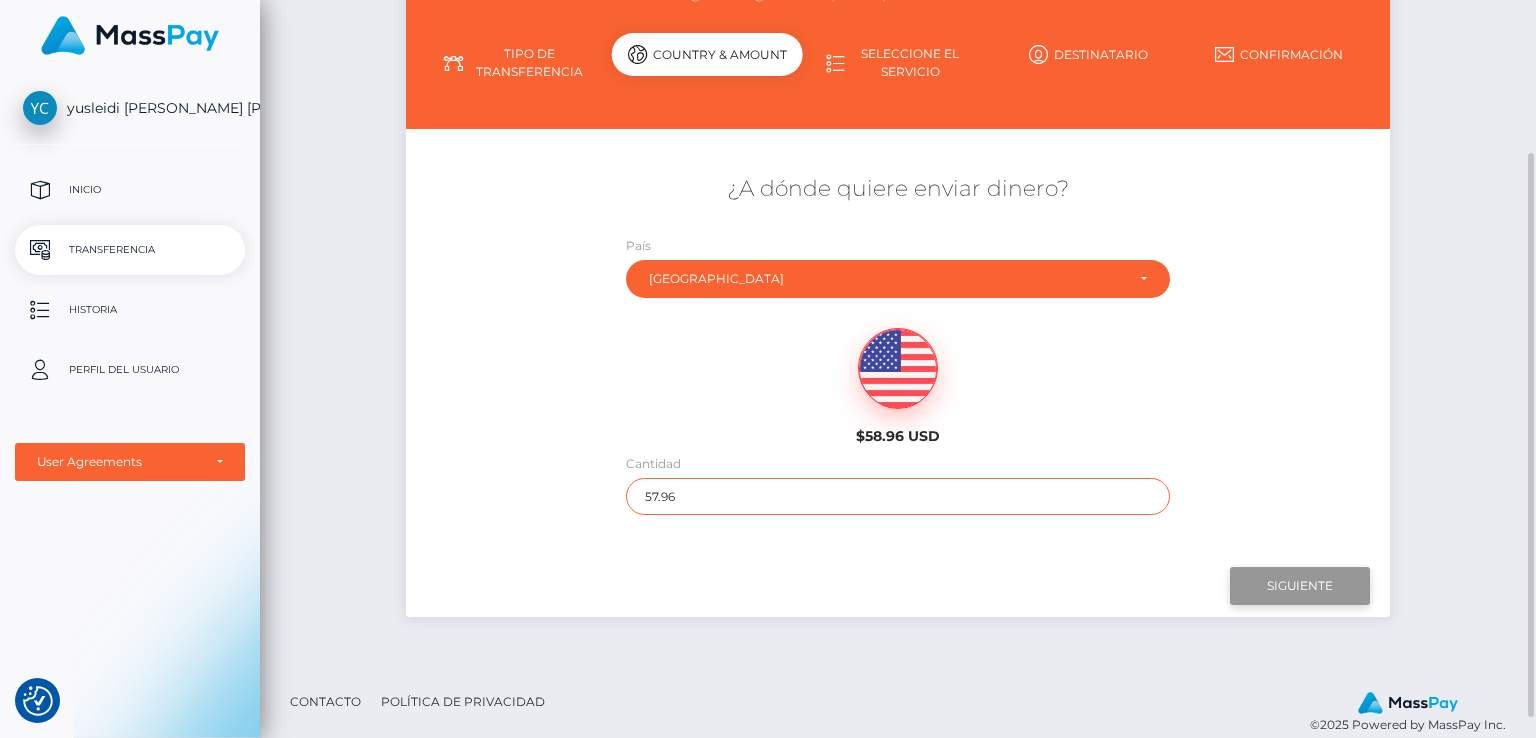 type on "57.96" 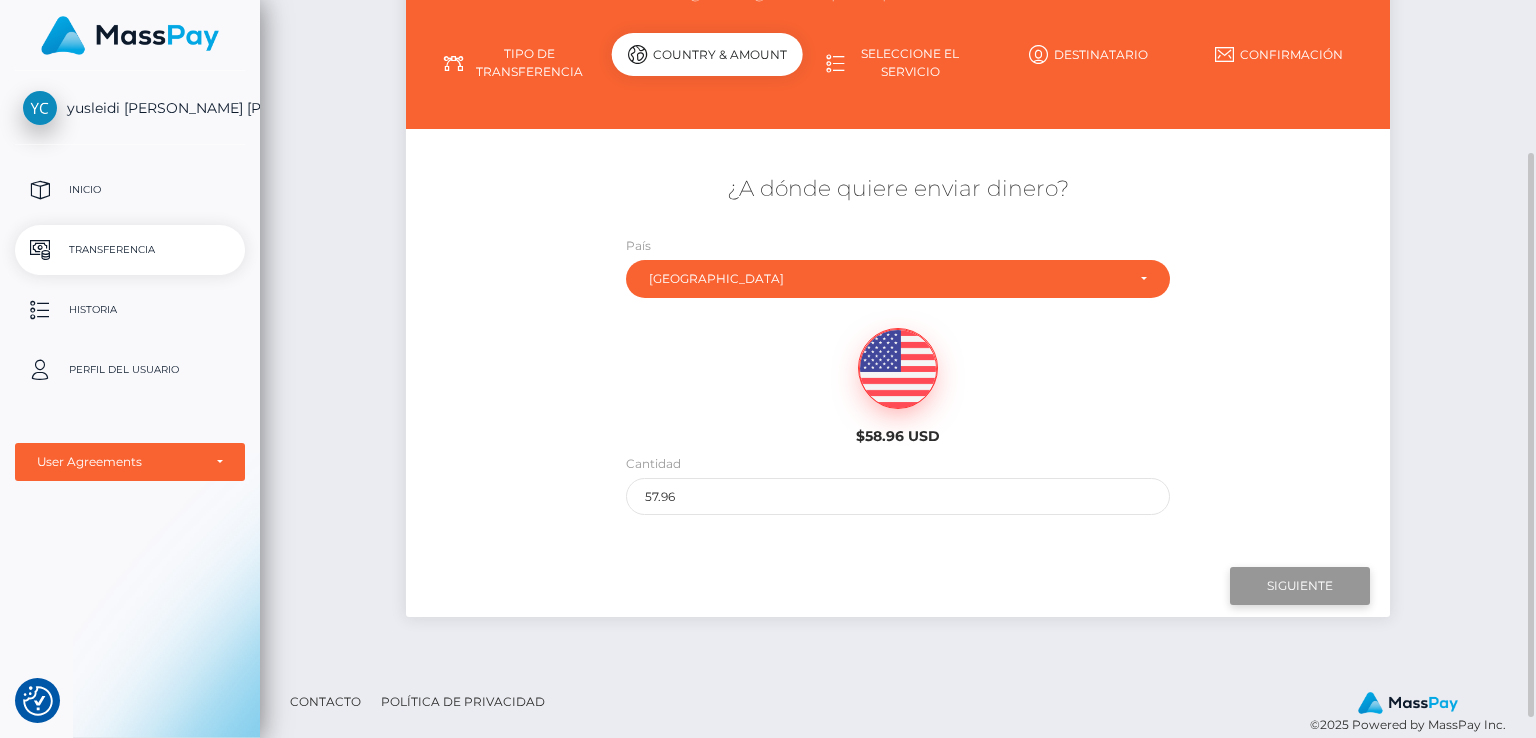 click on "Next" at bounding box center [1300, 586] 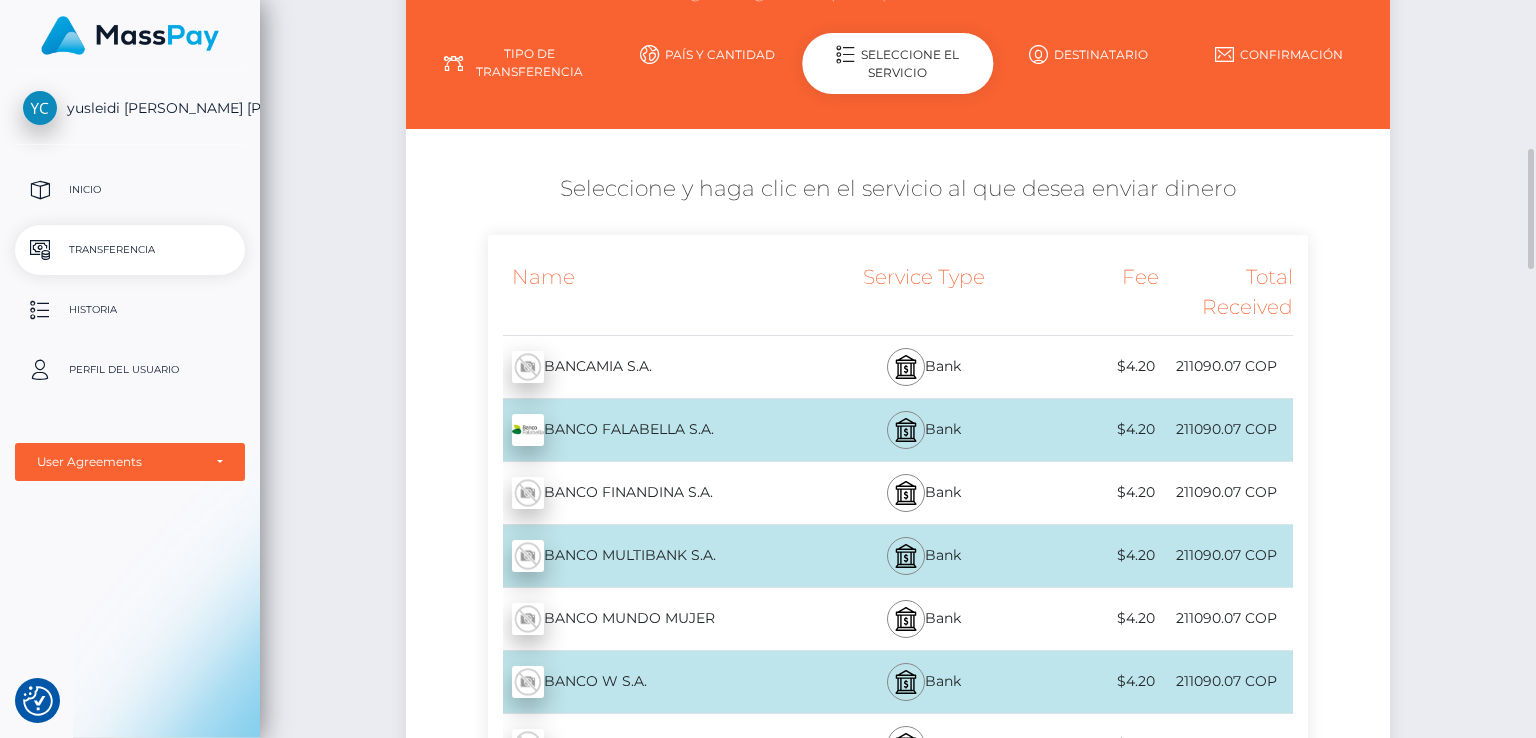 scroll, scrollTop: 400, scrollLeft: 0, axis: vertical 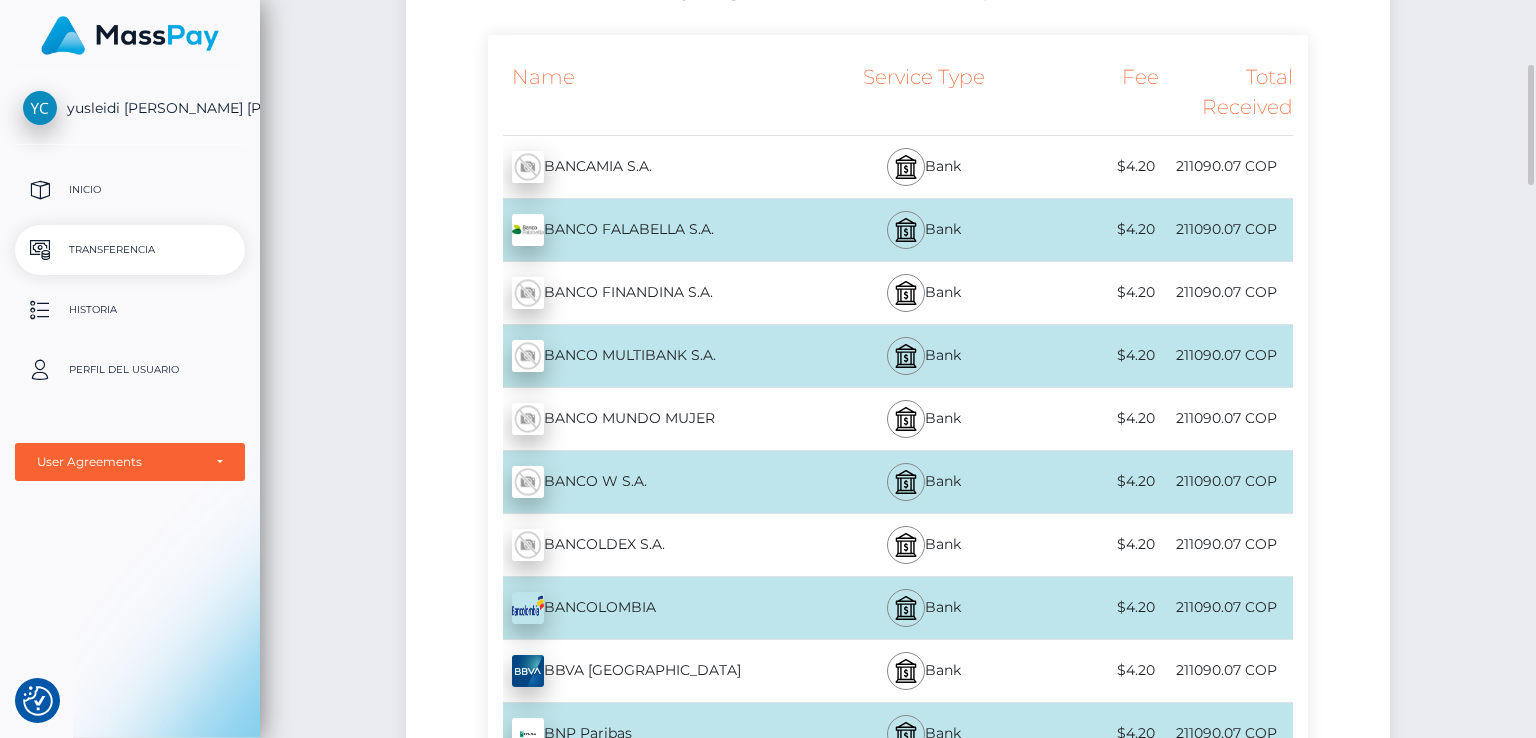 click on "BANCOLOMBIA  - COP" at bounding box center (655, 608) 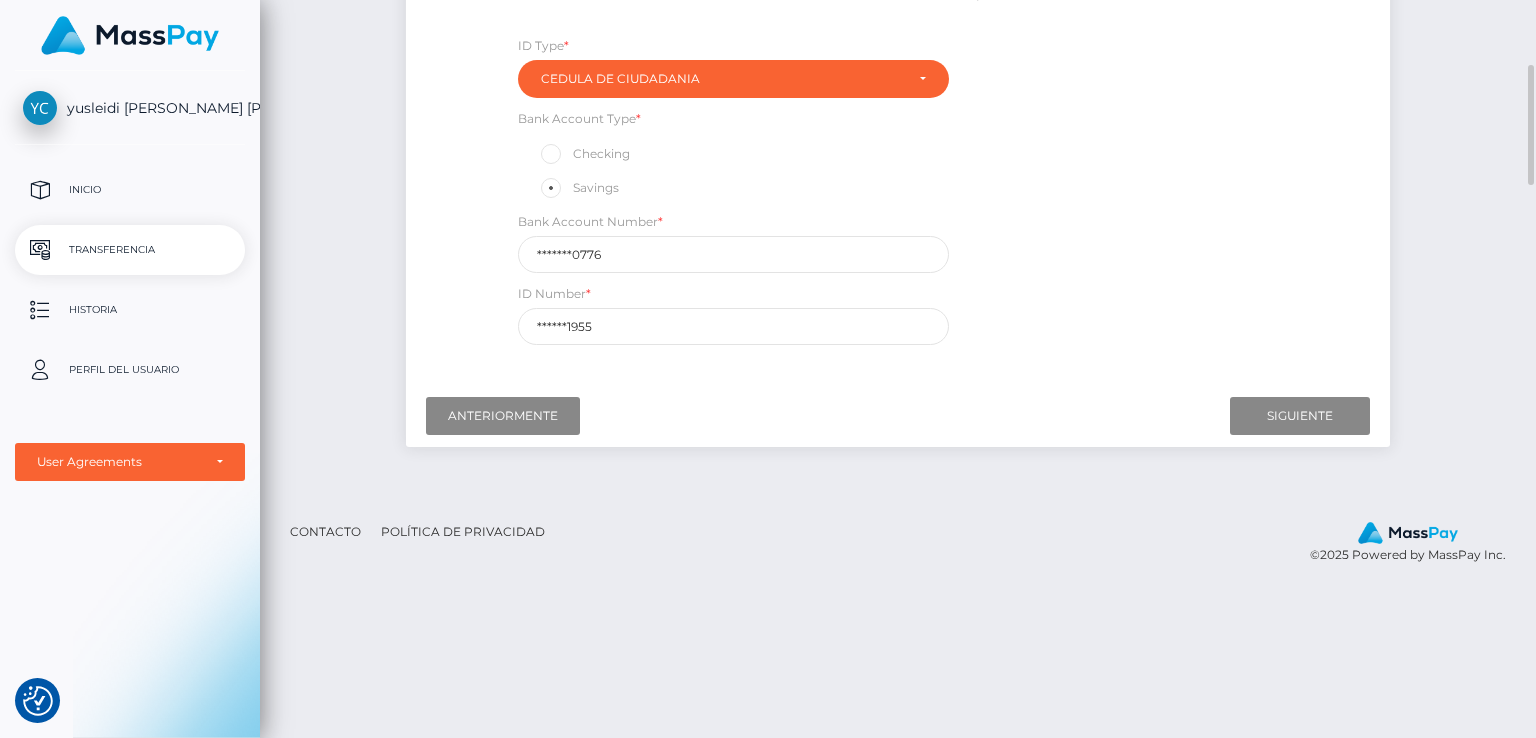 scroll, scrollTop: 200, scrollLeft: 0, axis: vertical 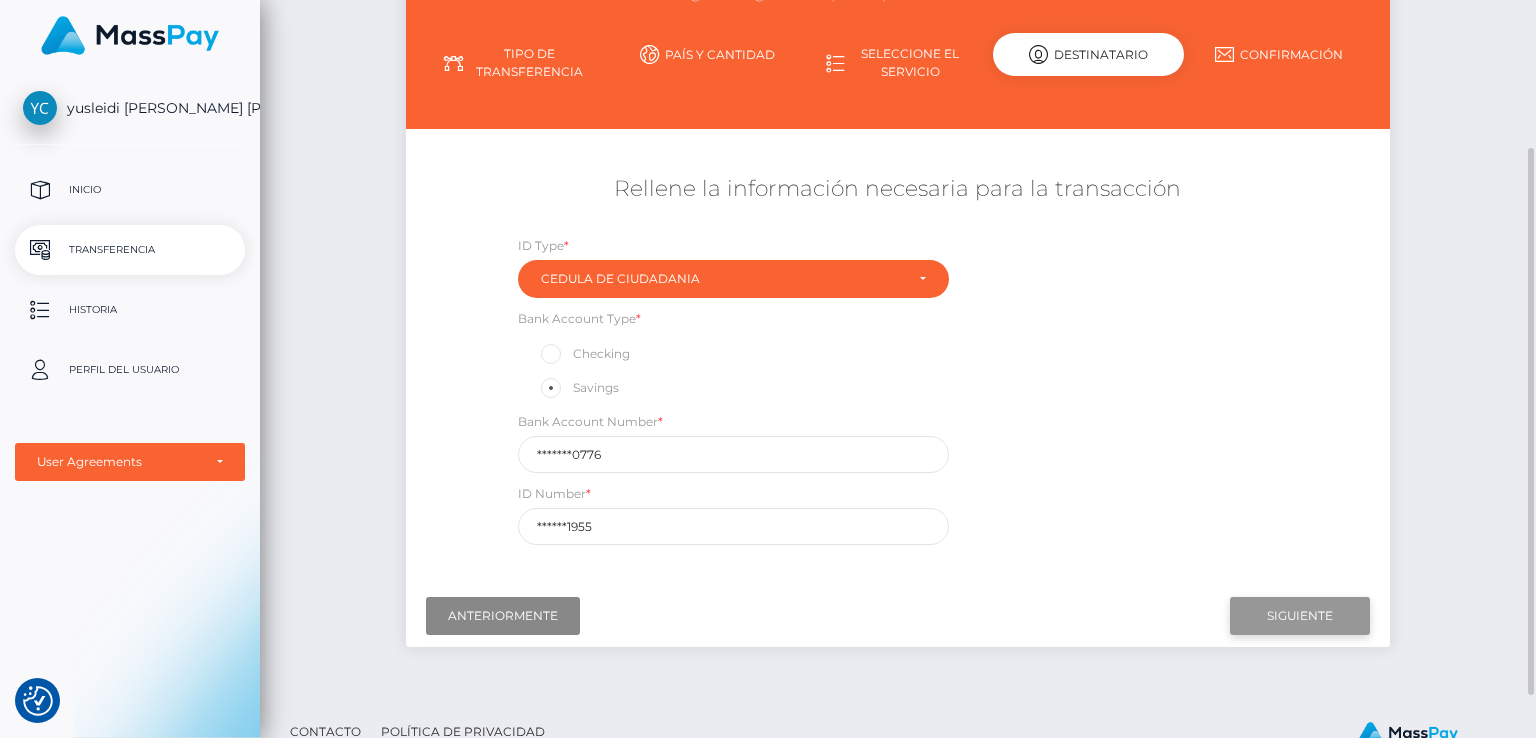click on "Next" at bounding box center (1300, 616) 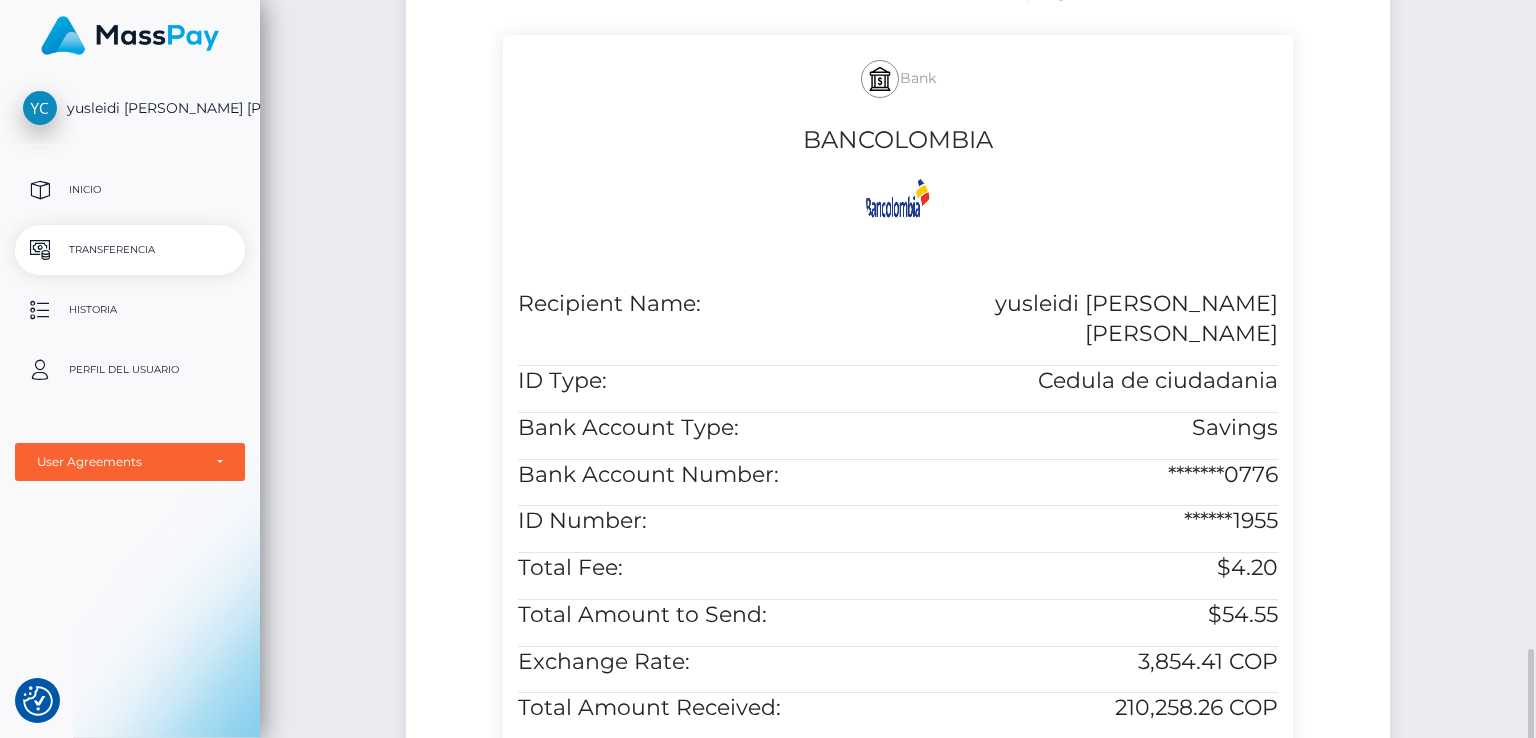 scroll, scrollTop: 740, scrollLeft: 0, axis: vertical 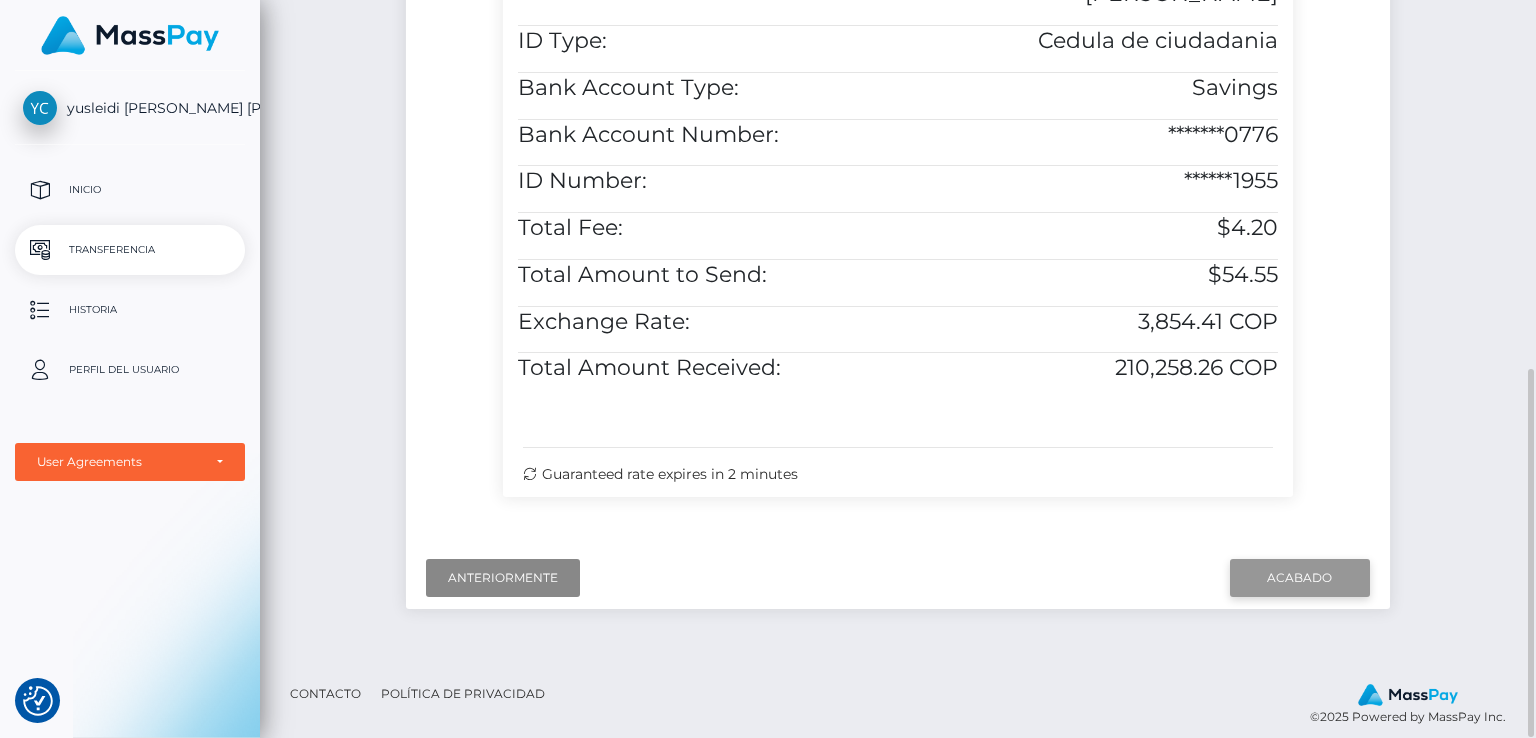 click on "Finish" at bounding box center [1300, 578] 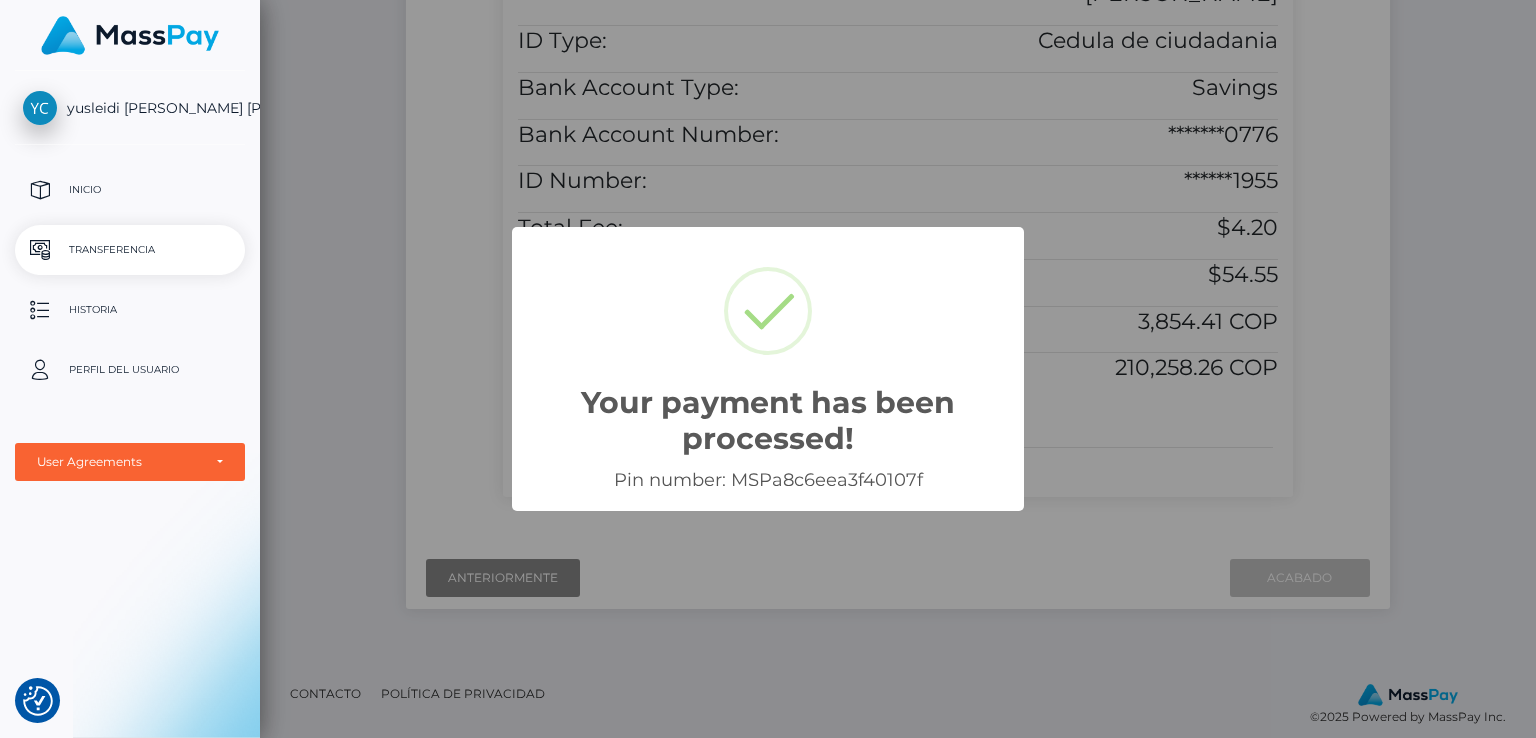 click on "Your payment has been processed! × Pin number: MSPa8c6eea3f40107f OK Cancel" at bounding box center [768, 369] 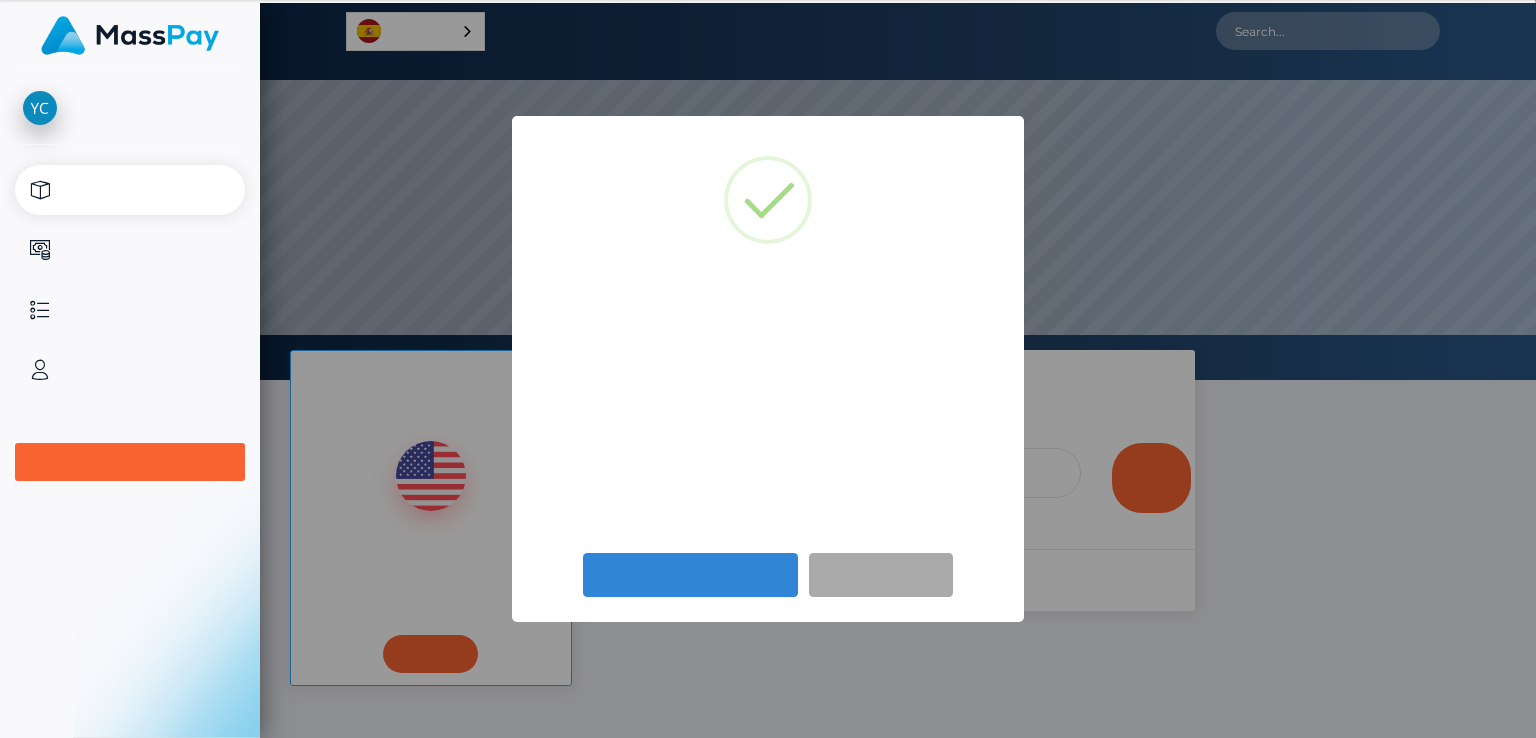 scroll, scrollTop: 0, scrollLeft: 0, axis: both 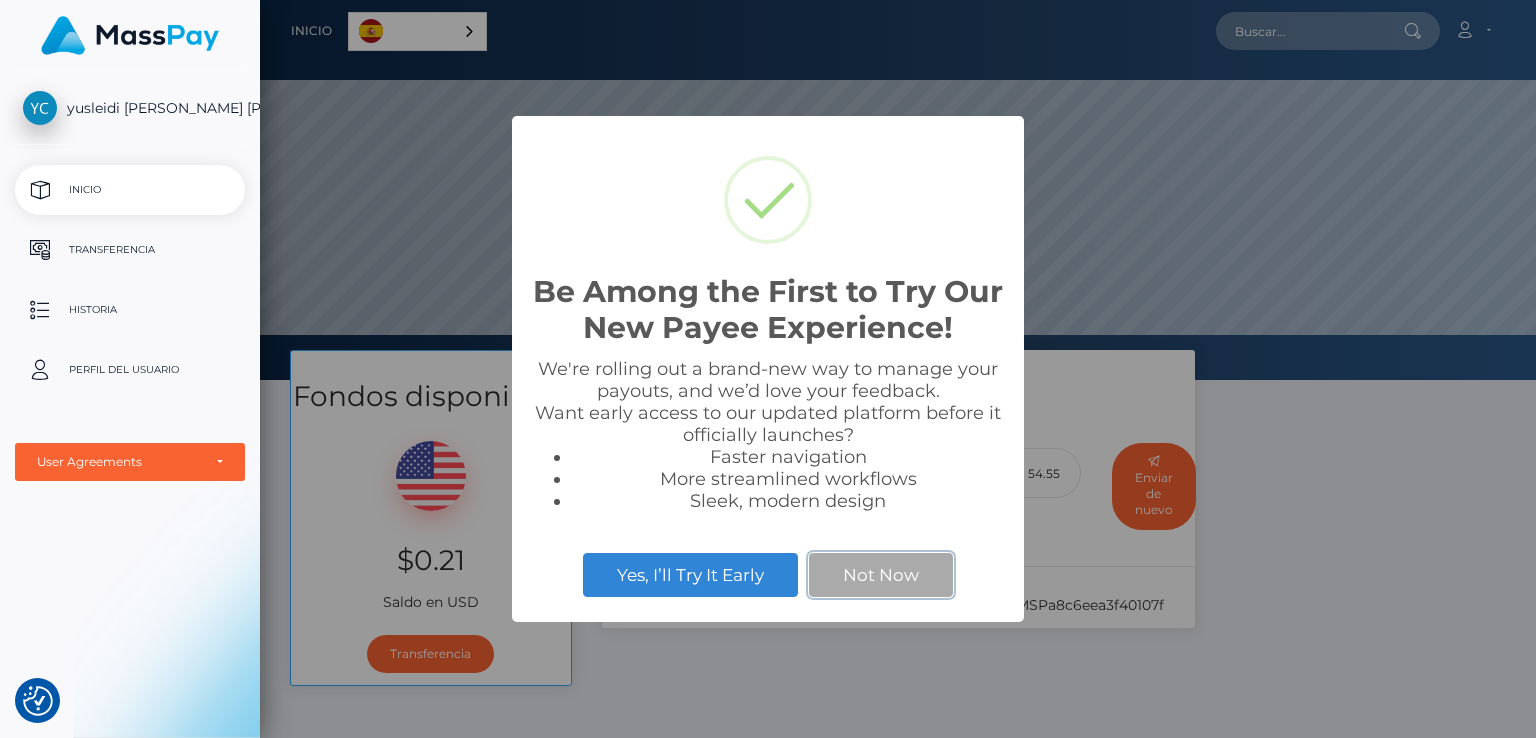 click on "Not Now" at bounding box center [881, 575] 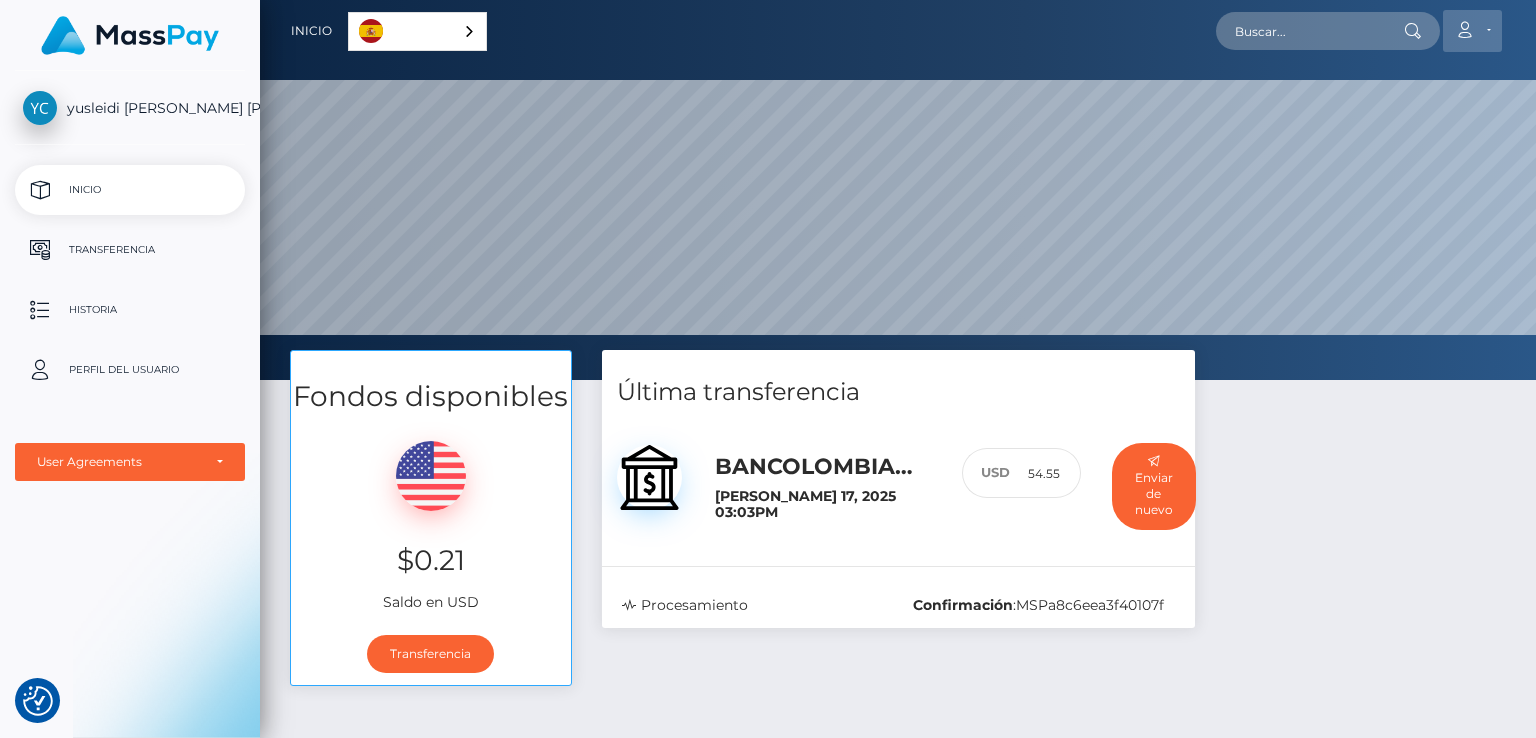 click on "Cuenta" at bounding box center [1472, 31] 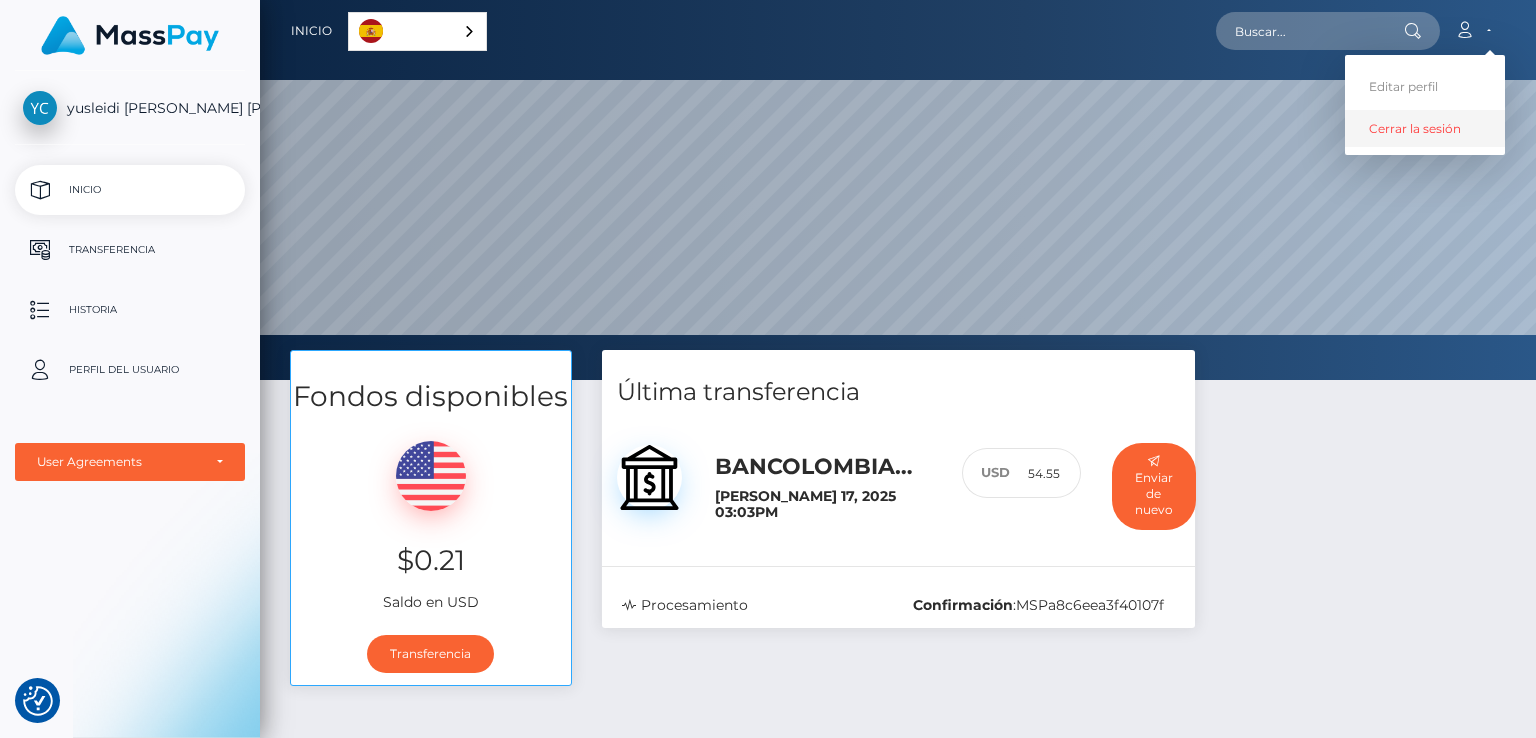 click on "Cerrar la sesión" at bounding box center (1425, 128) 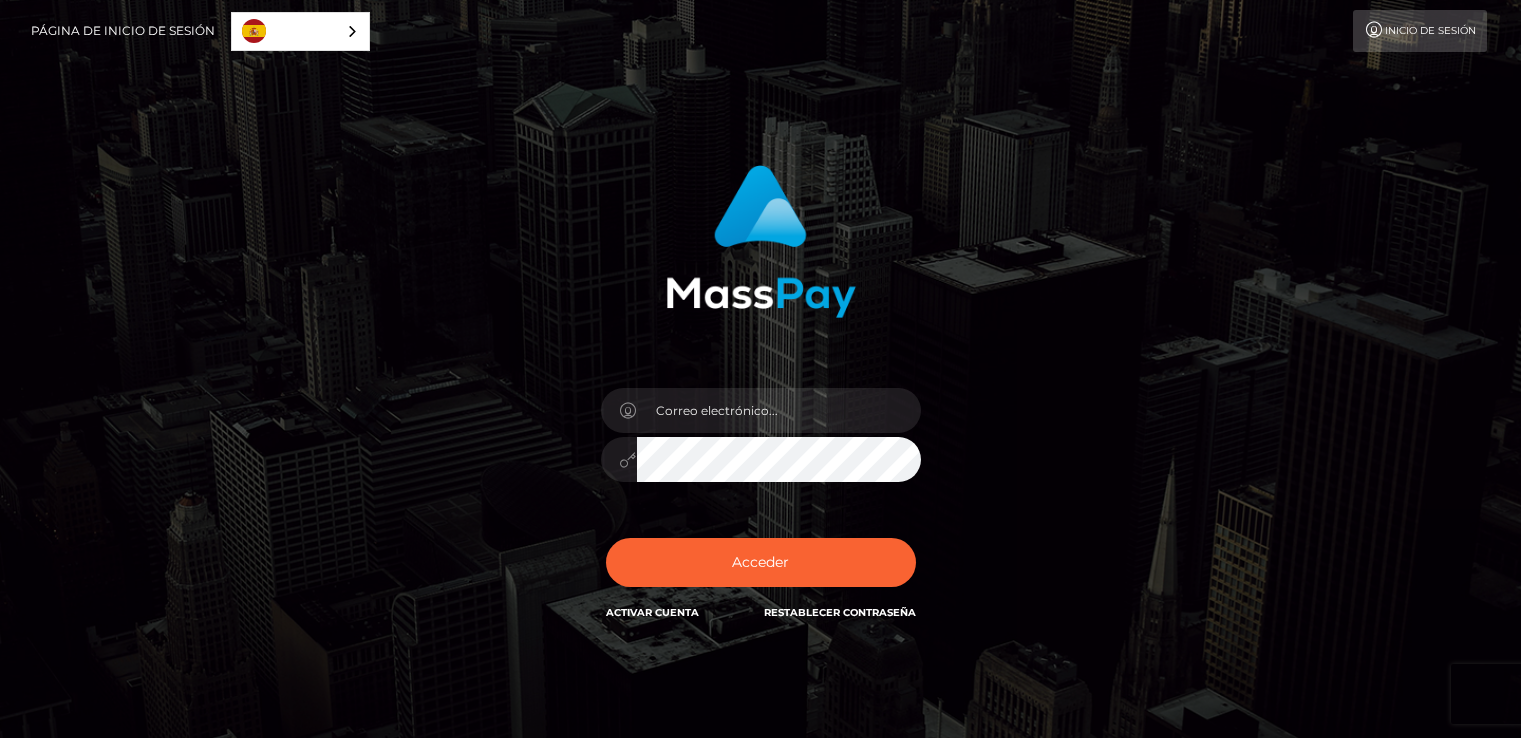 scroll, scrollTop: 0, scrollLeft: 0, axis: both 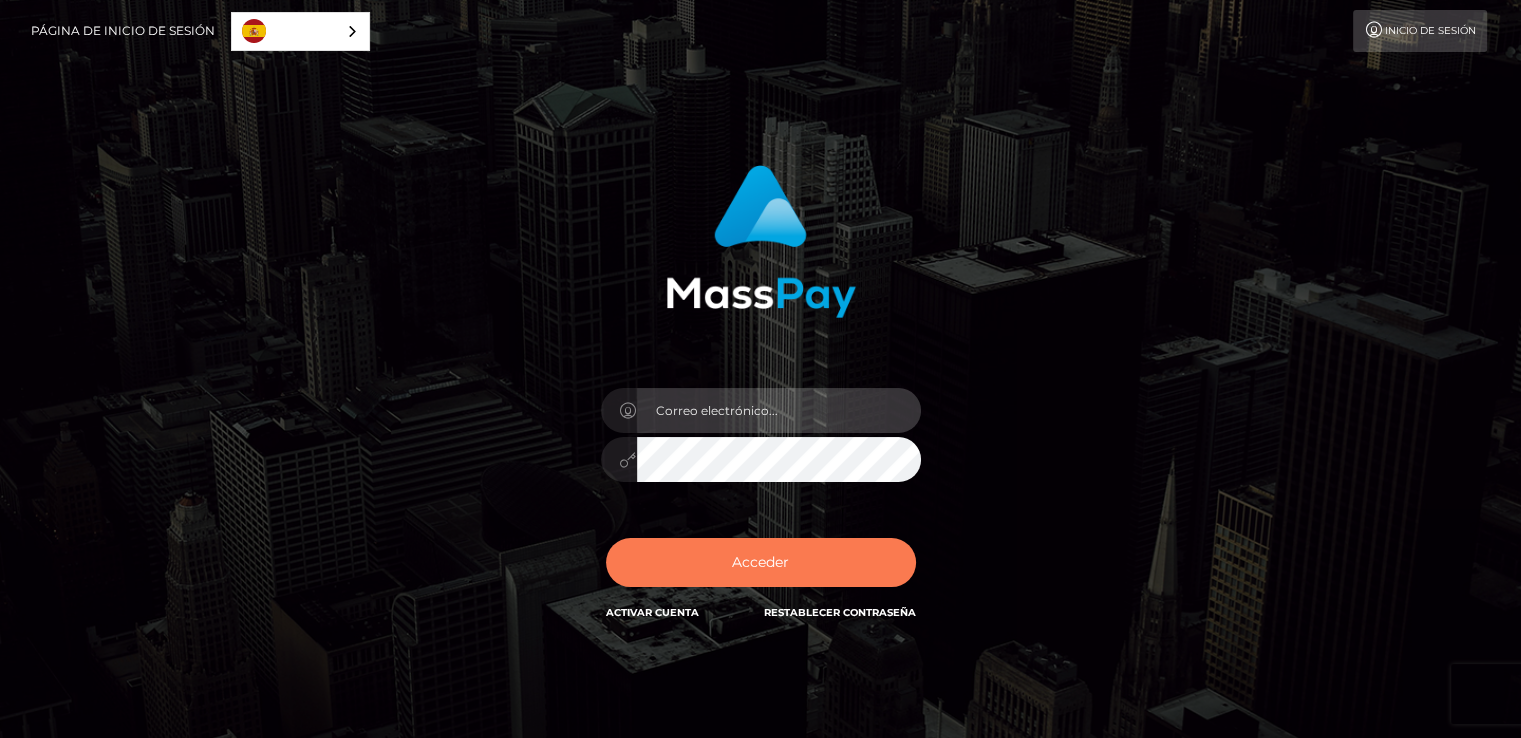 type on "yusleidi.barrios@amadeusstudio.com.co" 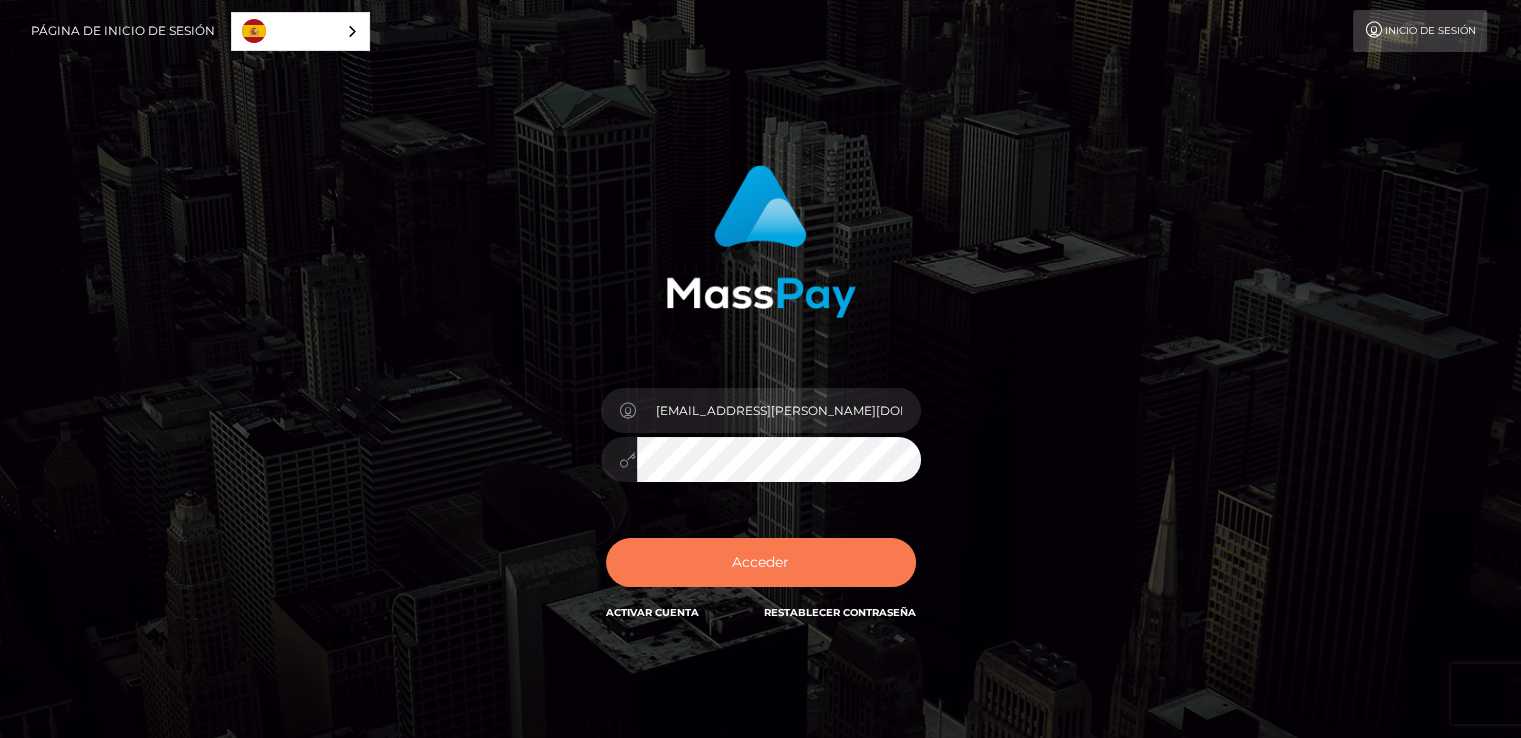 click on "Acceder" at bounding box center [761, 562] 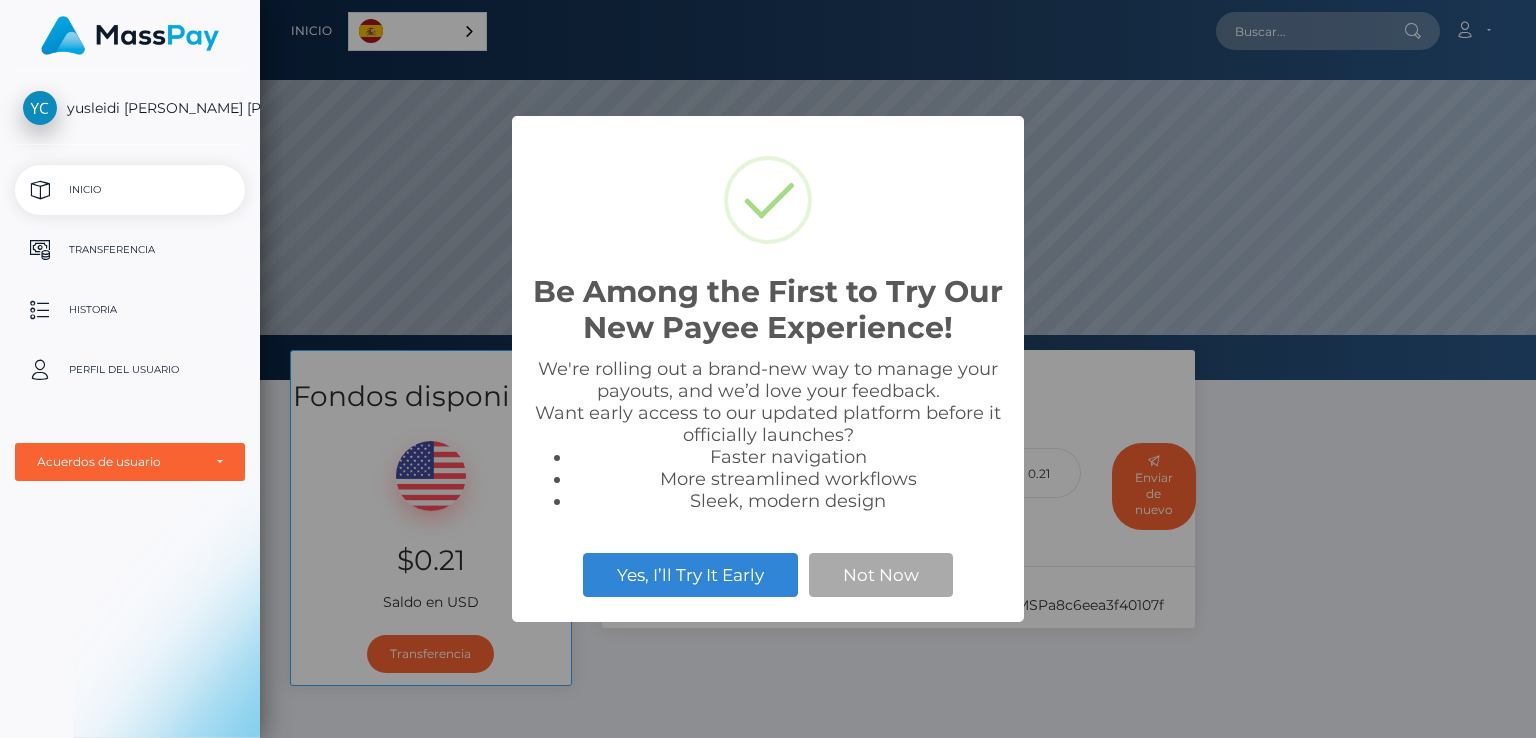 scroll, scrollTop: 0, scrollLeft: 0, axis: both 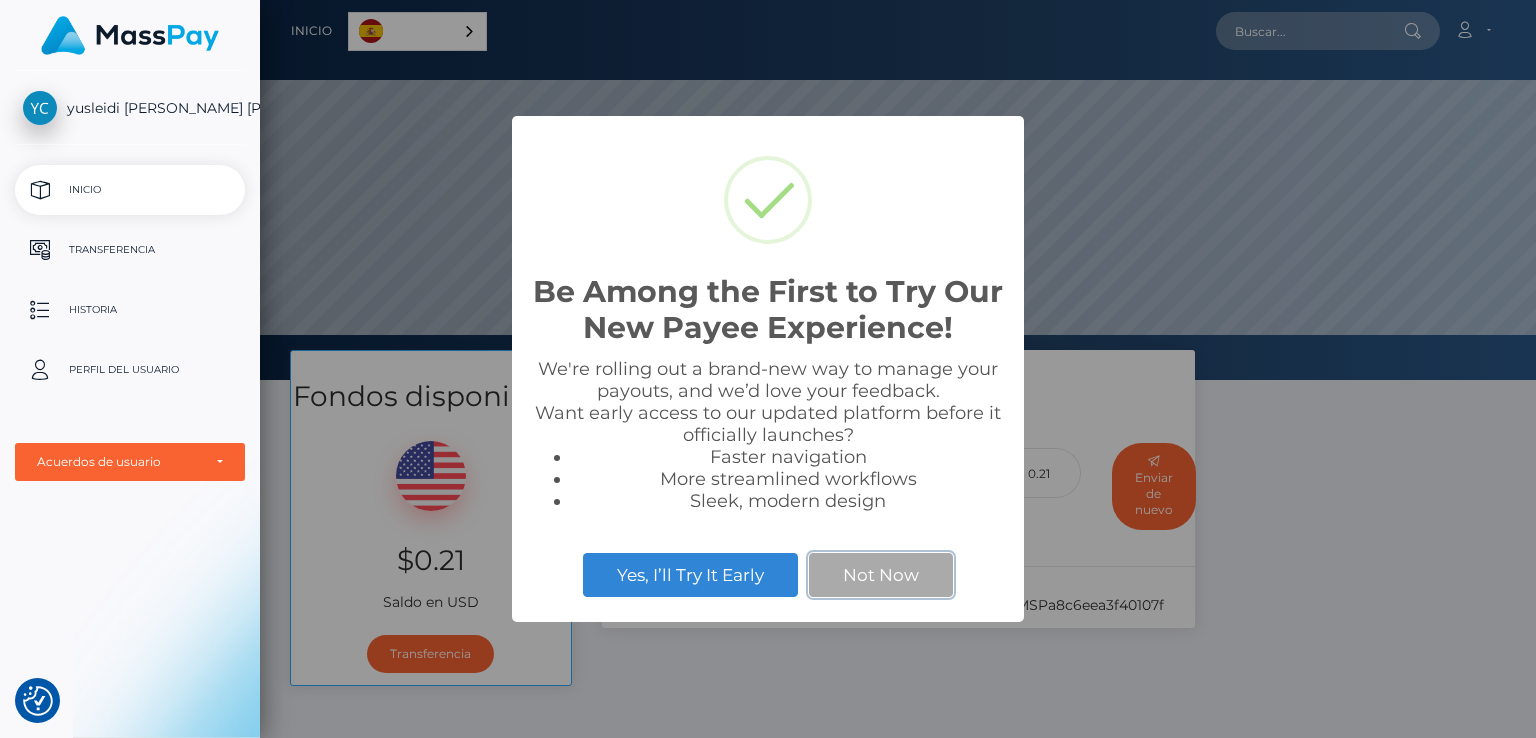 drag, startPoint x: 868, startPoint y: 579, endPoint x: 890, endPoint y: 552, distance: 34.828148 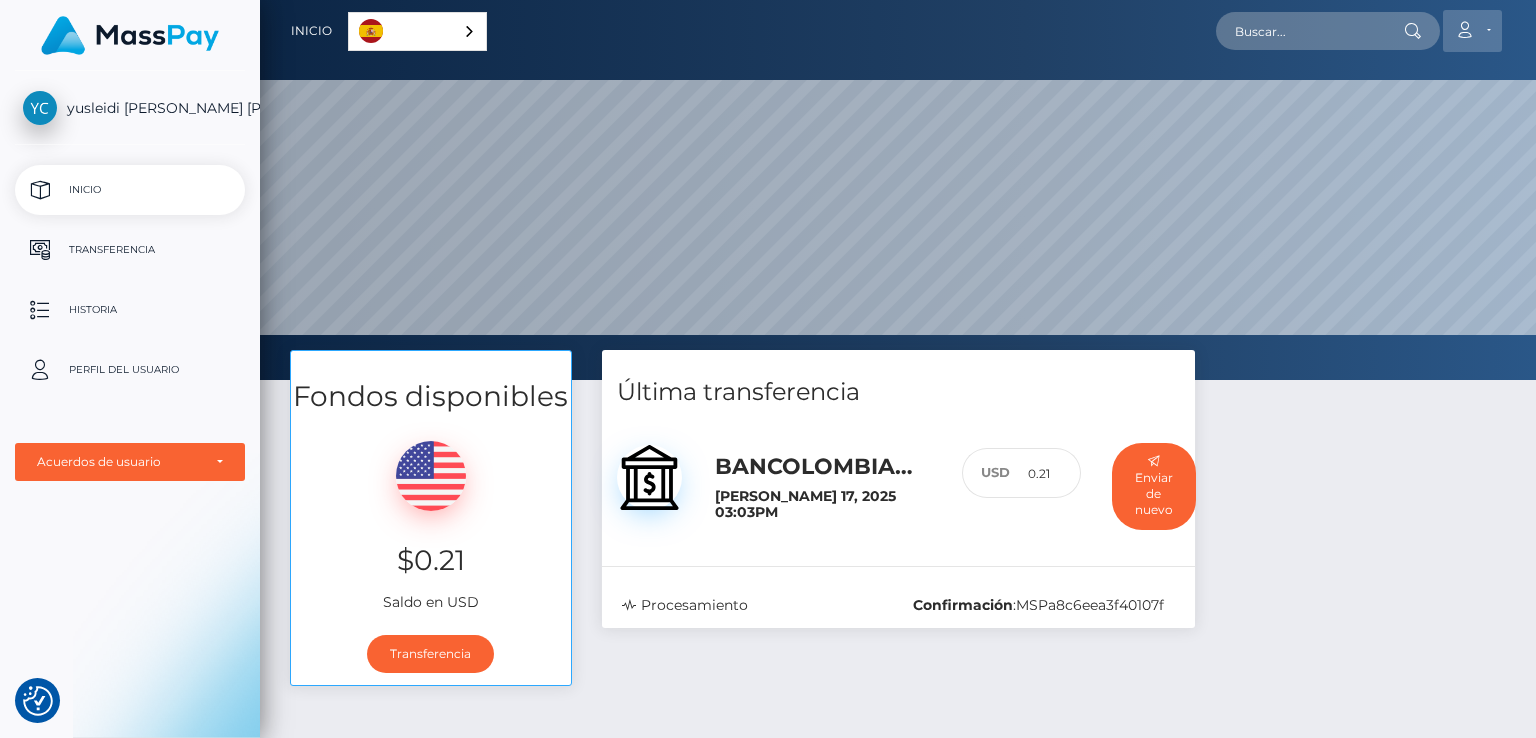 click on "Cuenta" at bounding box center (1472, 31) 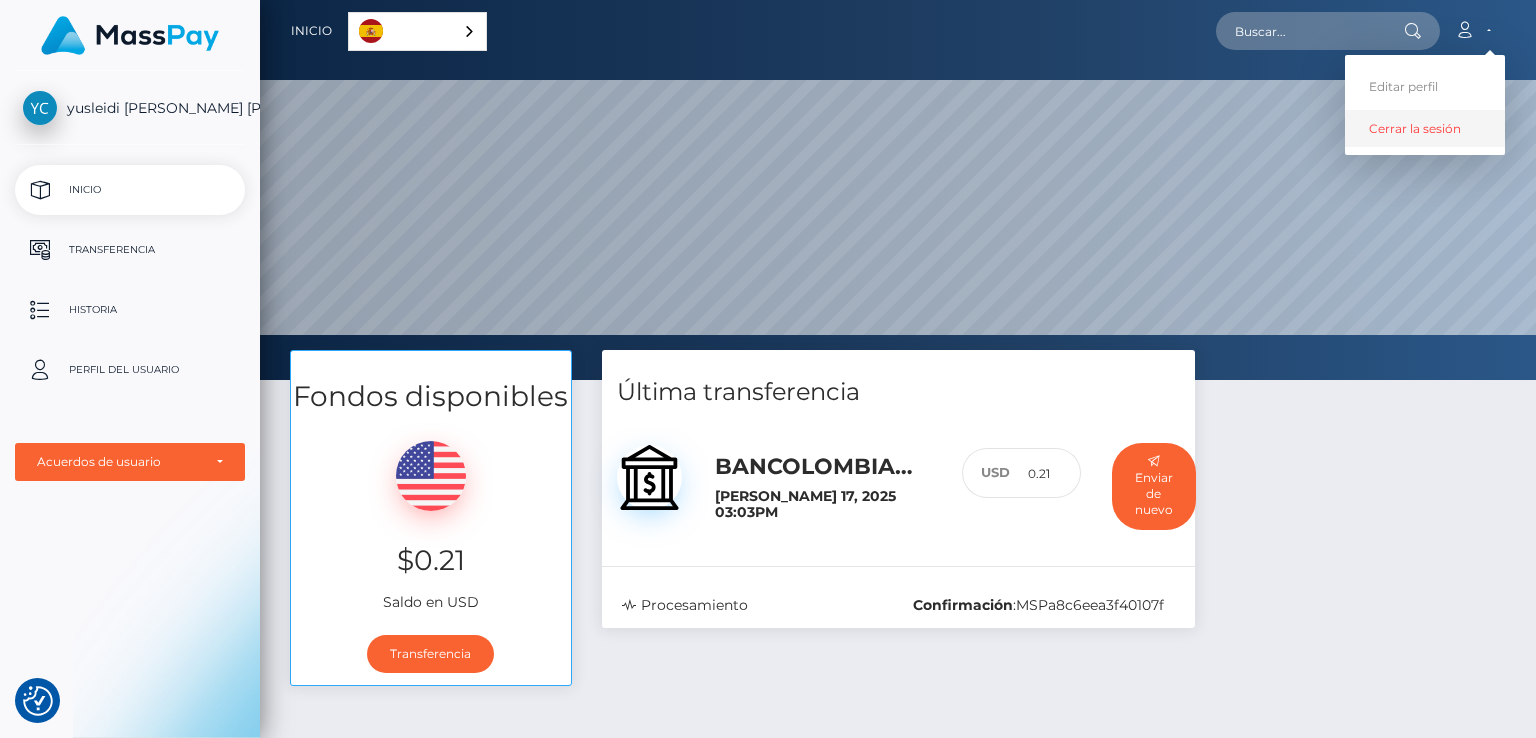 click on "Cerrar la sesión" at bounding box center (1425, 128) 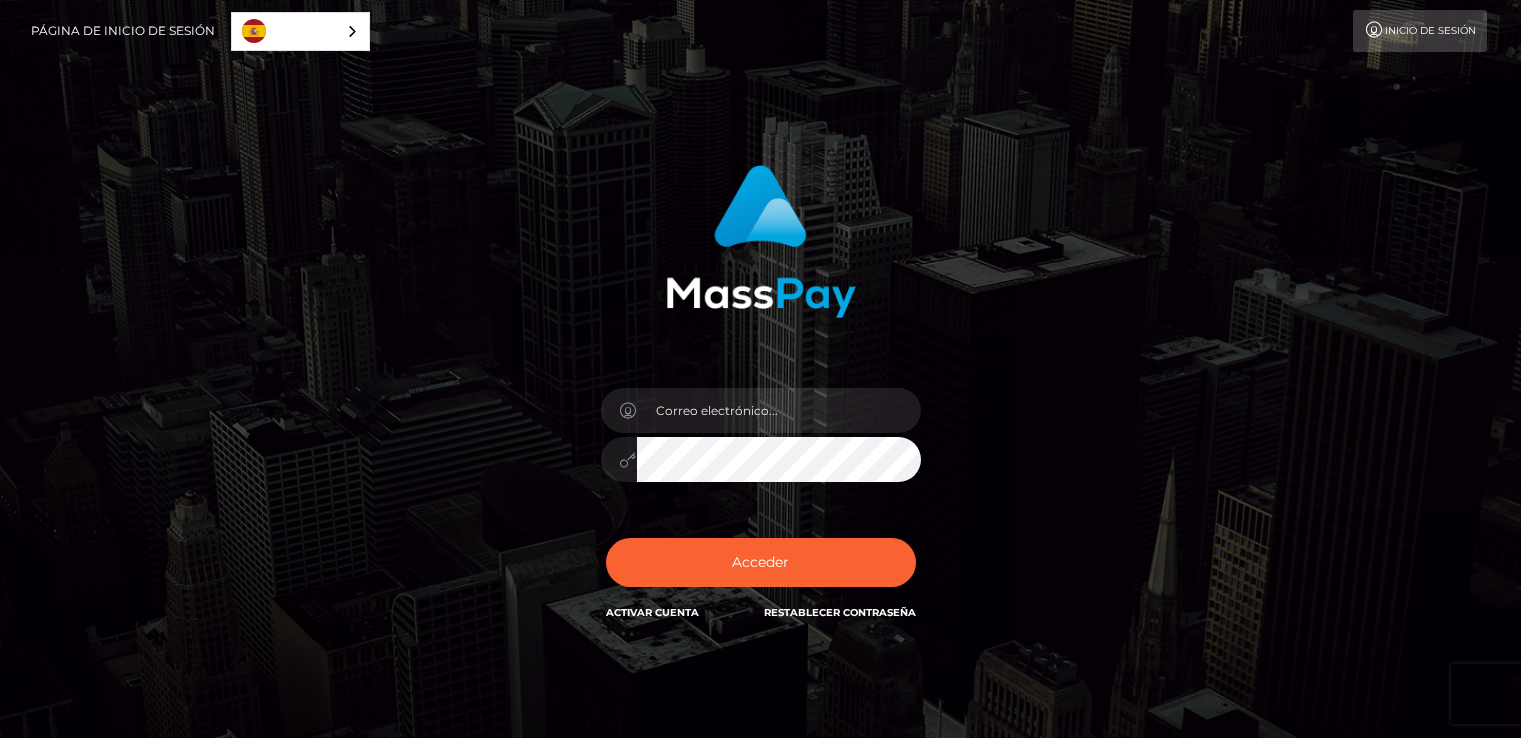 scroll, scrollTop: 0, scrollLeft: 0, axis: both 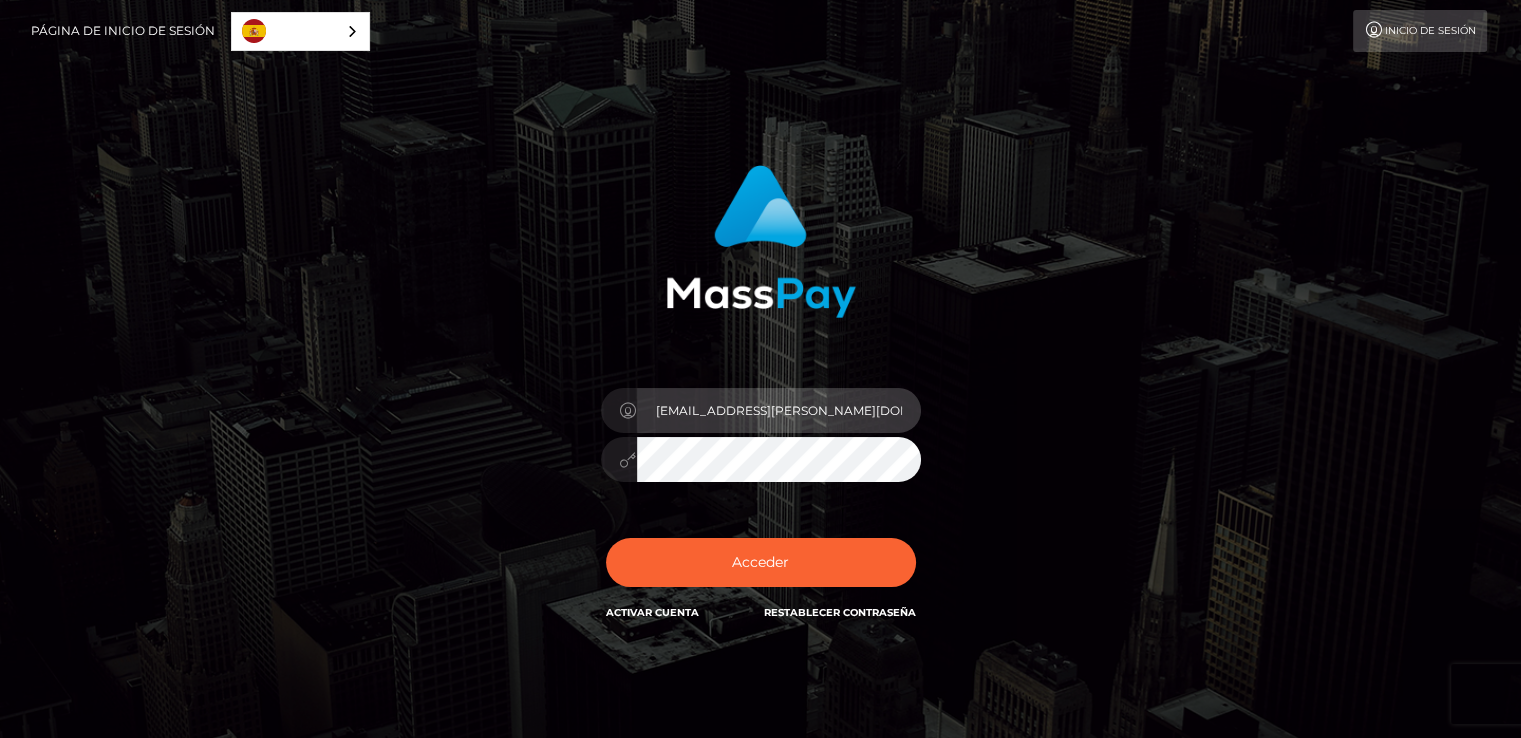 click on "yusleidi.barrios@amadeusstudio.com.co" at bounding box center (779, 410) 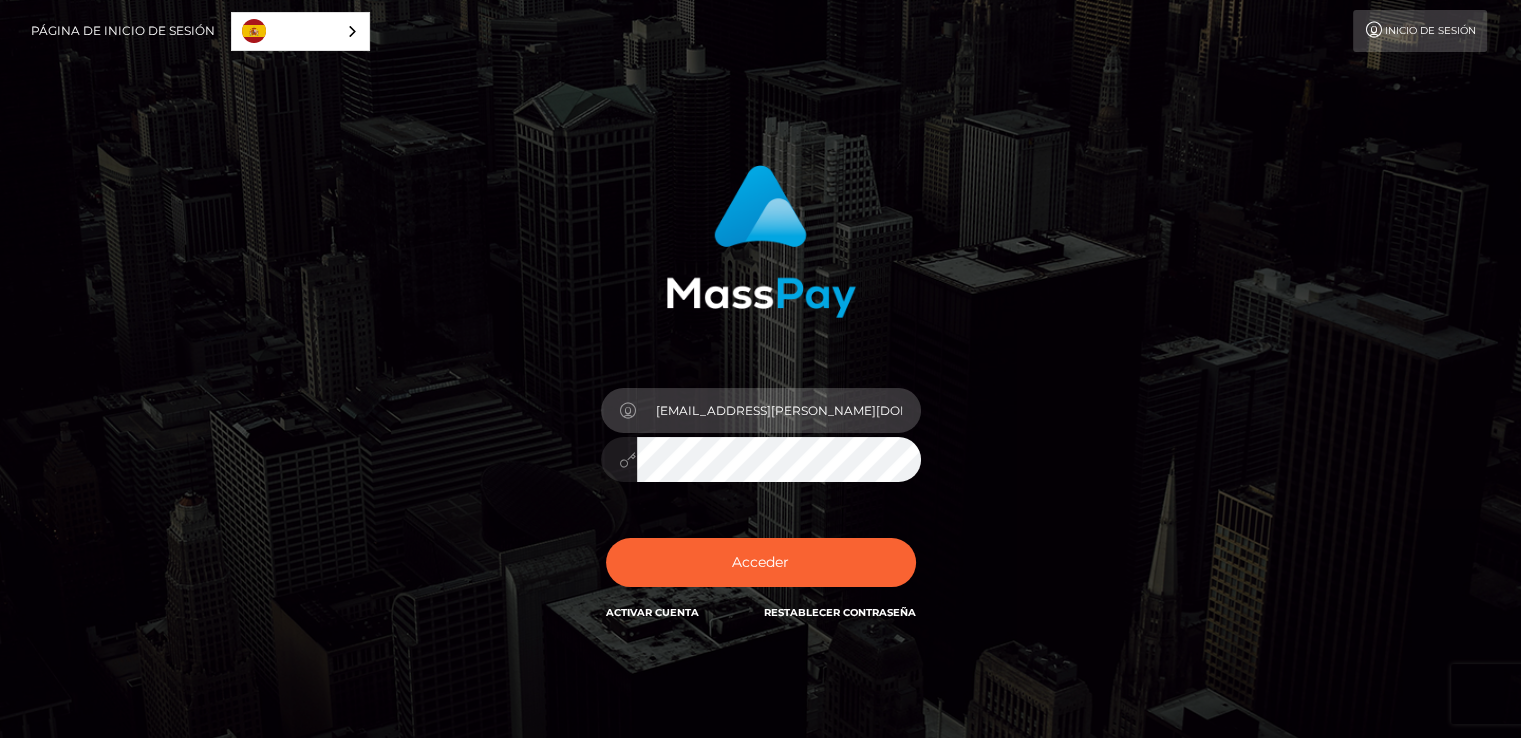 click on "yusleidi.barrios@amadeusstudio.com.co" at bounding box center [779, 410] 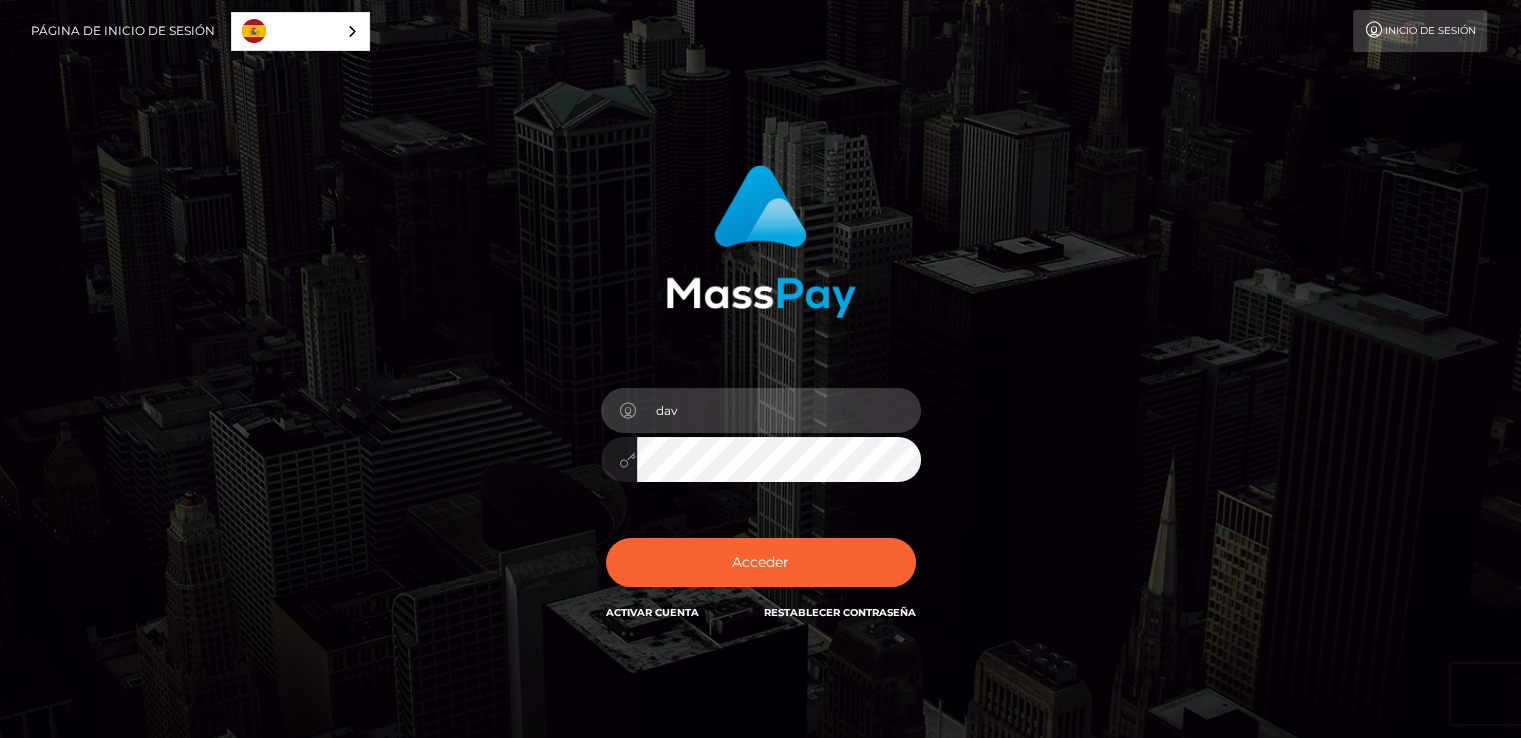 type on "davids.sanchez1@amadeusstudio.com.co" 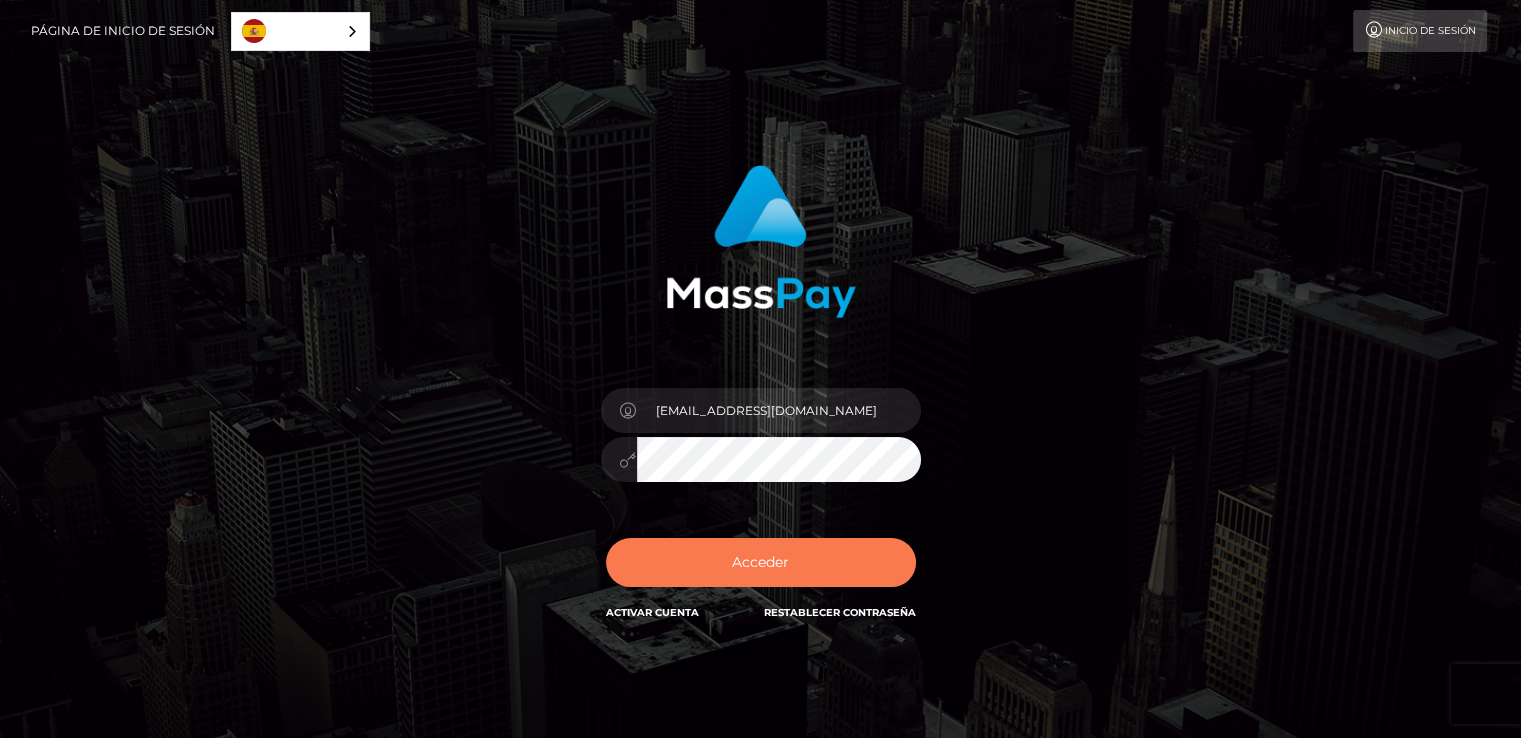 click on "Acceder" at bounding box center (761, 562) 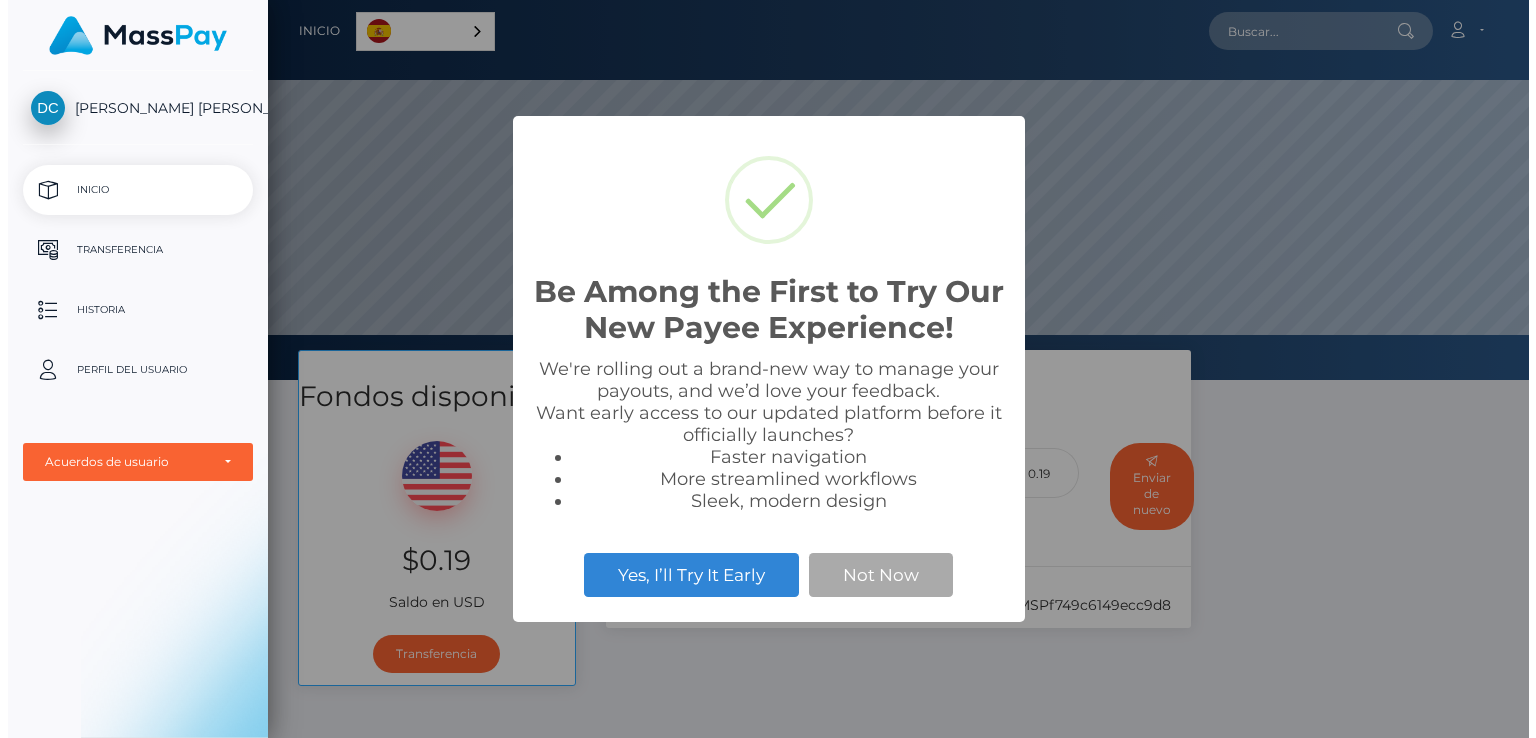 scroll, scrollTop: 0, scrollLeft: 0, axis: both 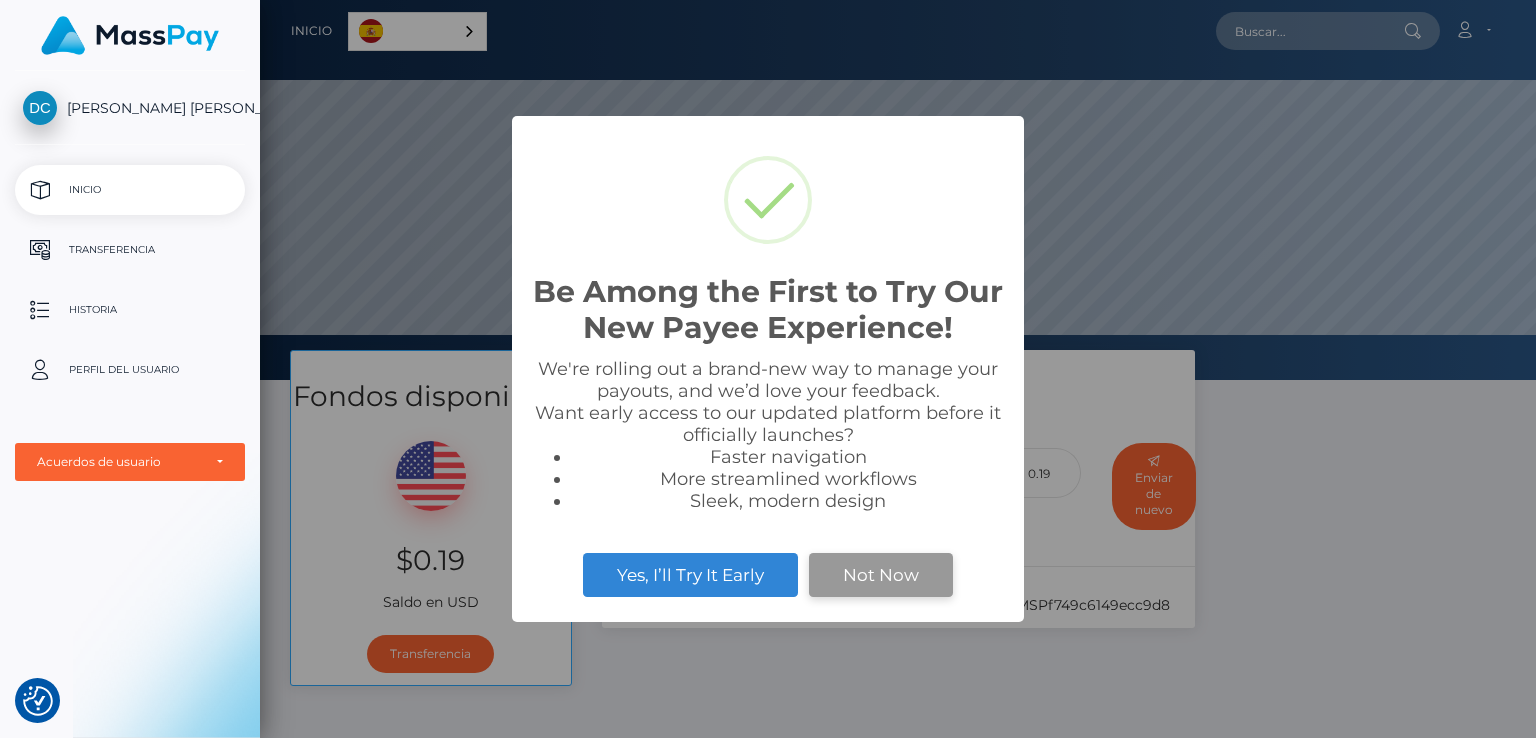 click on "Not Now" at bounding box center [881, 575] 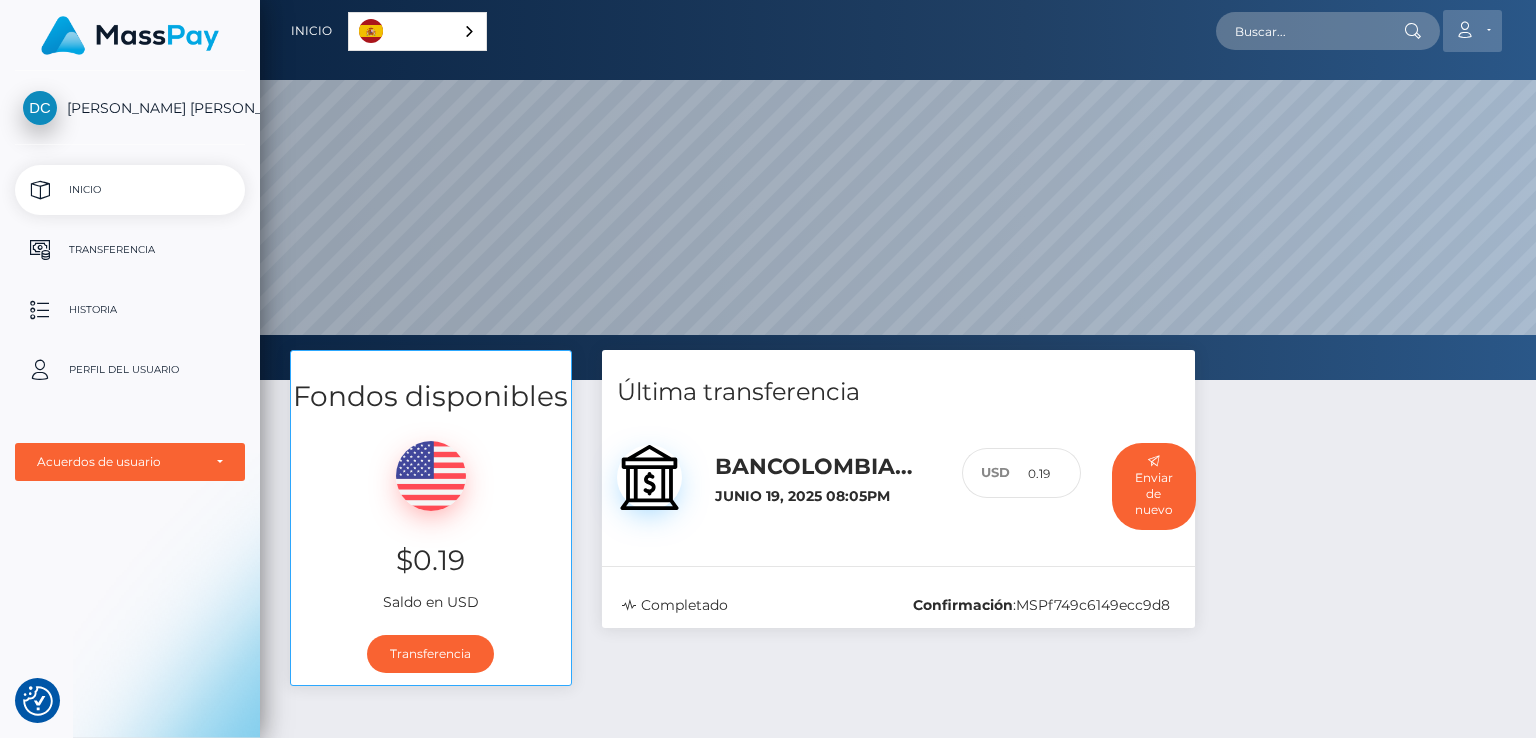 click on "Cuenta" at bounding box center (1472, 31) 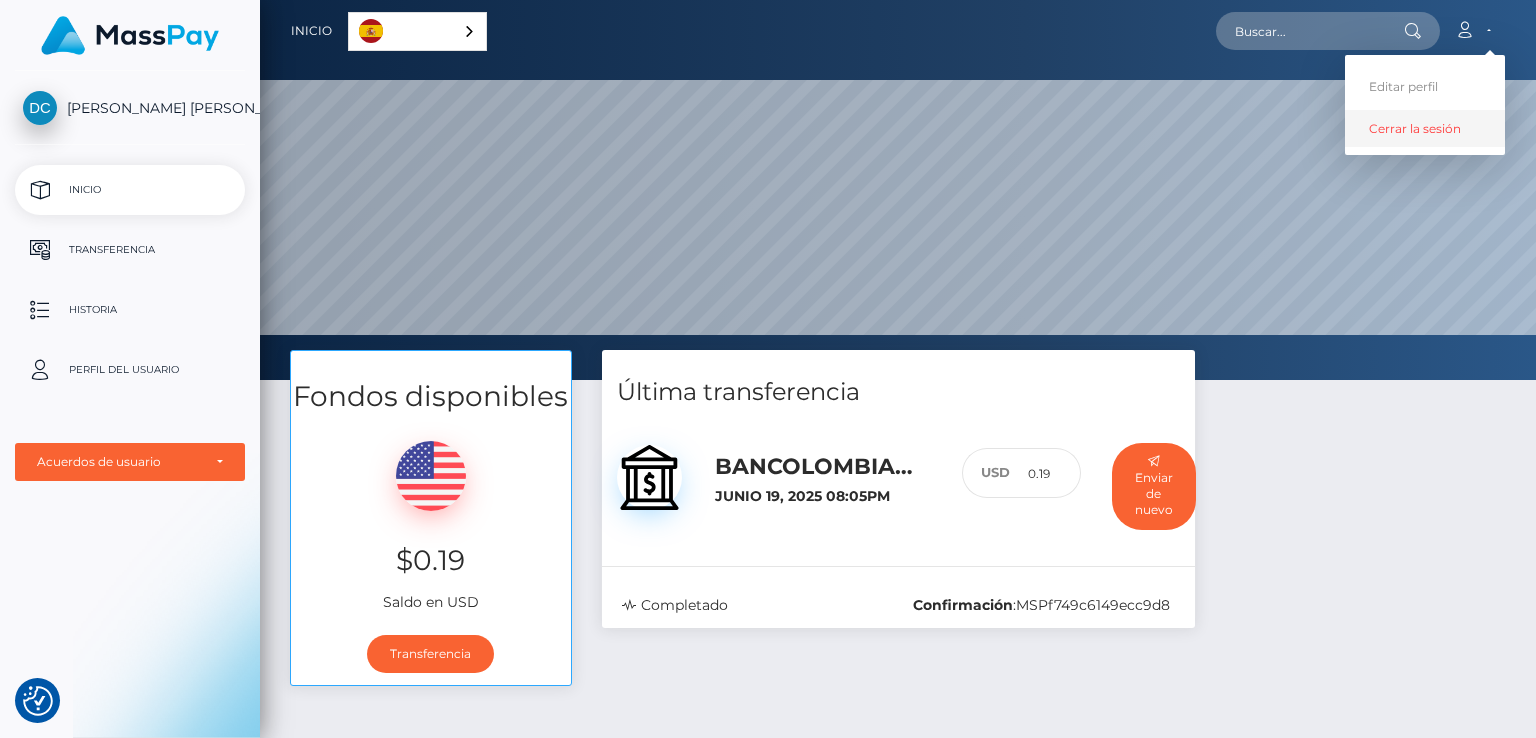 click on "Cerrar la sesión" at bounding box center [1425, 128] 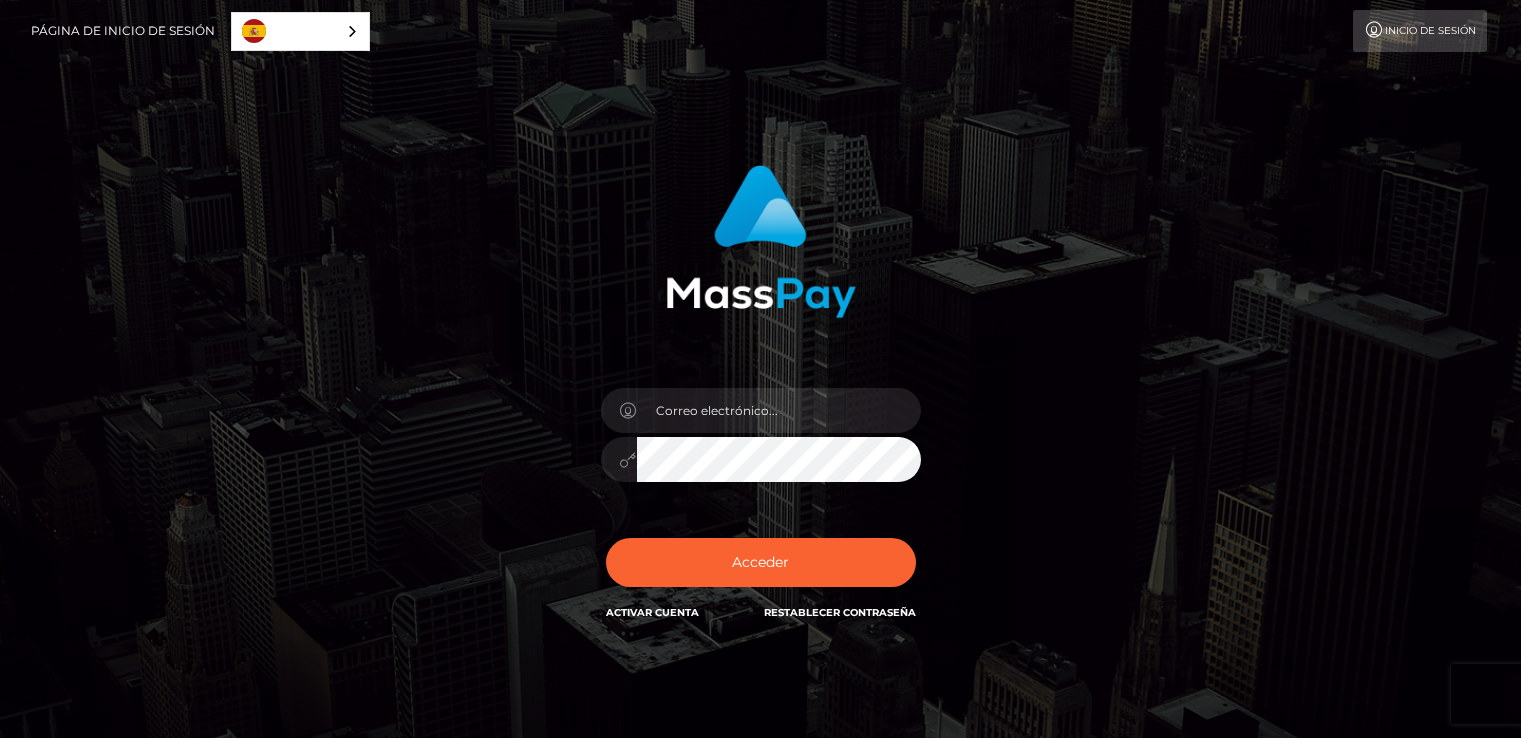 scroll, scrollTop: 0, scrollLeft: 0, axis: both 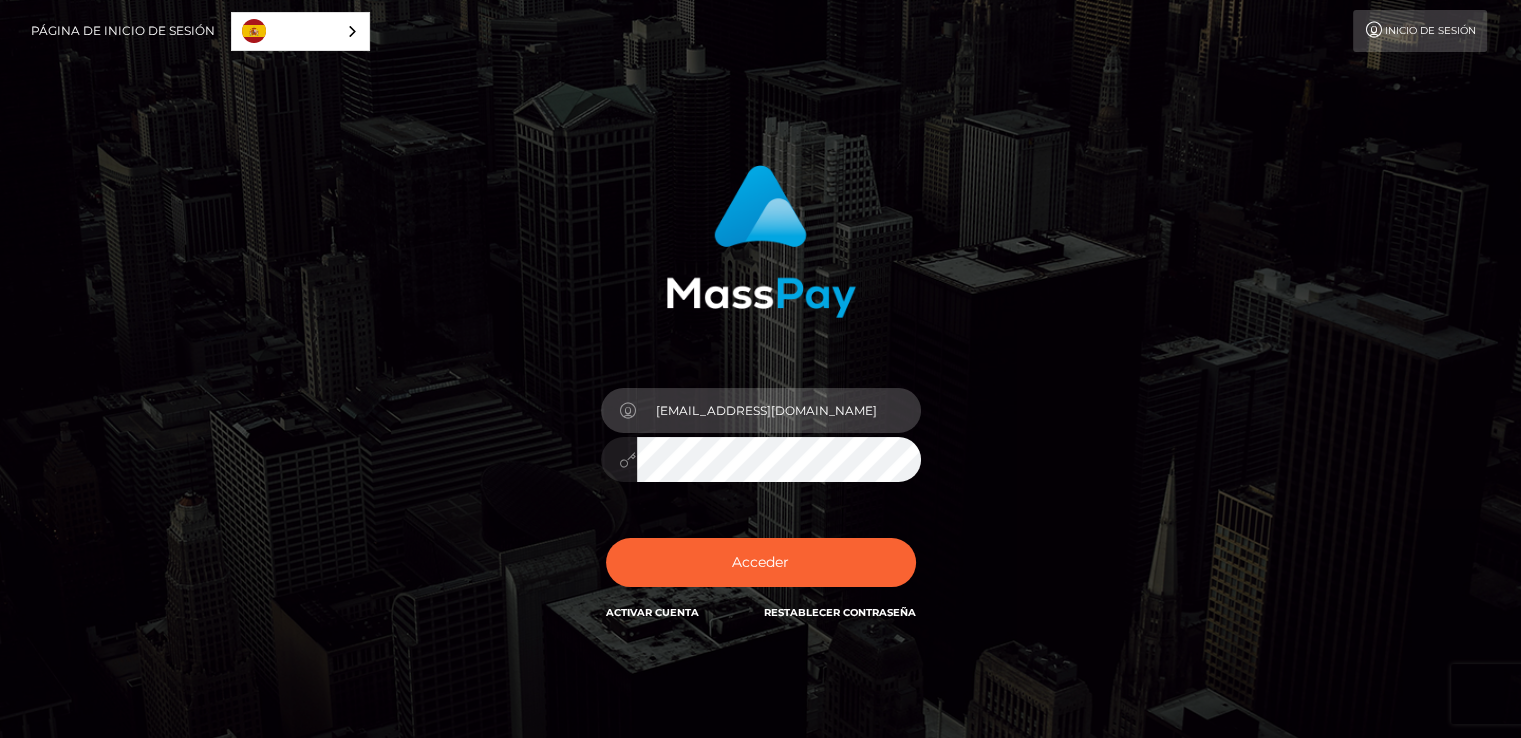 click on "davids.sanchez1@amadeusstudio.com.co" at bounding box center (779, 410) 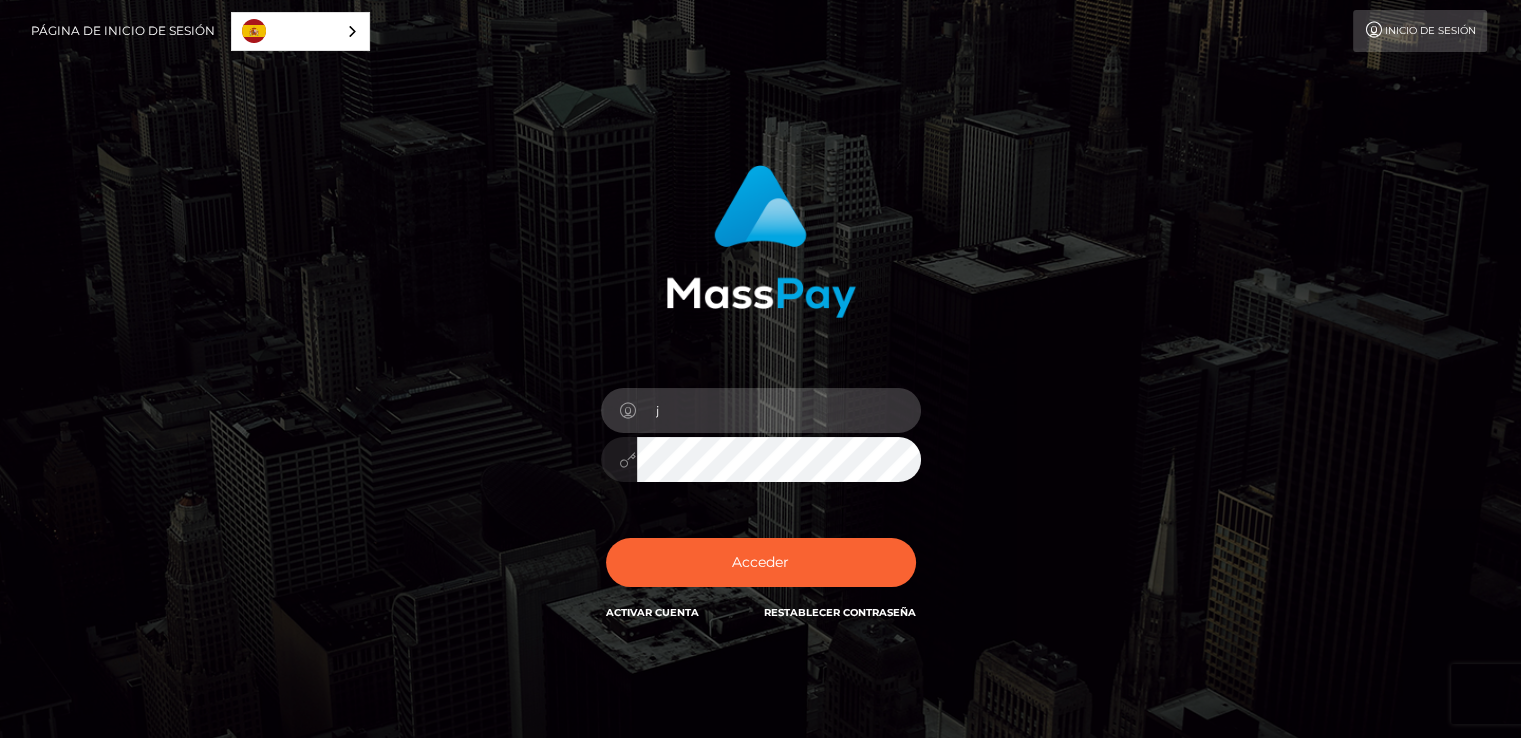 type on "johana.quintero@amadeusstudio.com.co" 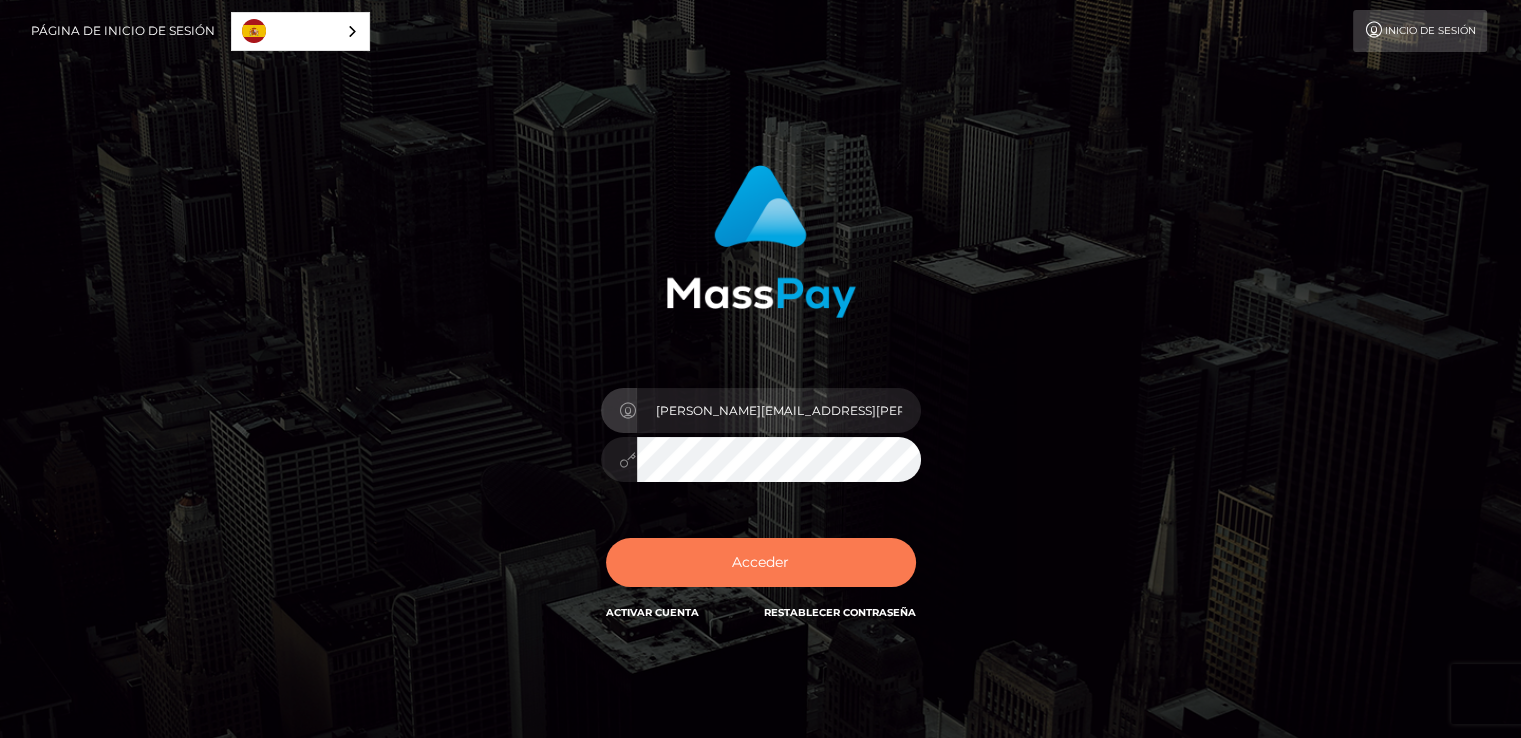 click on "Acceder" at bounding box center [761, 562] 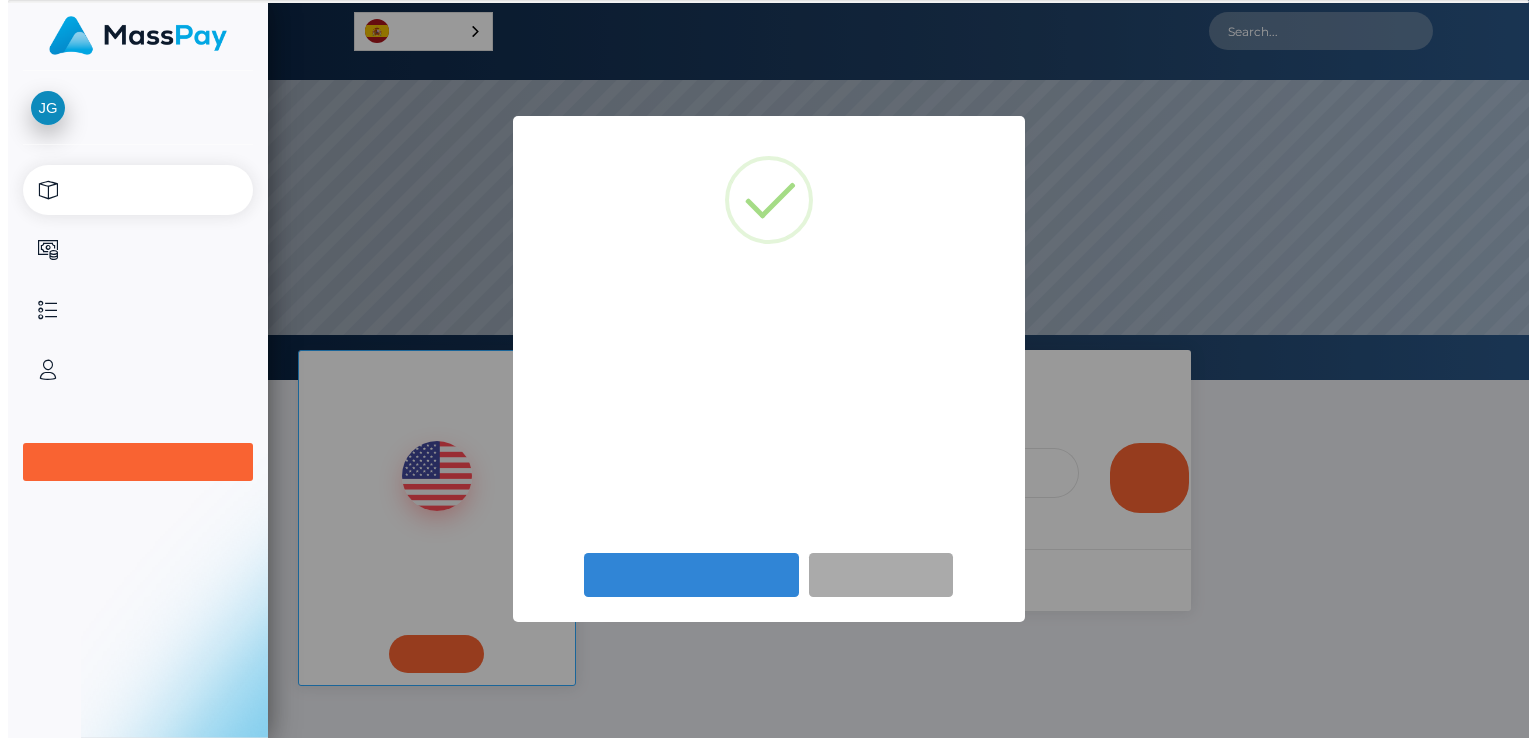scroll, scrollTop: 0, scrollLeft: 0, axis: both 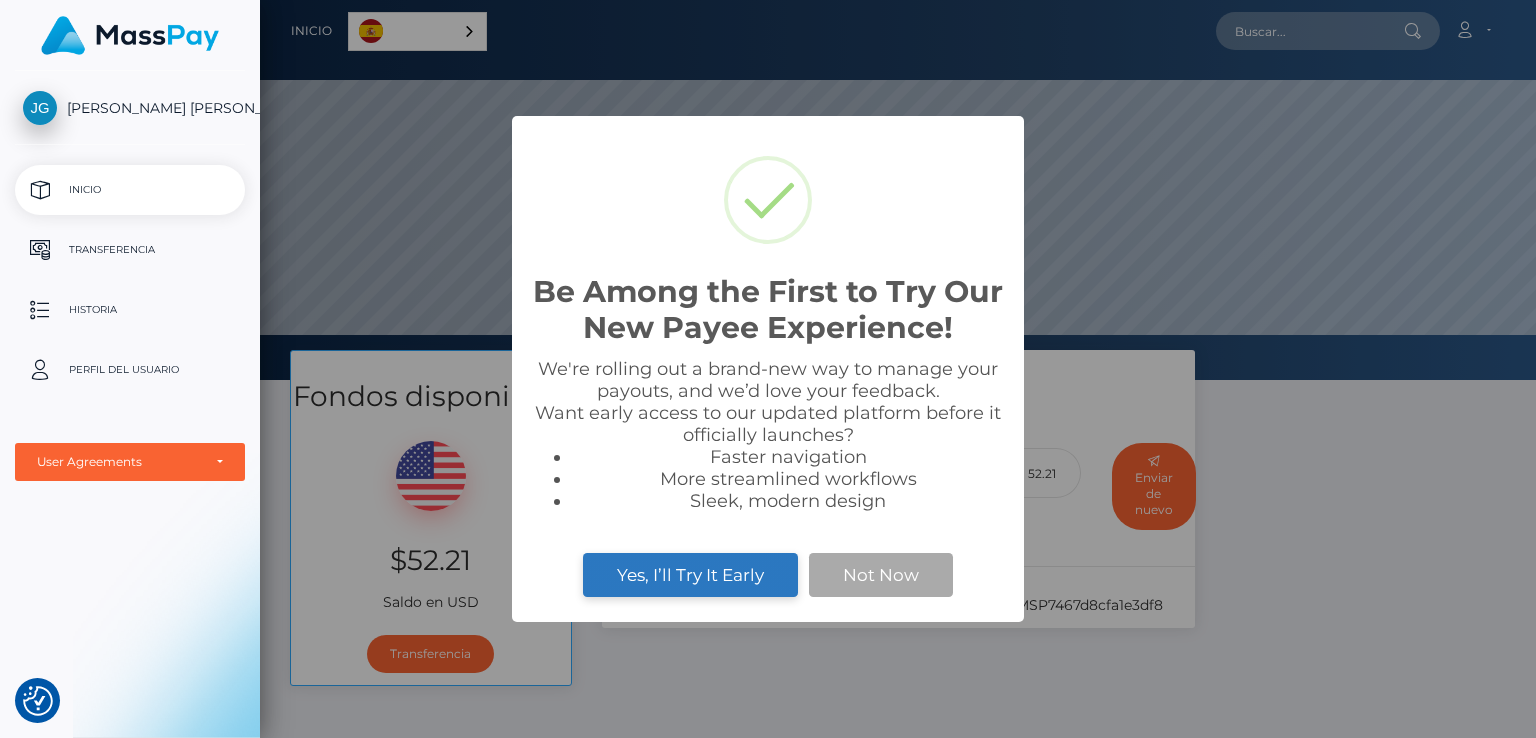 click on "Yes, I’ll Try It Early" at bounding box center (690, 575) 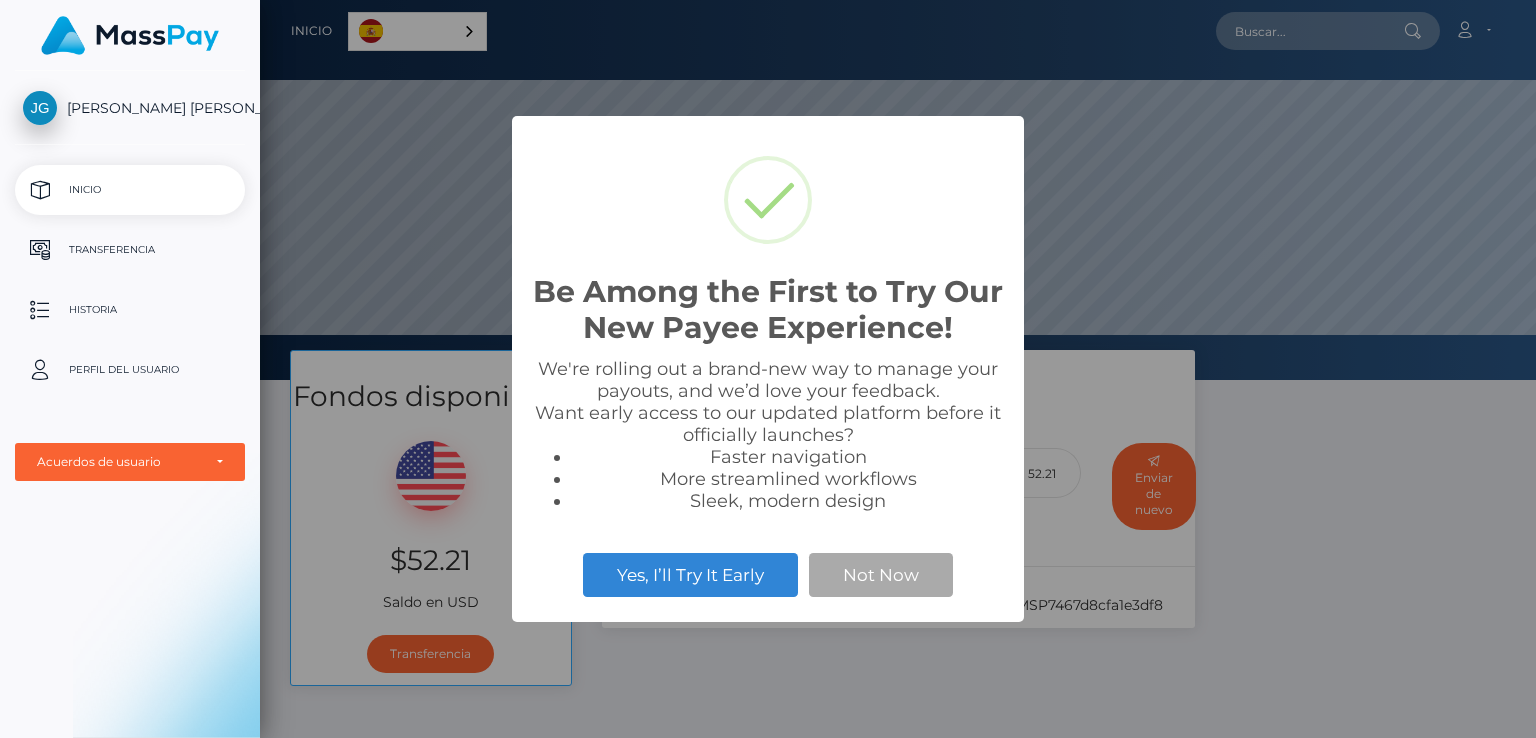 scroll, scrollTop: 0, scrollLeft: 0, axis: both 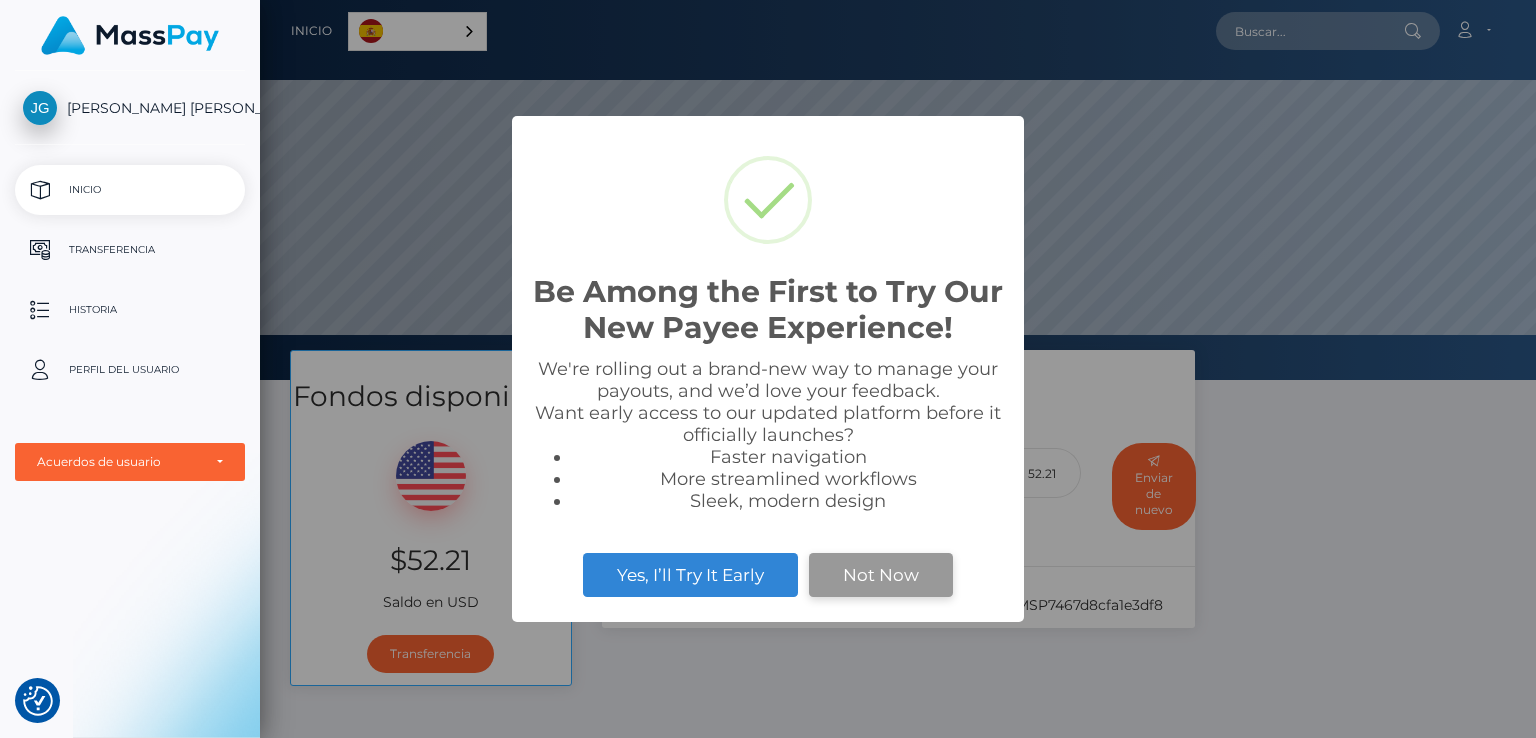 click on "Not Now" at bounding box center [881, 575] 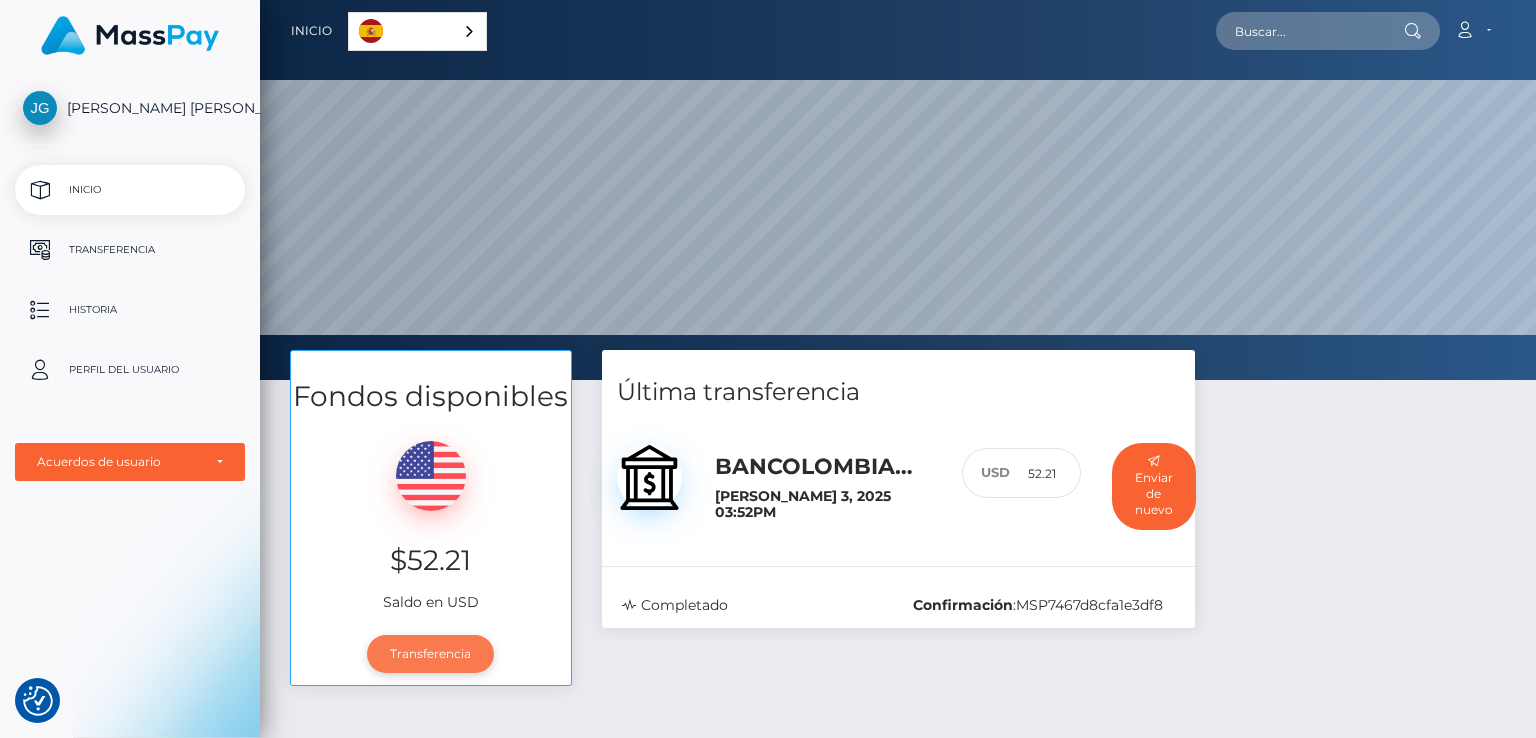 click on "Transferencia" at bounding box center (430, 654) 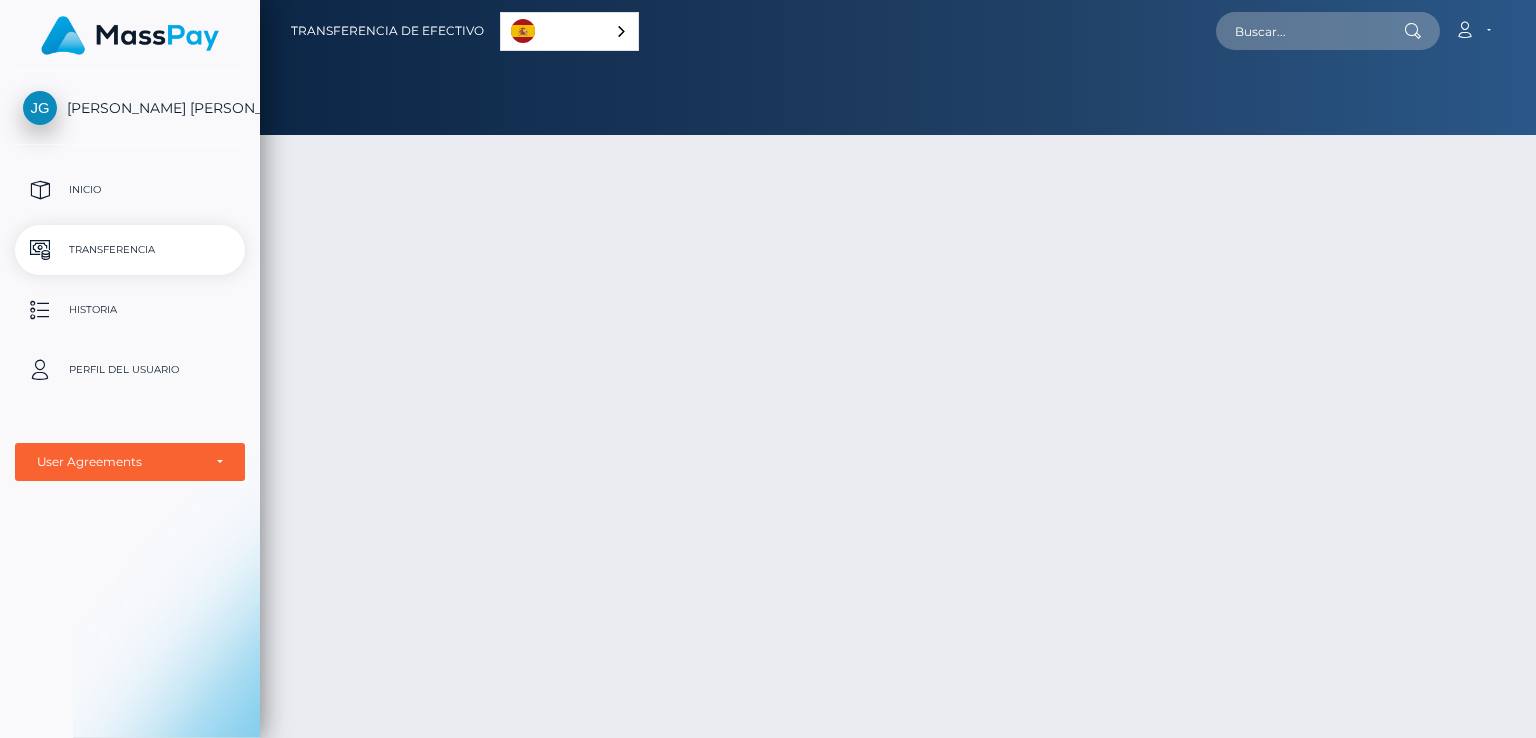scroll, scrollTop: 0, scrollLeft: 0, axis: both 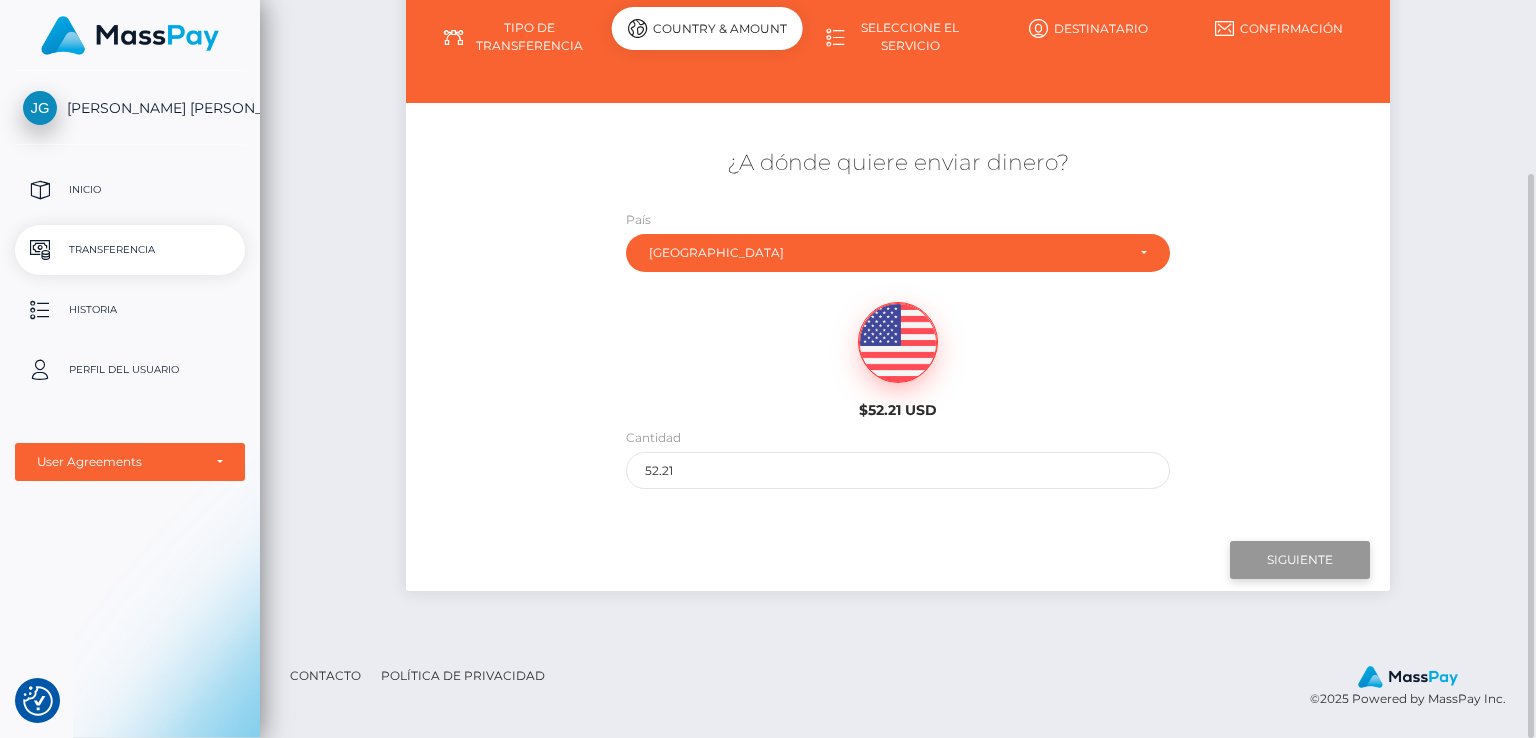 click on "Siguiente" at bounding box center (1300, 560) 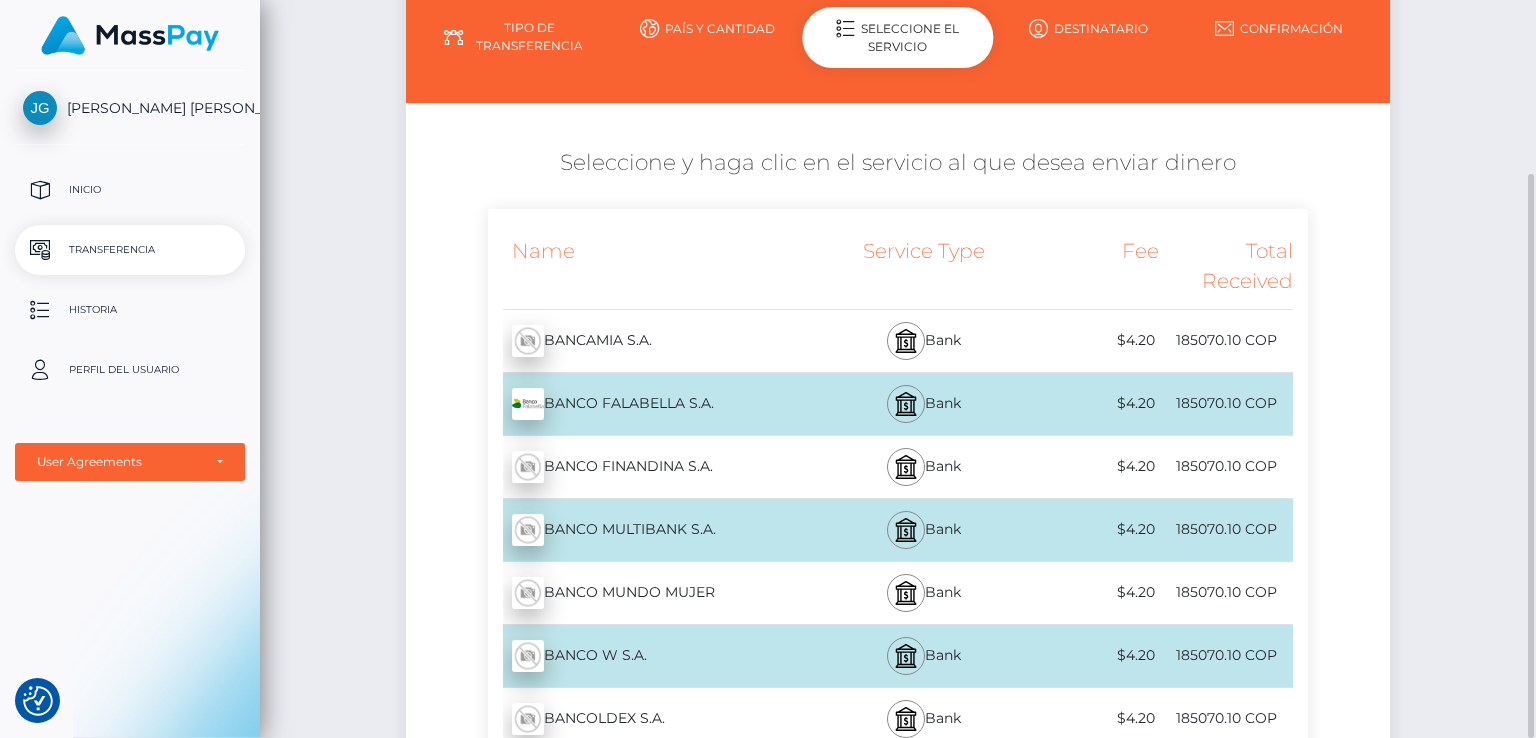 scroll, scrollTop: 626, scrollLeft: 0, axis: vertical 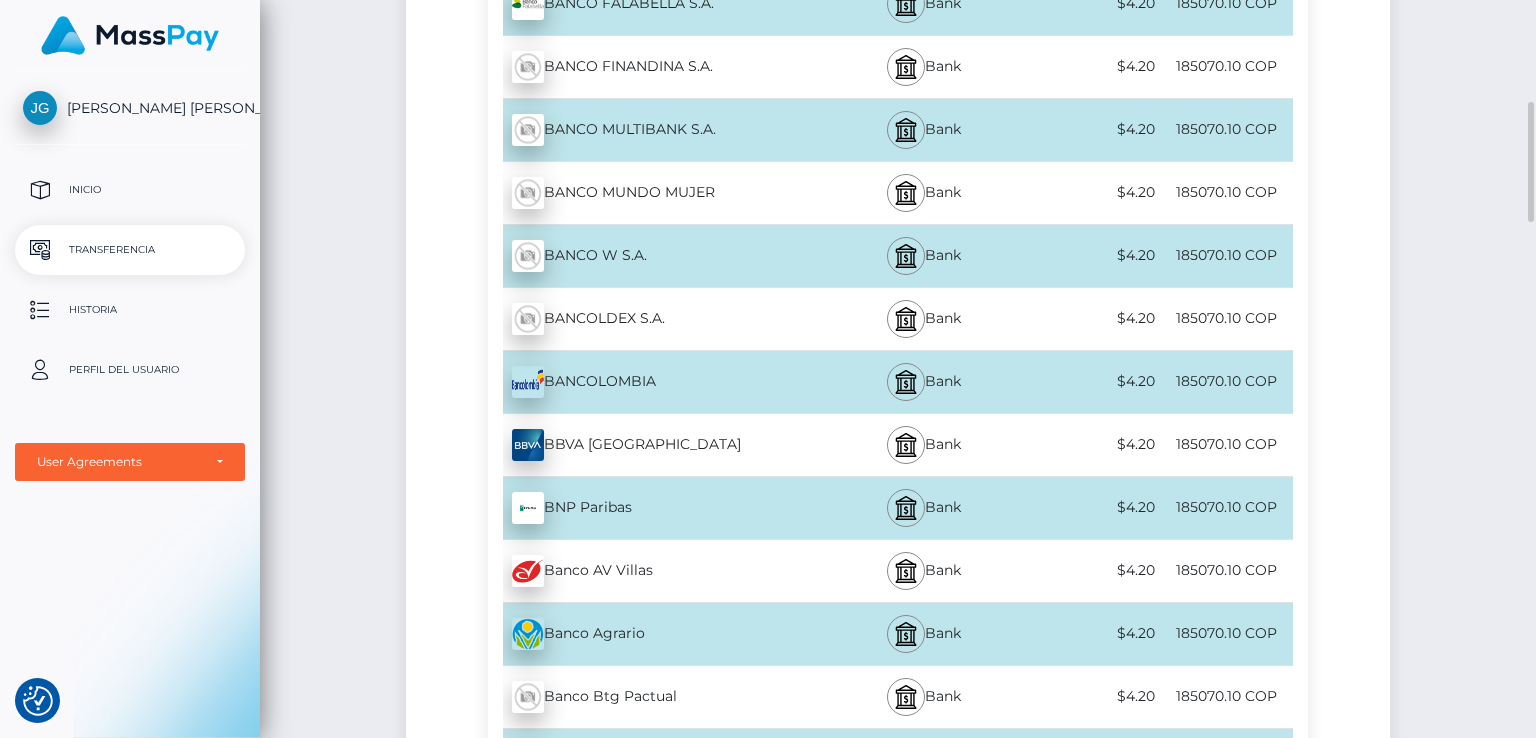 click on "BANCOLOMBIA  - COP" at bounding box center (655, 382) 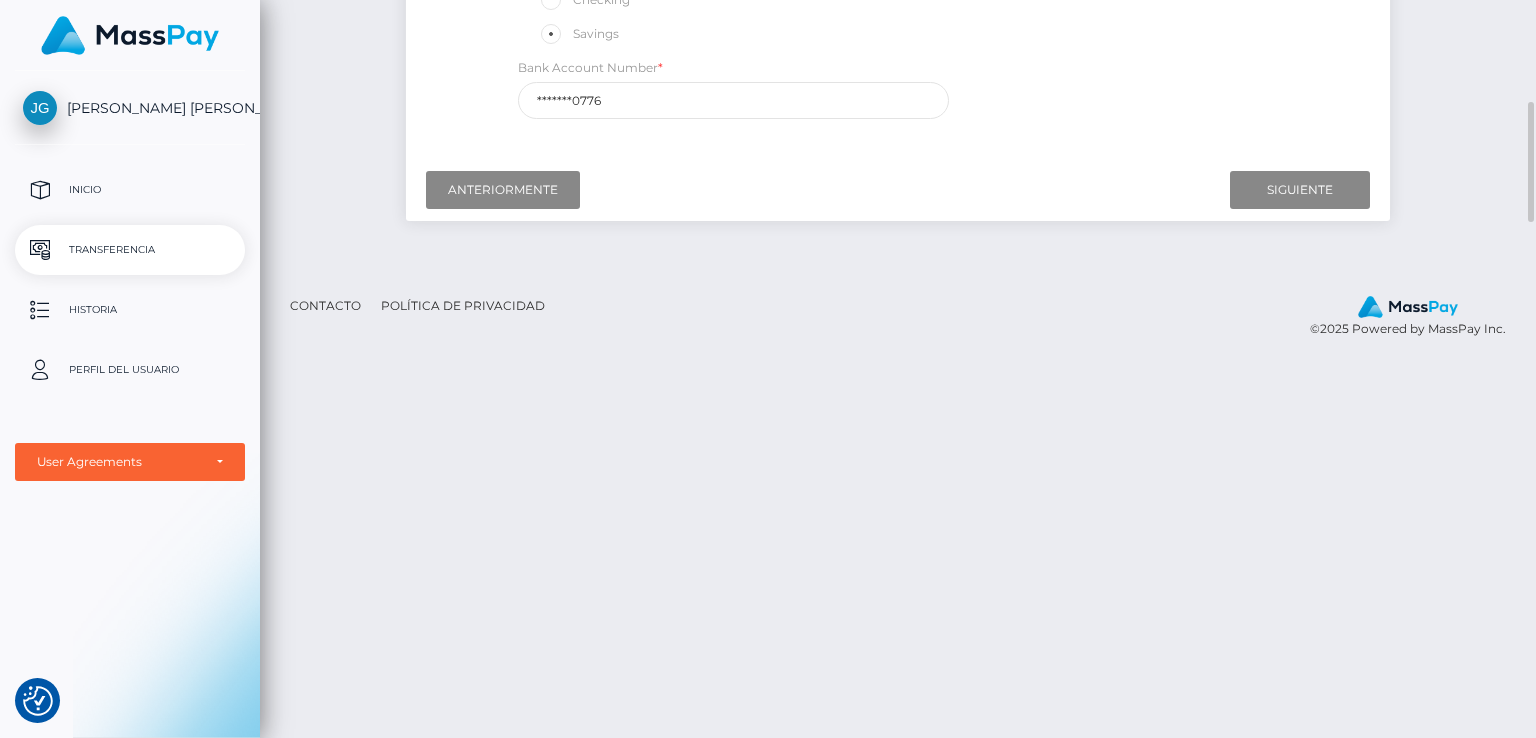 scroll, scrollTop: 326, scrollLeft: 0, axis: vertical 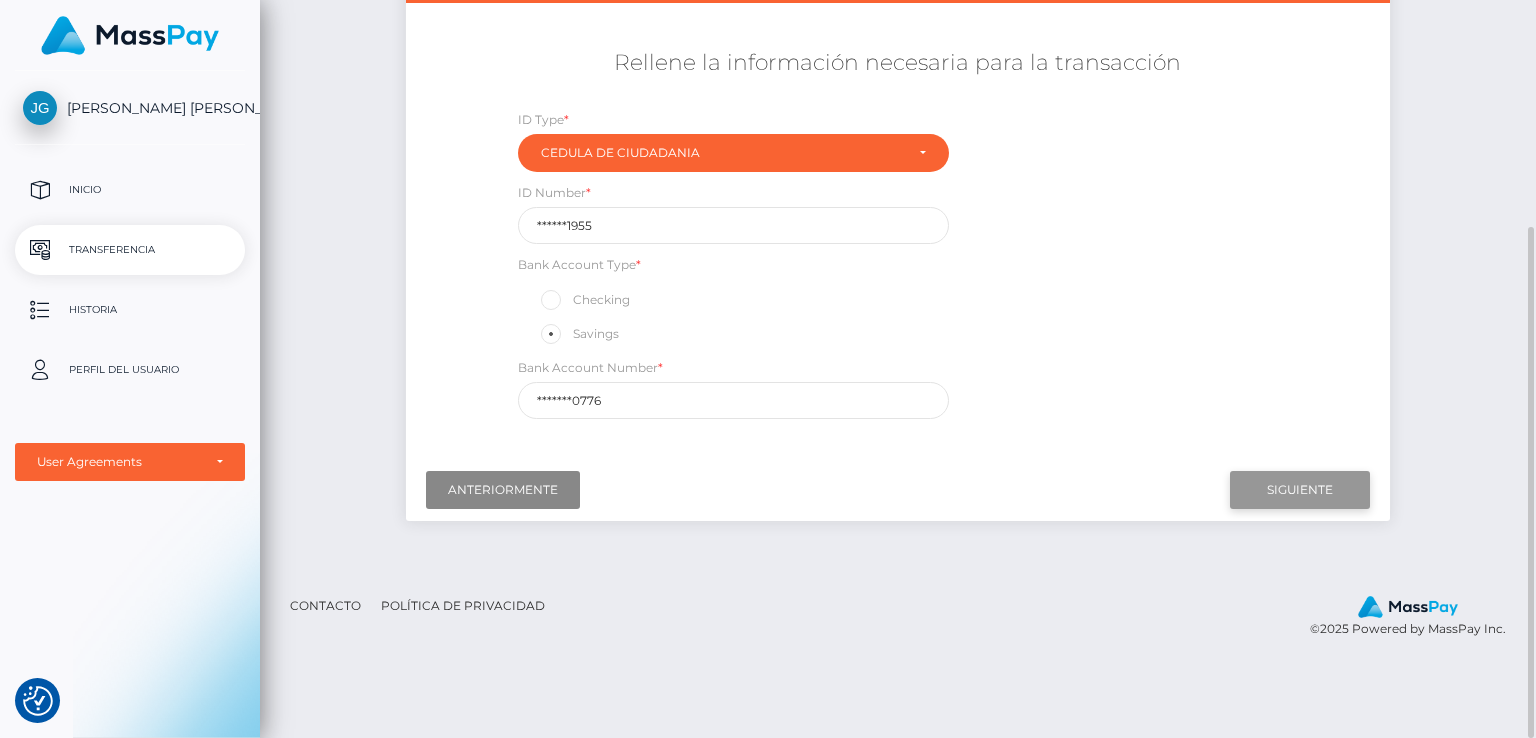 click on "Siguiente" at bounding box center [1300, 490] 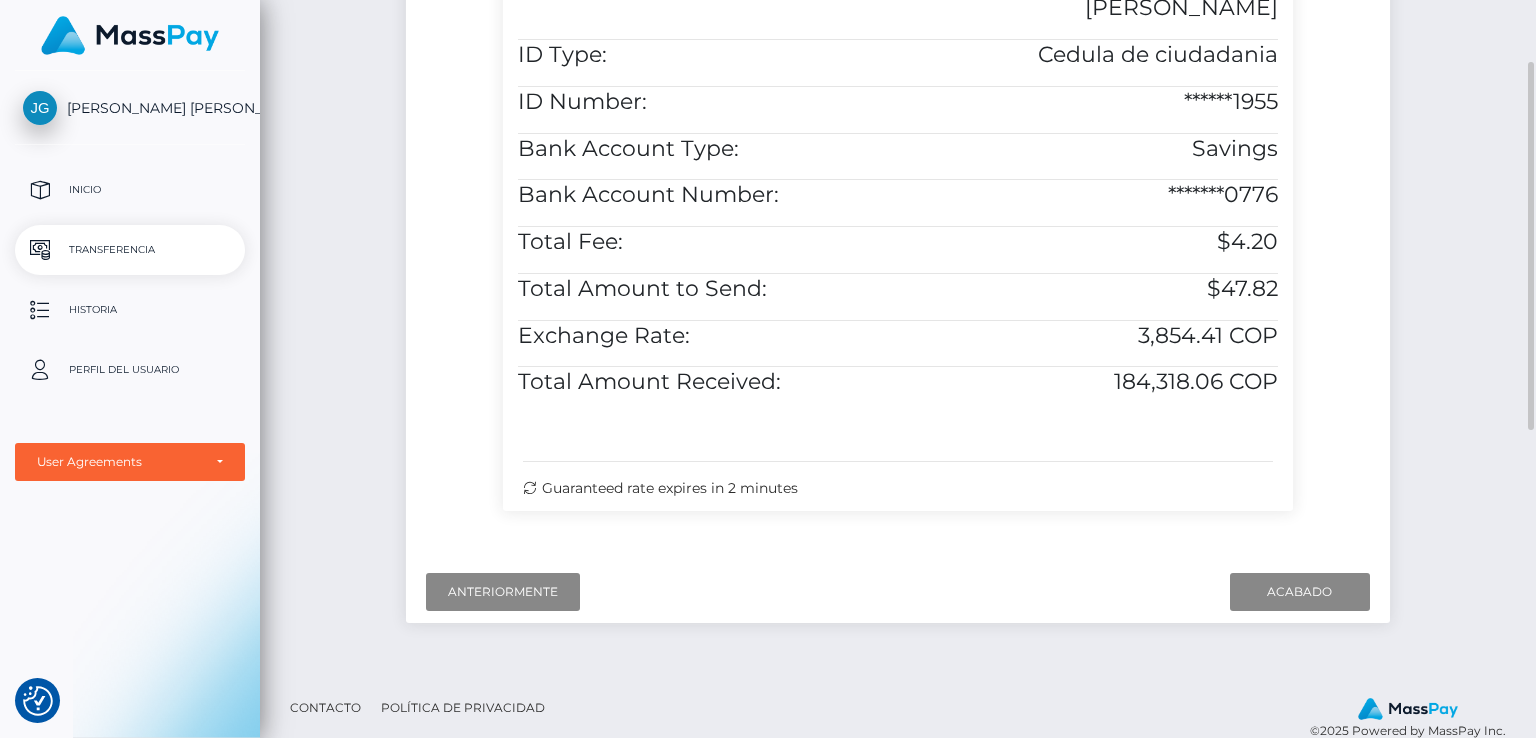 scroll, scrollTop: 740, scrollLeft: 0, axis: vertical 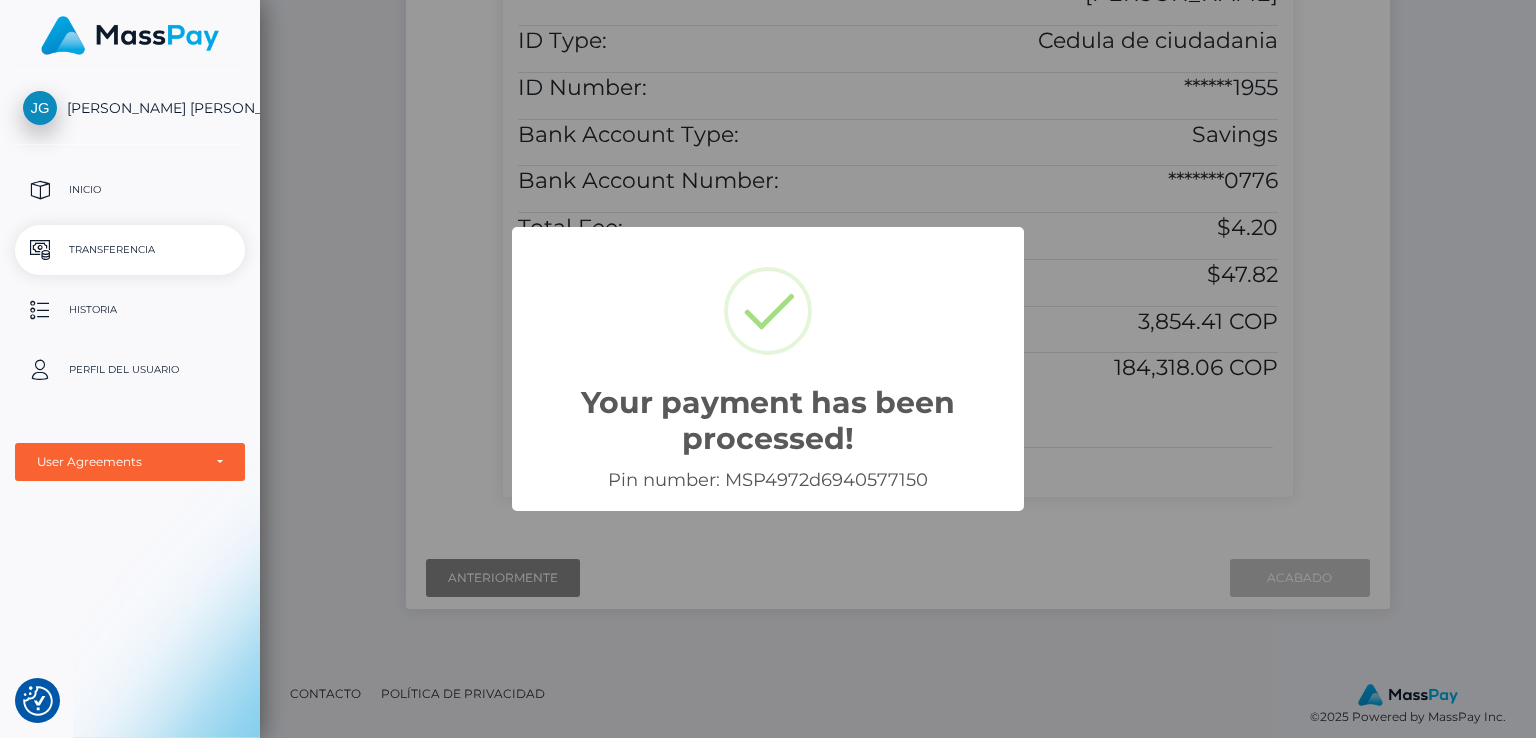 click on "Your payment has been processed! × Pin number: MSP4972d6940577150 OK Cancel" at bounding box center [768, 369] 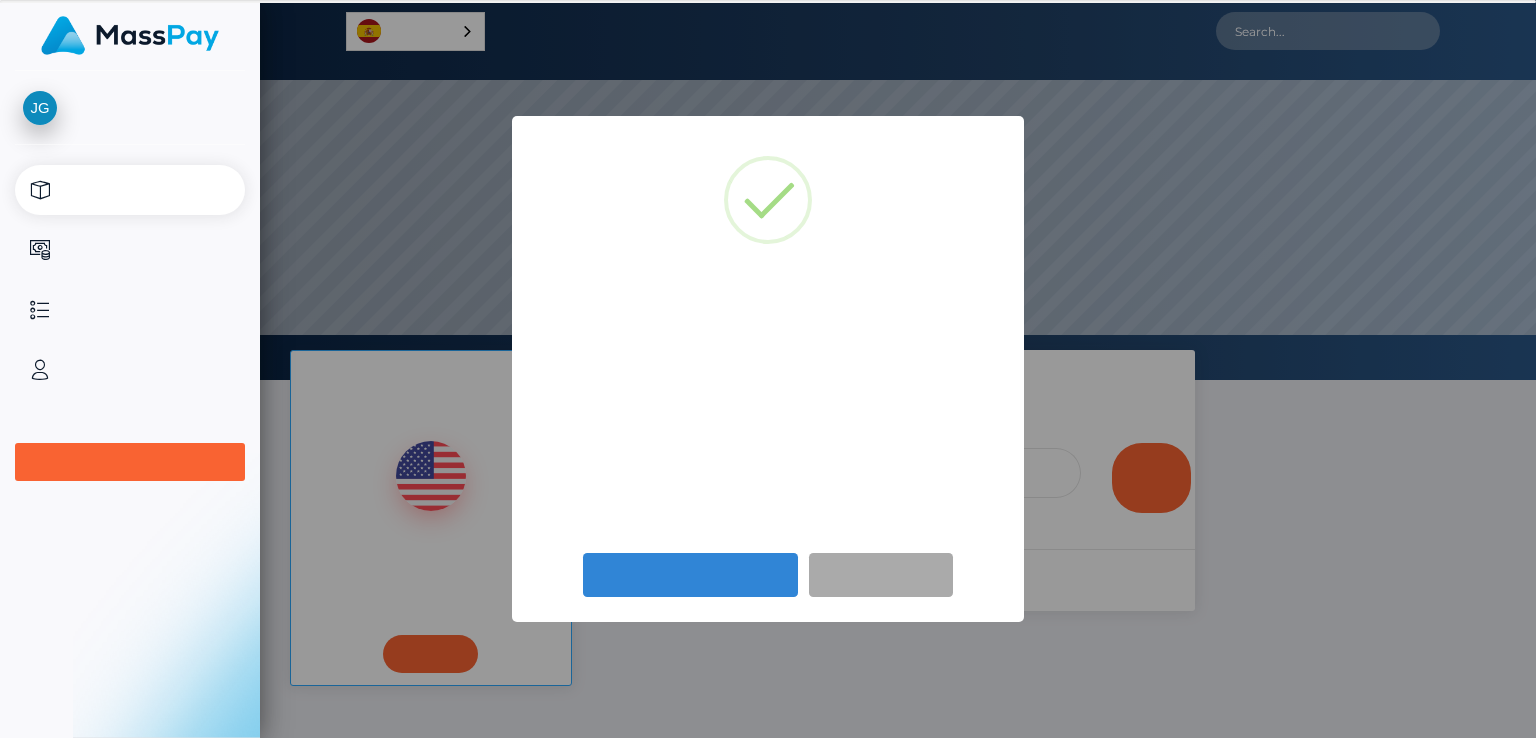 scroll, scrollTop: 0, scrollLeft: 0, axis: both 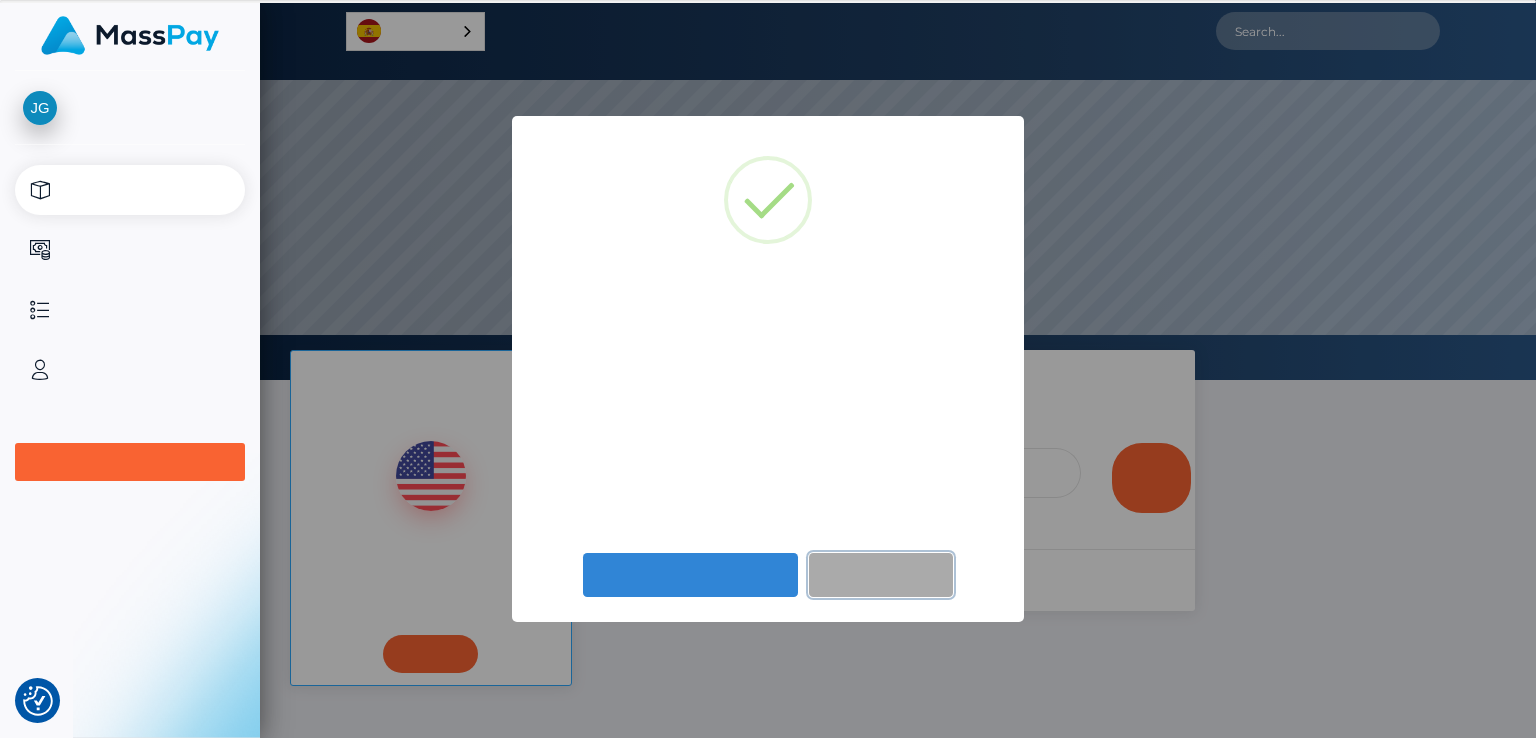 click on "Be Among the First to Try Our New Payee Experience! × We're rolling out a brand-new way to manage your payouts, and we’d love your feedback. Want early access to our updated platform before it officially launches? Faster navigation More streamlined workflows Sleek, modern design Yes, I’ll Try It Early Not Now" at bounding box center [768, 369] 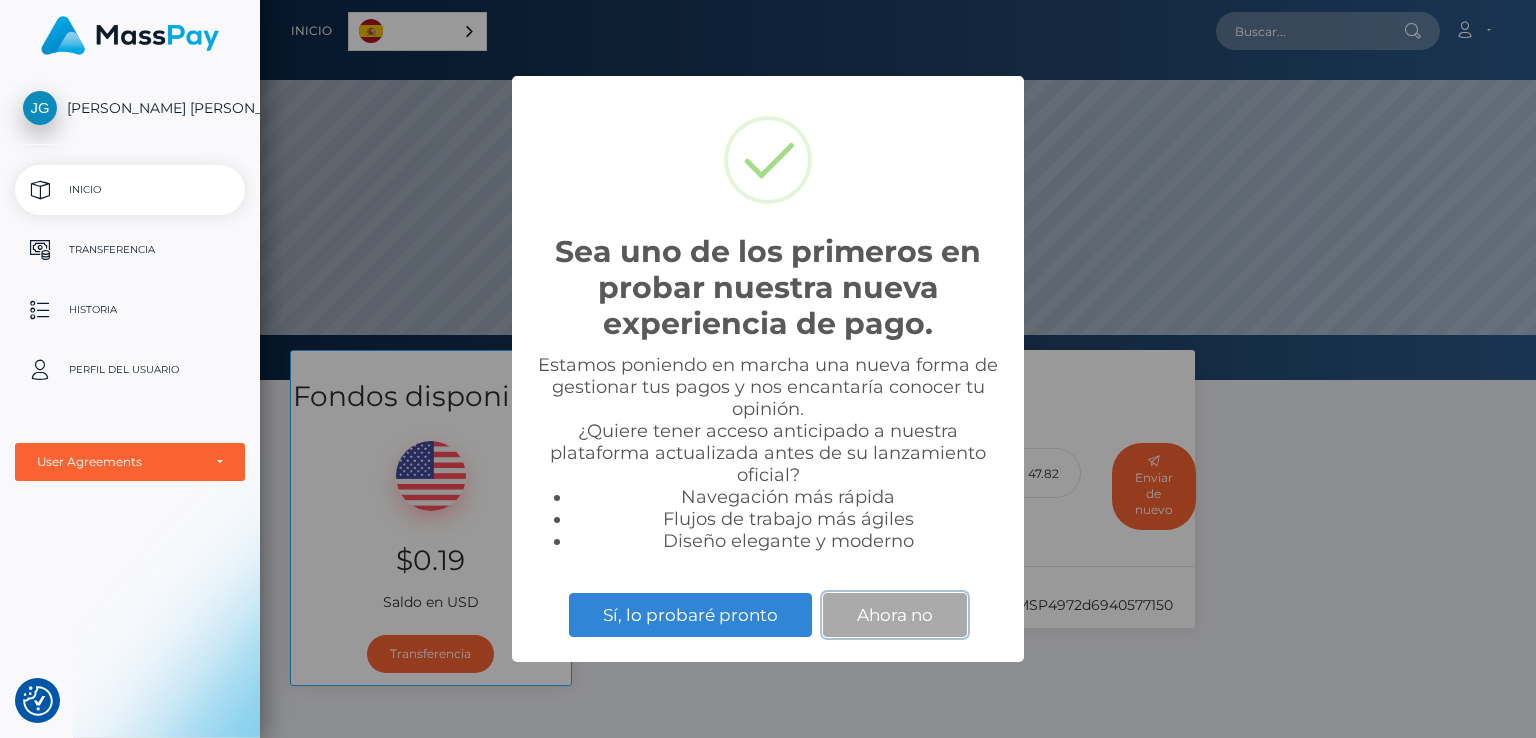 scroll, scrollTop: 999620, scrollLeft: 998724, axis: both 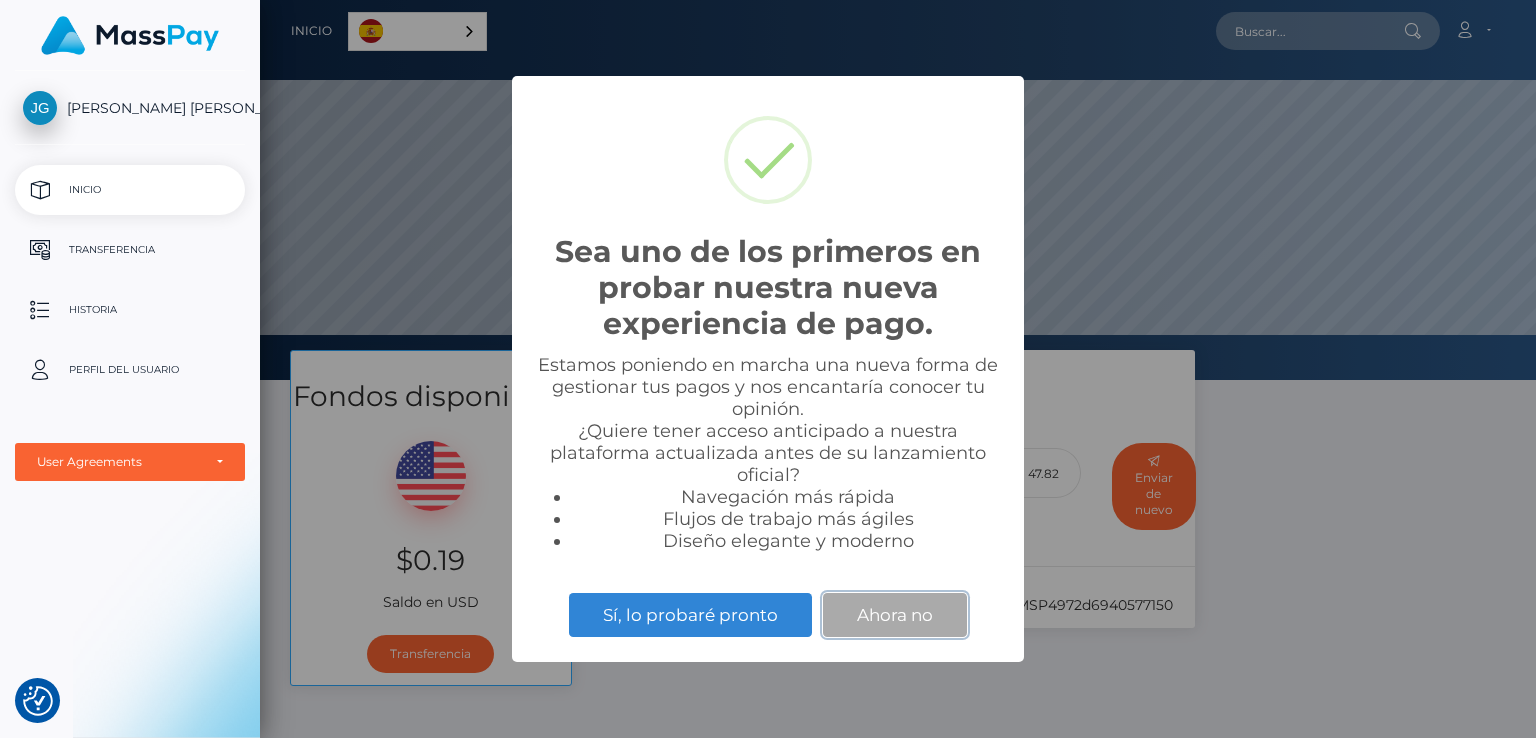 click on "Ahora no" at bounding box center [895, 615] 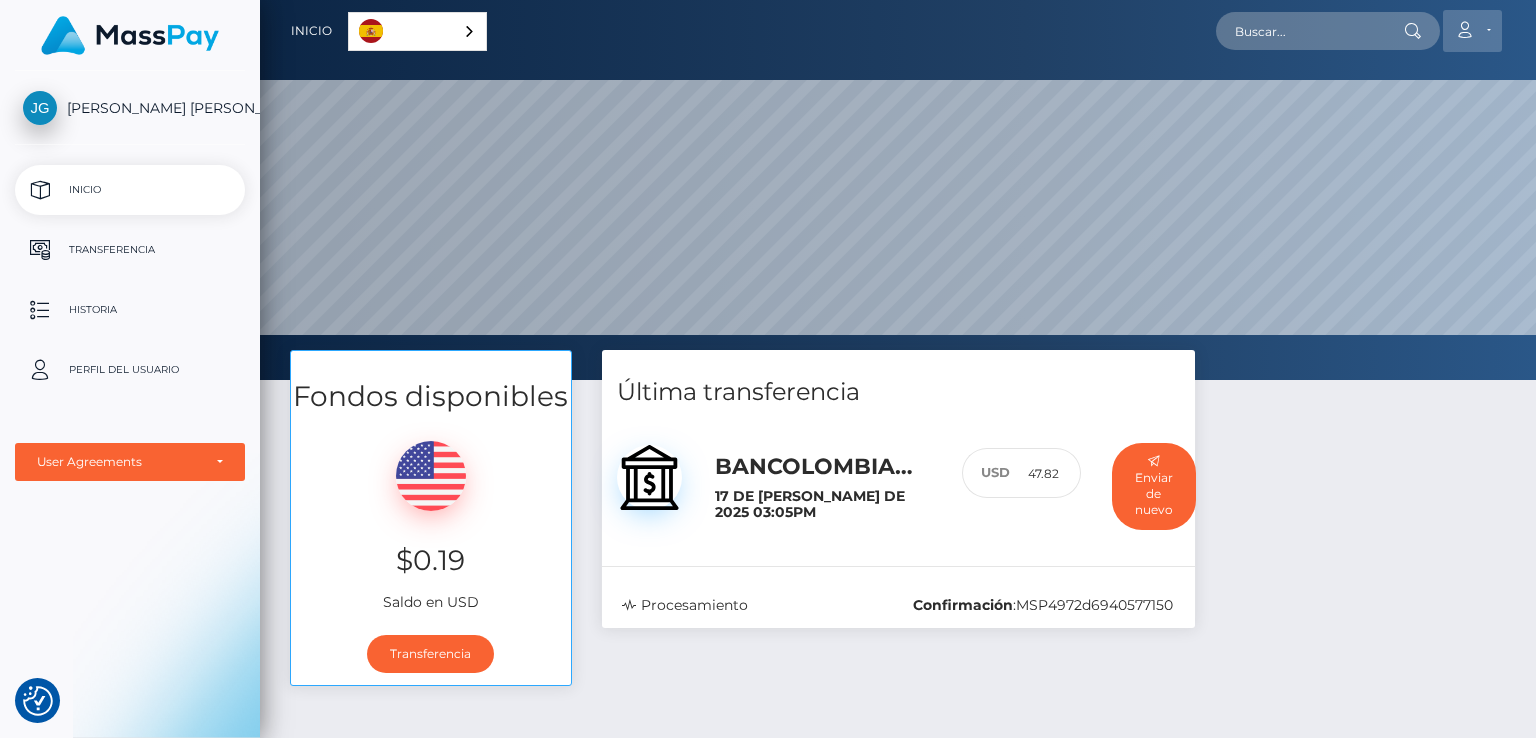 click on "Cuenta" at bounding box center [1472, 31] 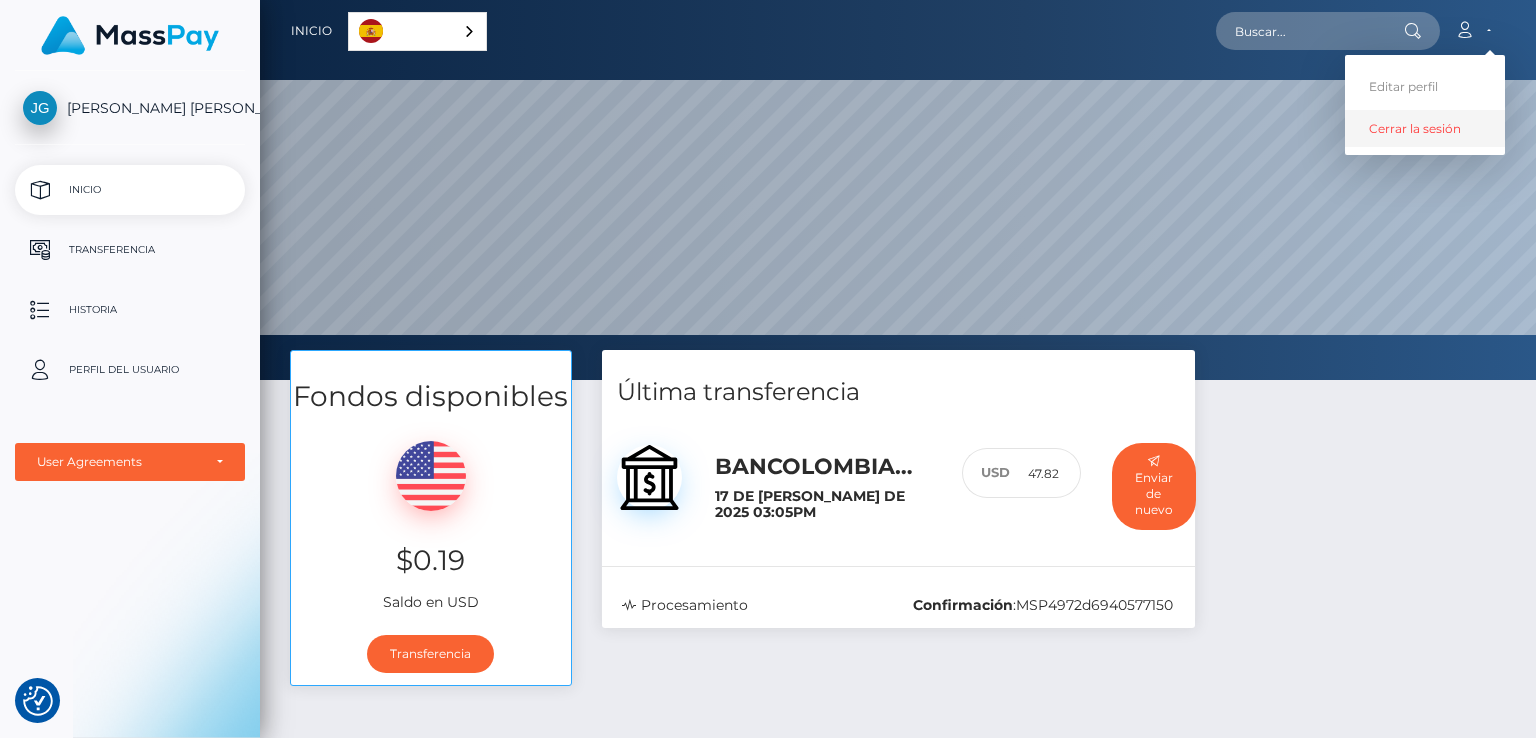 click on "Cerrar la sesión" at bounding box center [1425, 128] 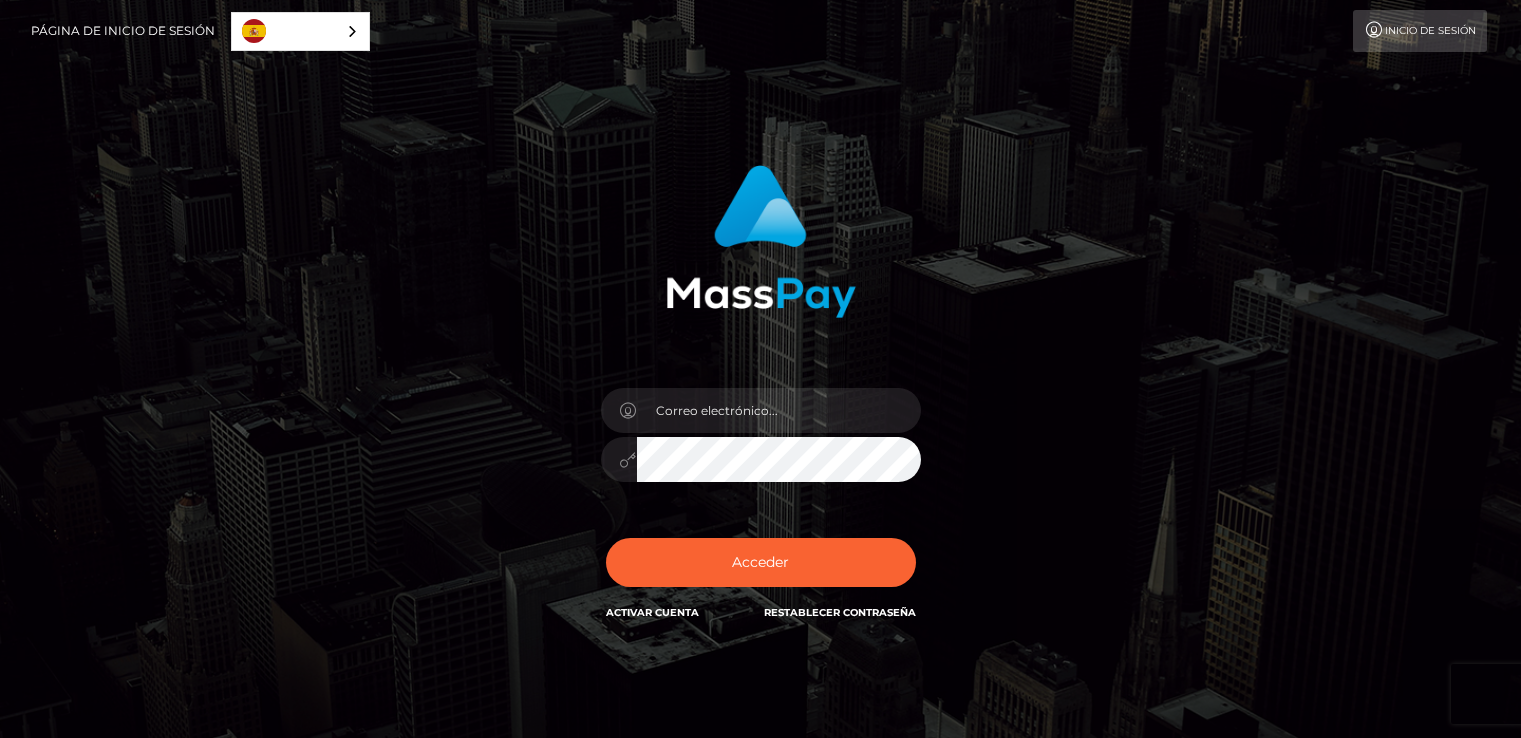 scroll, scrollTop: 0, scrollLeft: 0, axis: both 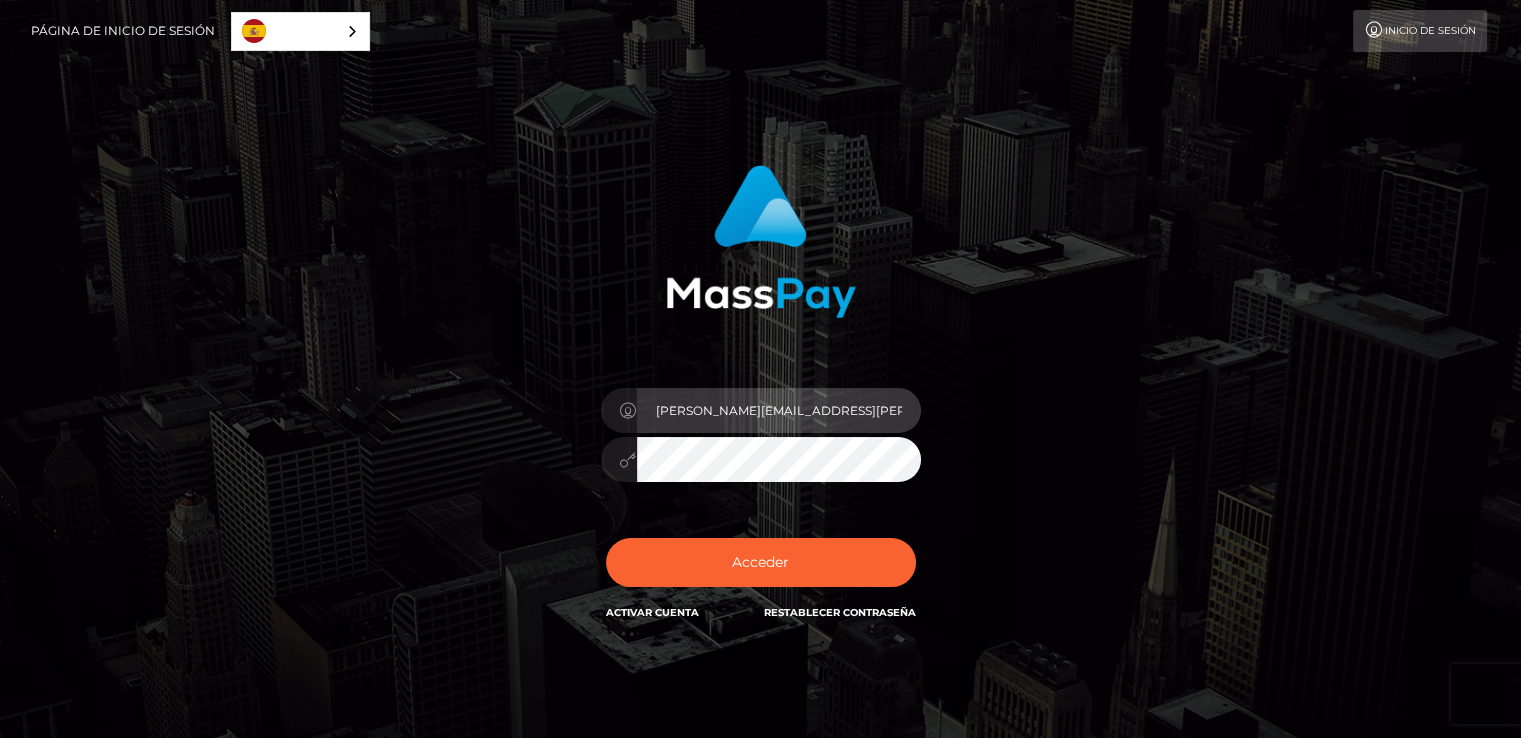 click on "johana.quintero@amadeusstudio.com.co" at bounding box center (779, 410) 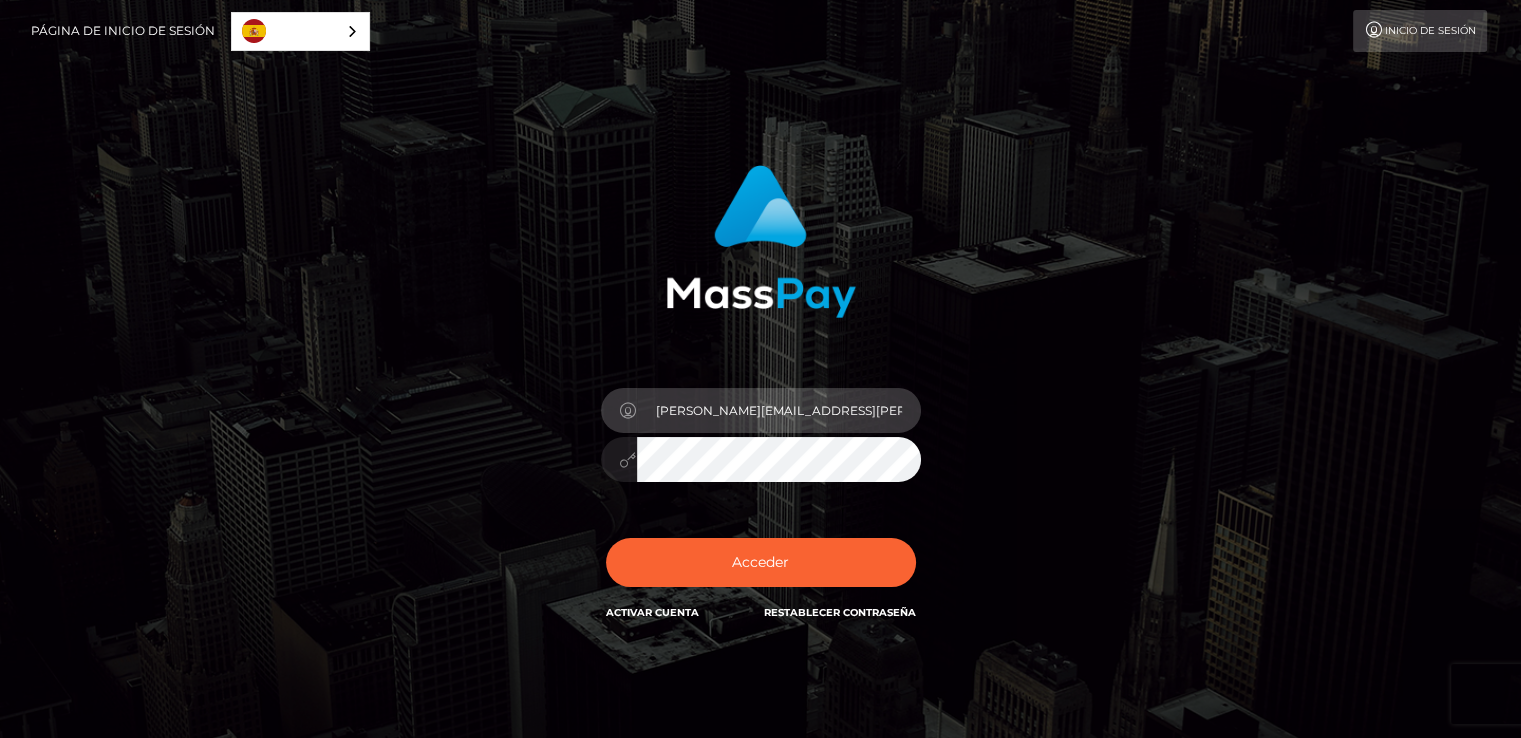 click on "johana.quintero@amadeusstudio.com.co" at bounding box center [779, 410] 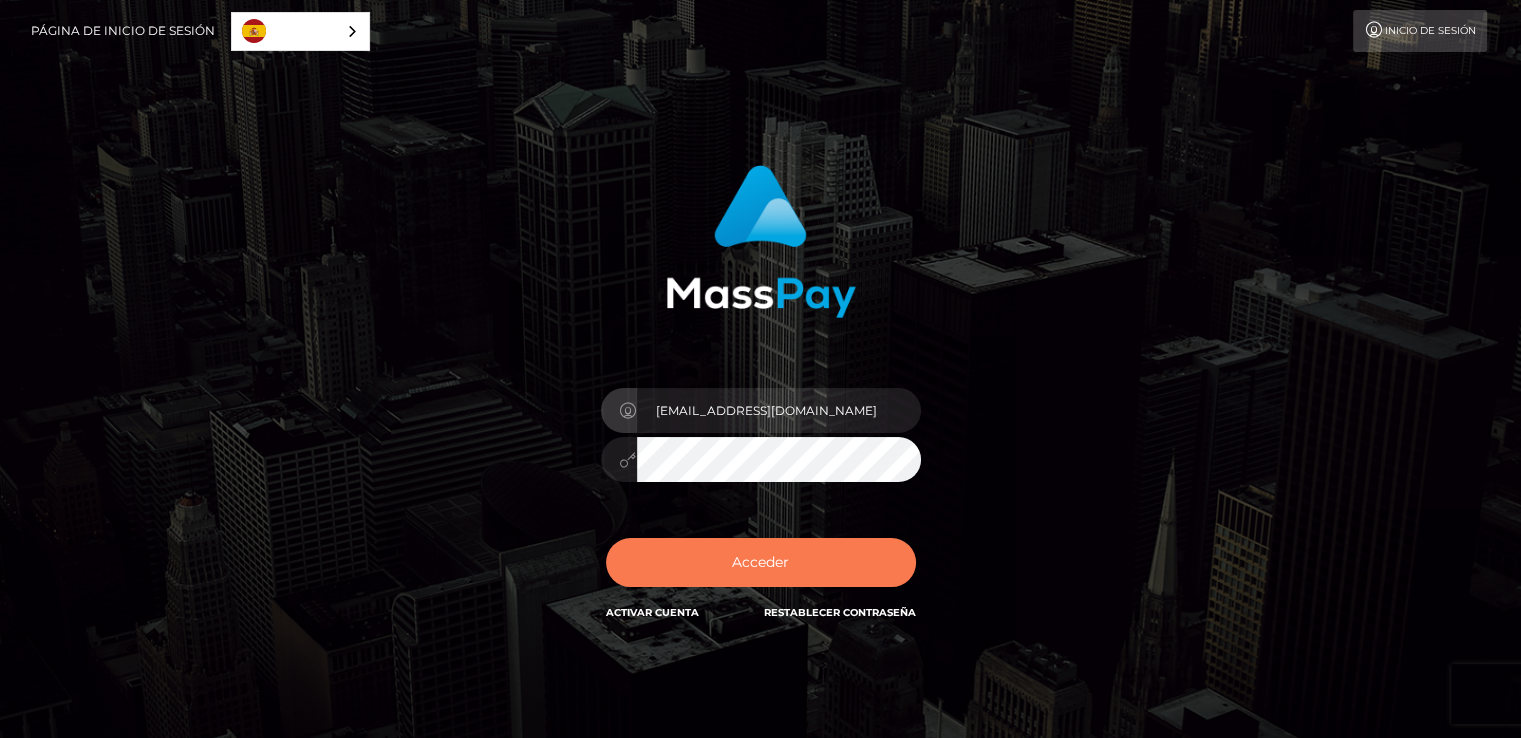 click on "Acceder" at bounding box center (761, 562) 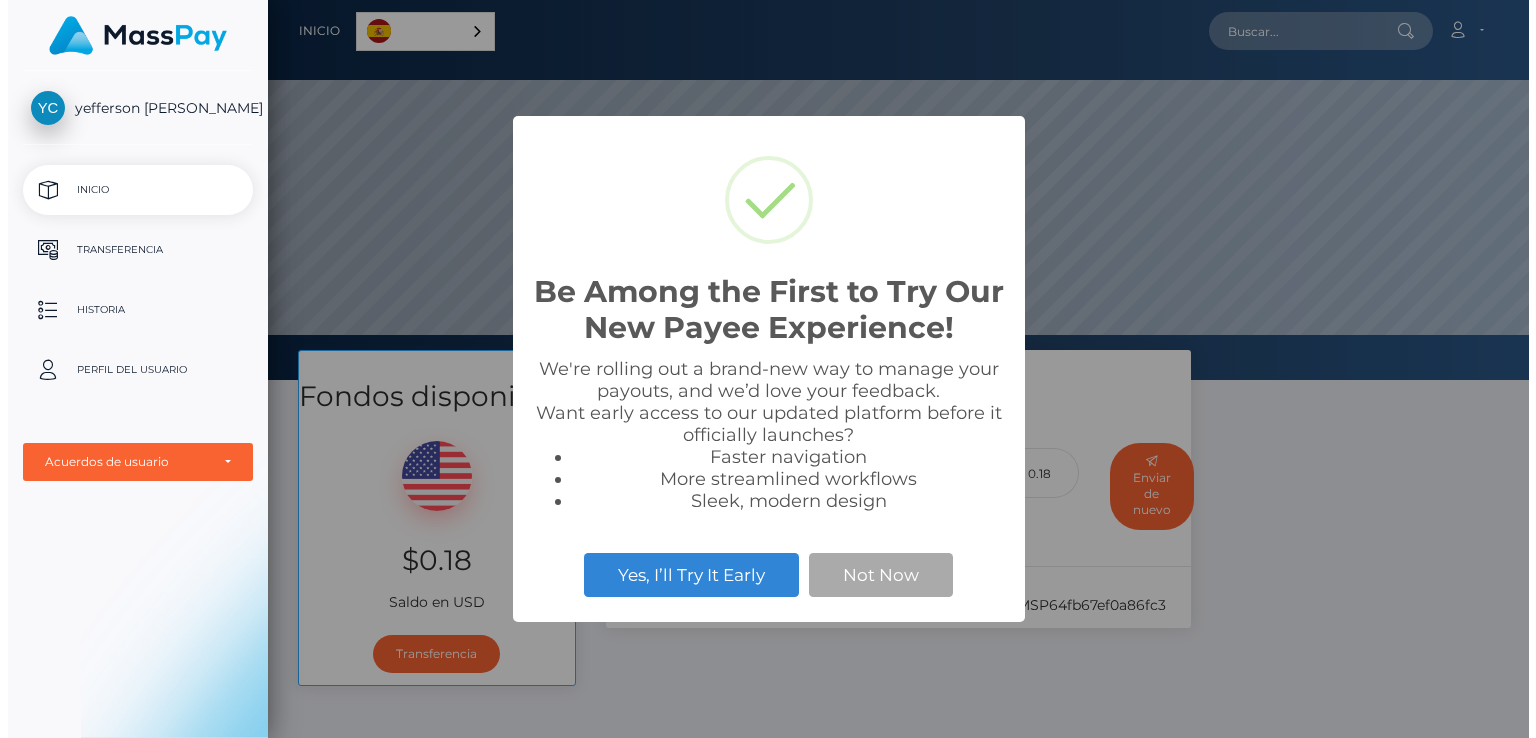 scroll, scrollTop: 0, scrollLeft: 0, axis: both 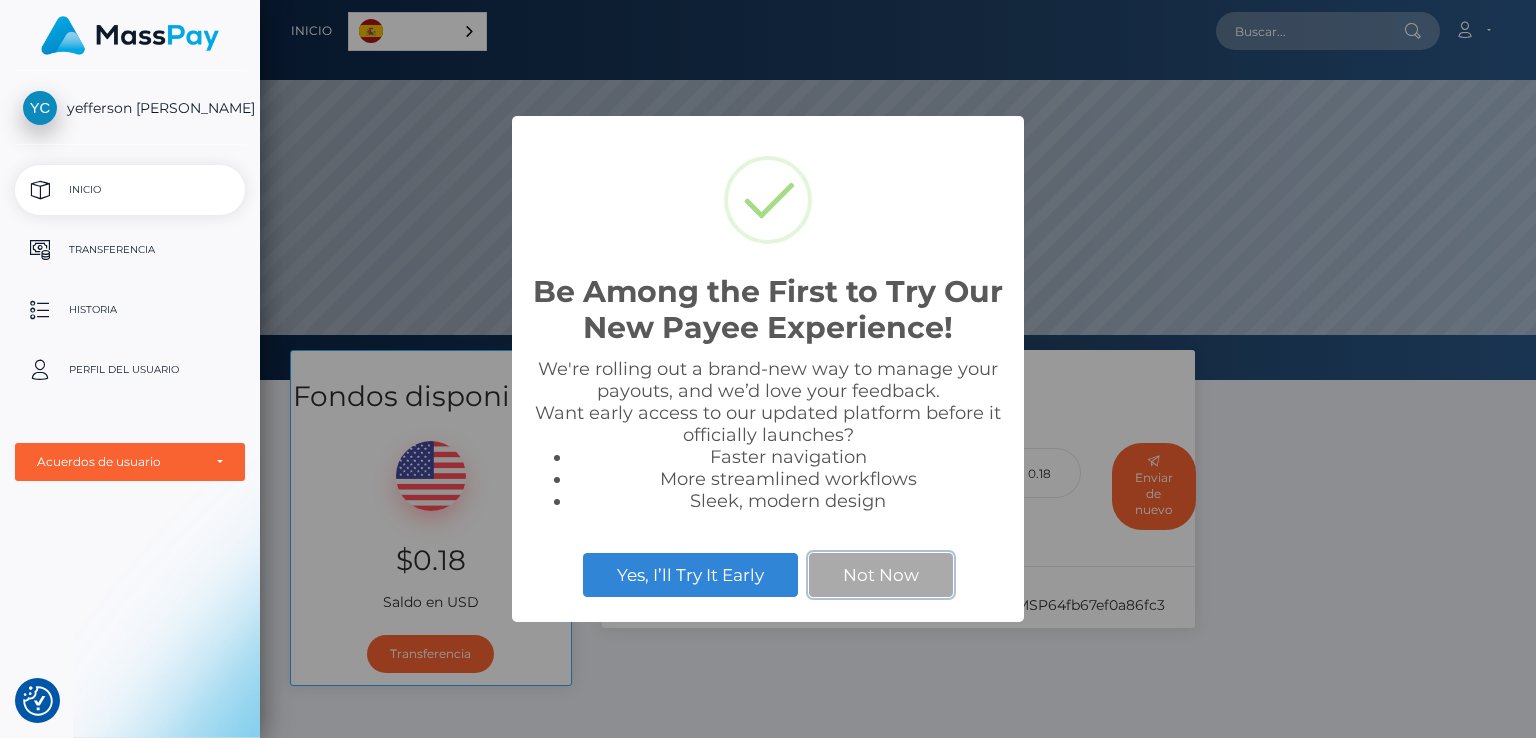 drag, startPoint x: 870, startPoint y: 560, endPoint x: 1048, endPoint y: 397, distance: 241.35658 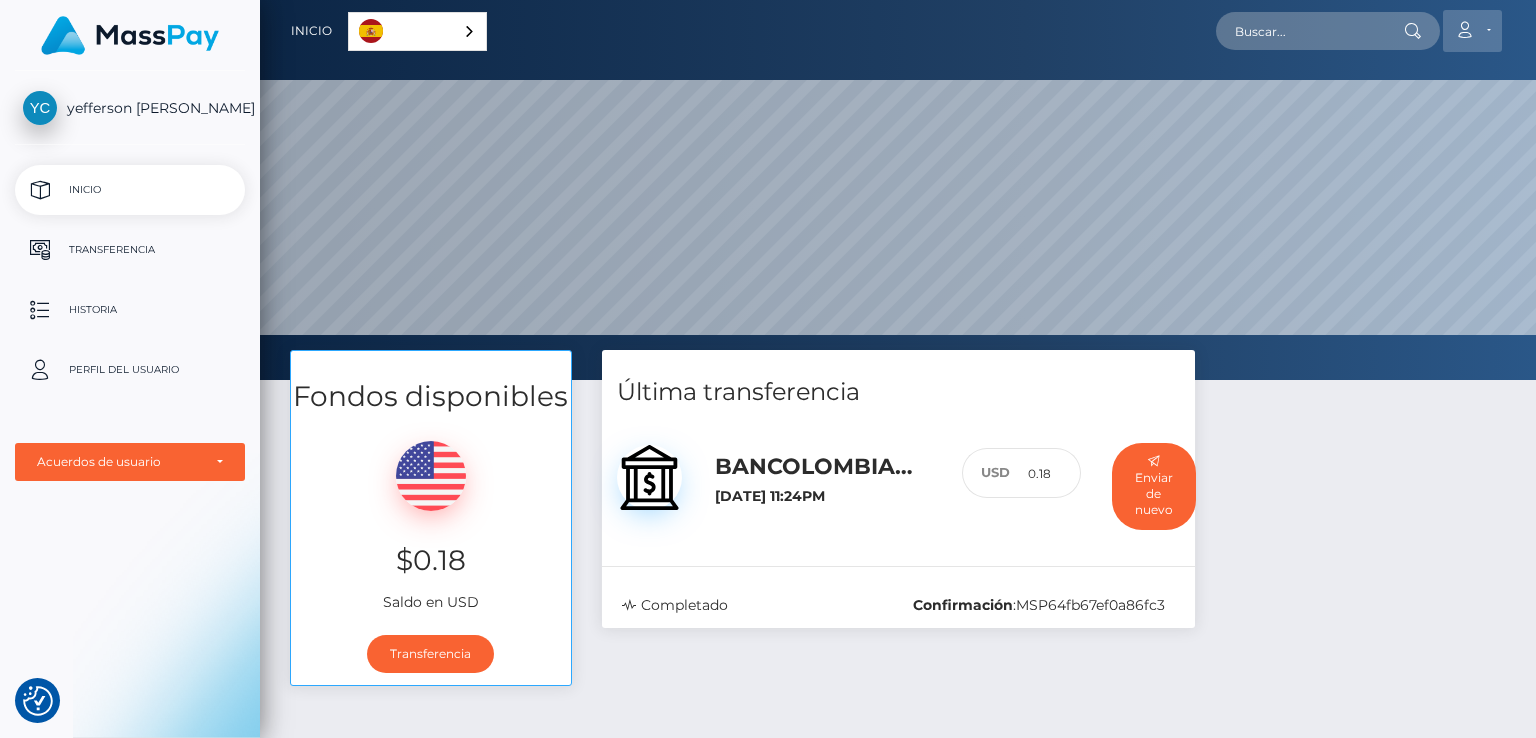 click on "Cuenta" at bounding box center (1472, 31) 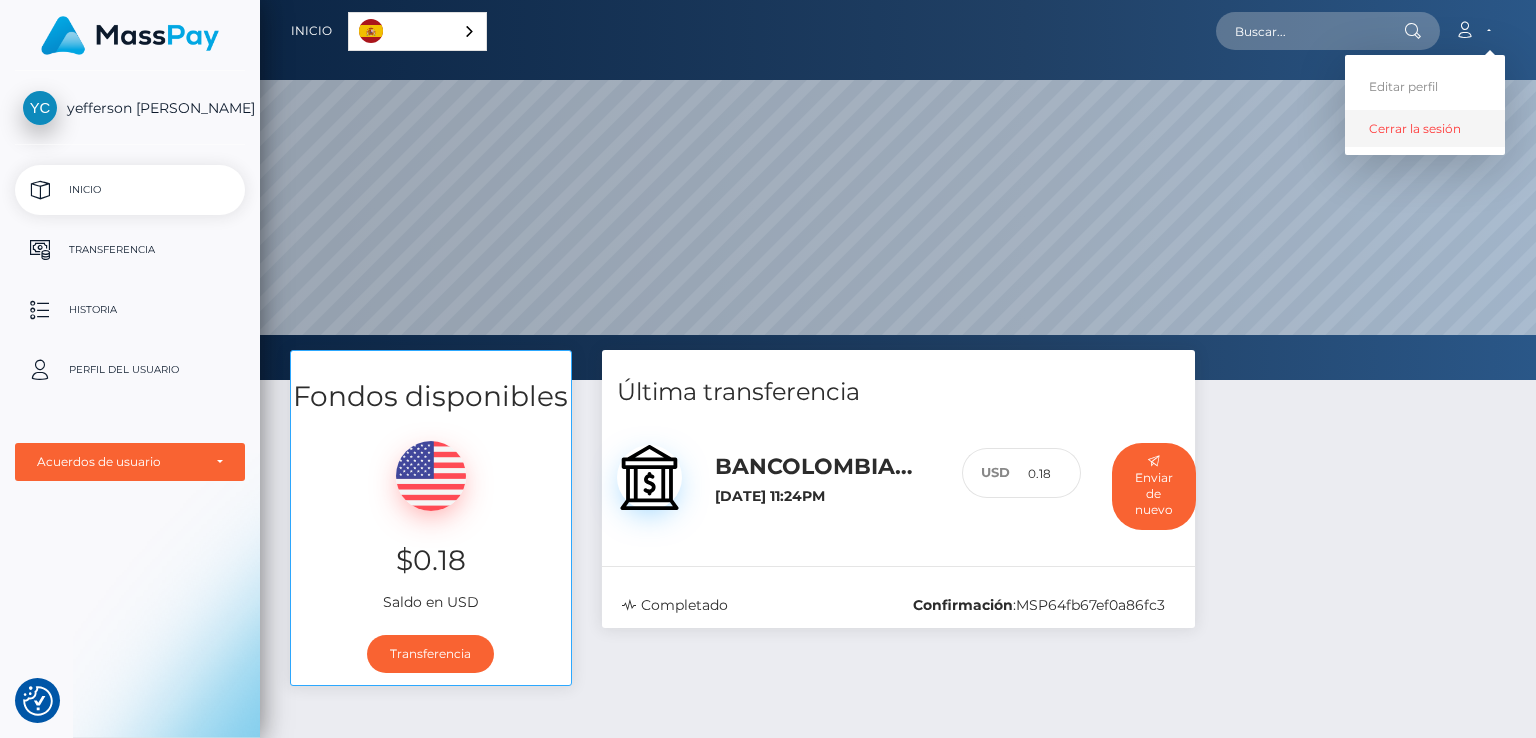 click on "Cerrar la sesión" at bounding box center [1425, 128] 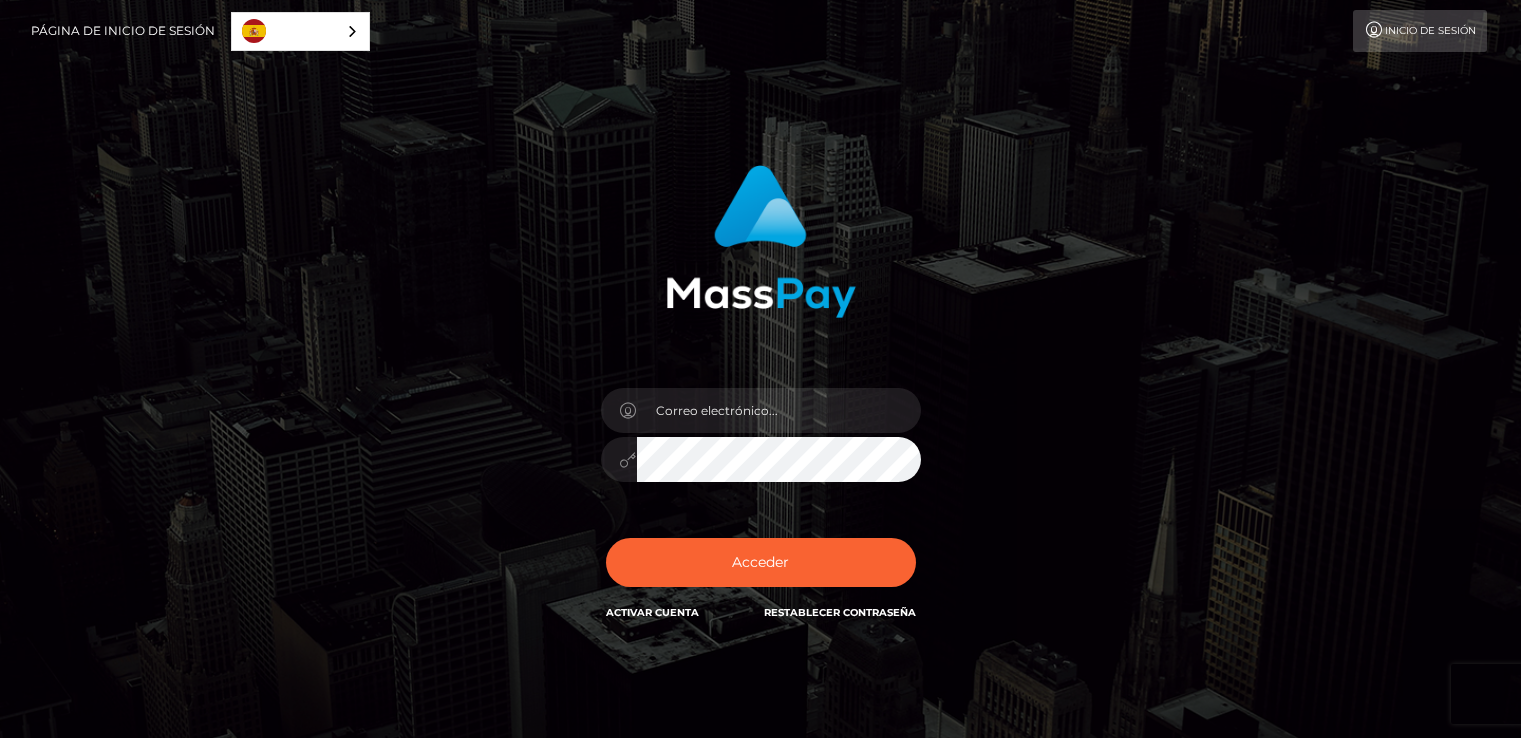 scroll, scrollTop: 0, scrollLeft: 0, axis: both 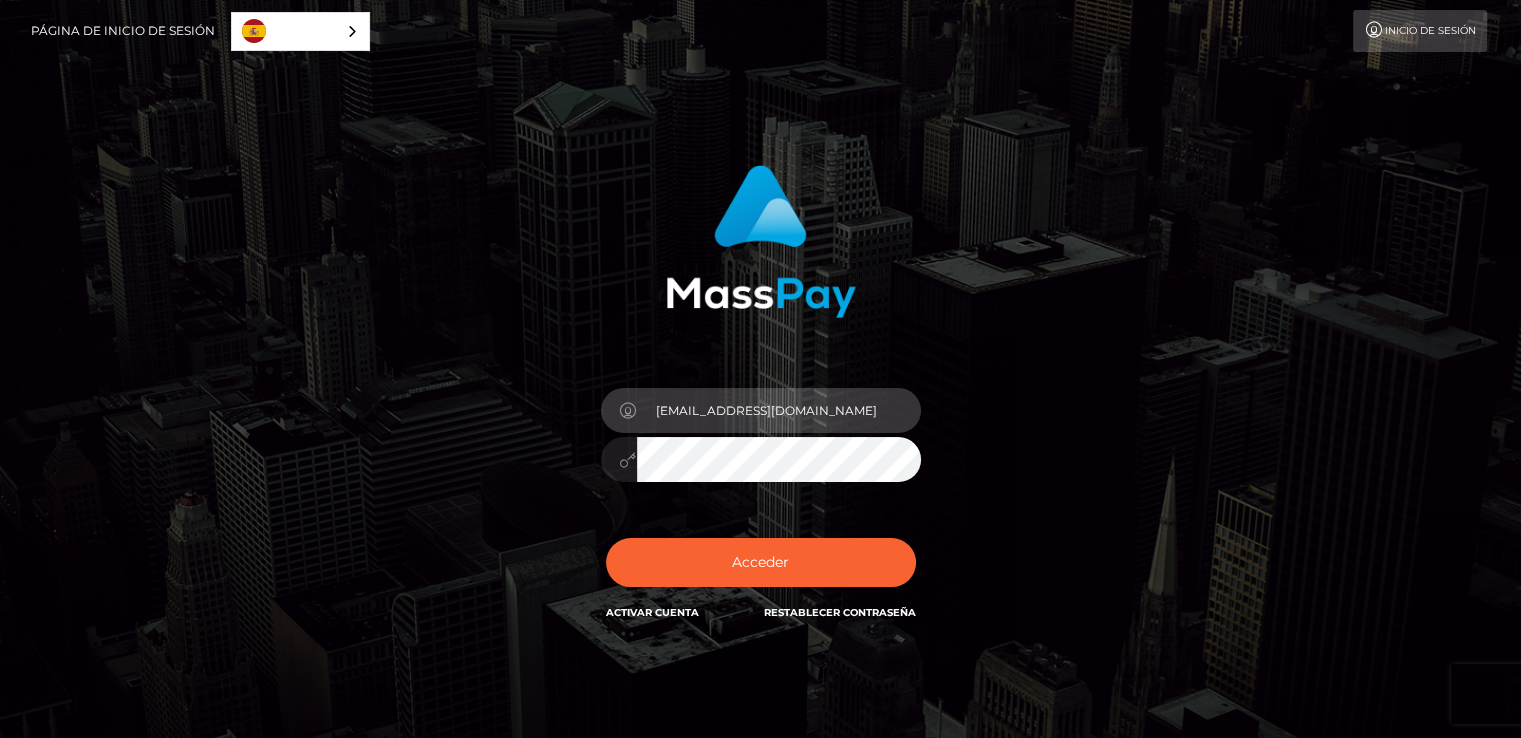 click on "yefferson.minota@amadeusstudio.com.co" at bounding box center (779, 410) 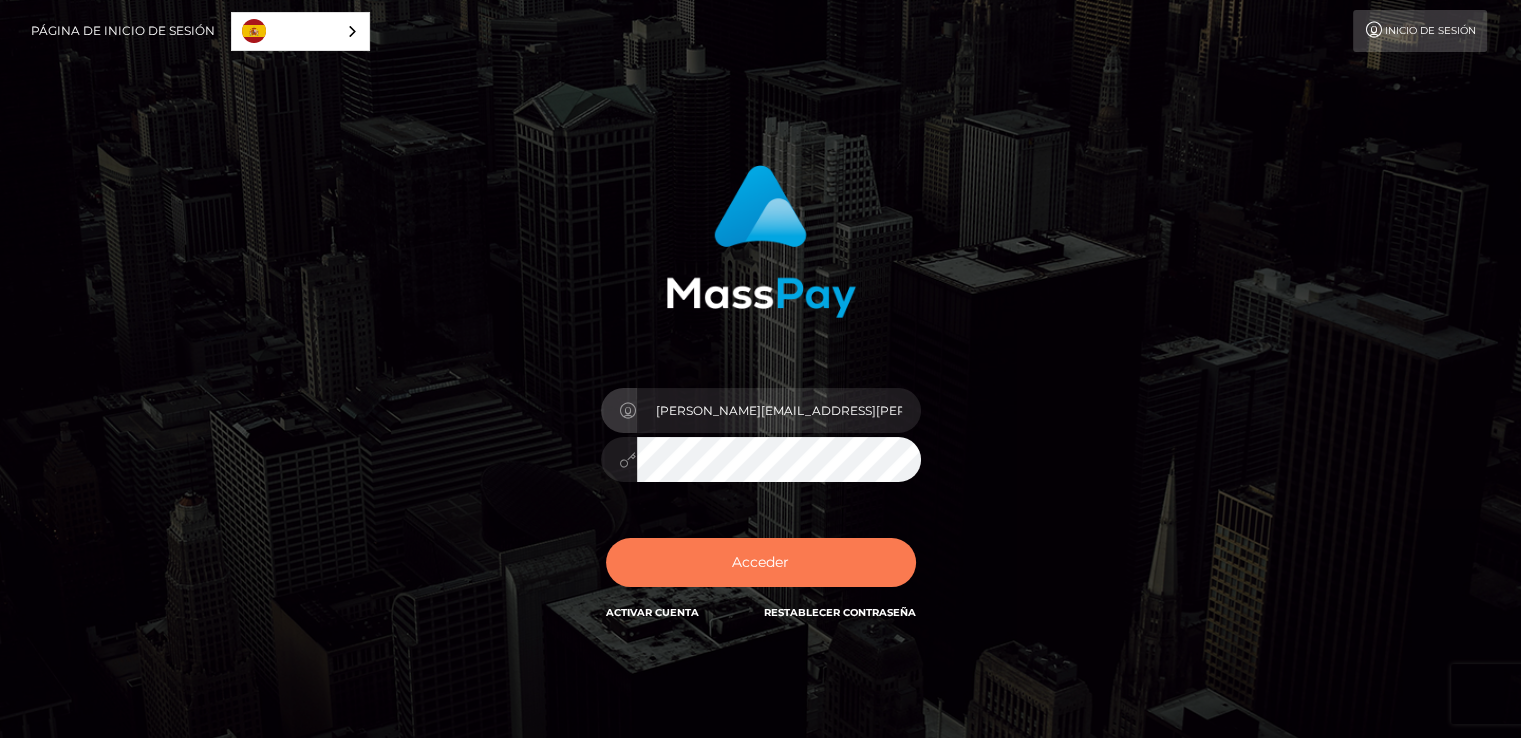 click on "Acceder" at bounding box center [761, 562] 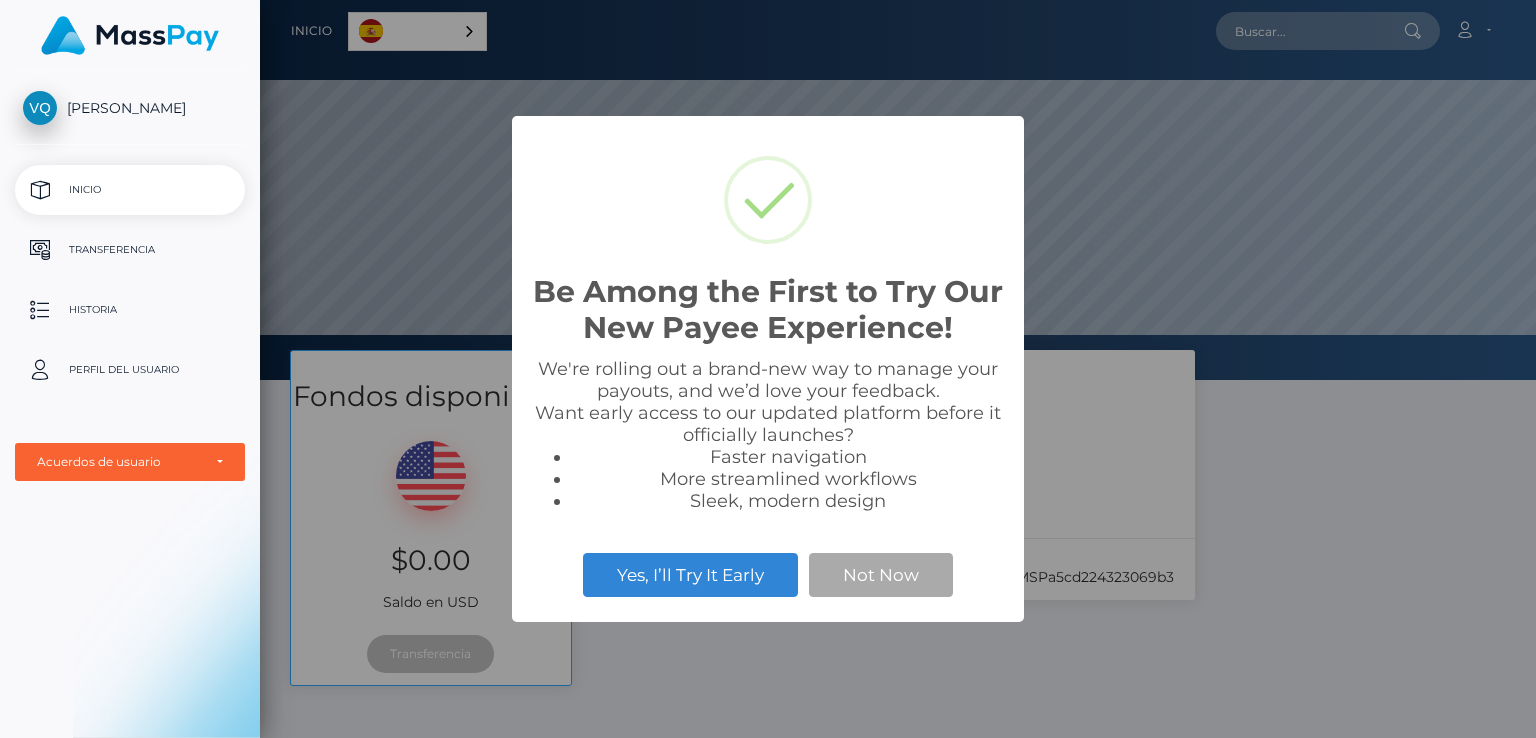 scroll, scrollTop: 0, scrollLeft: 0, axis: both 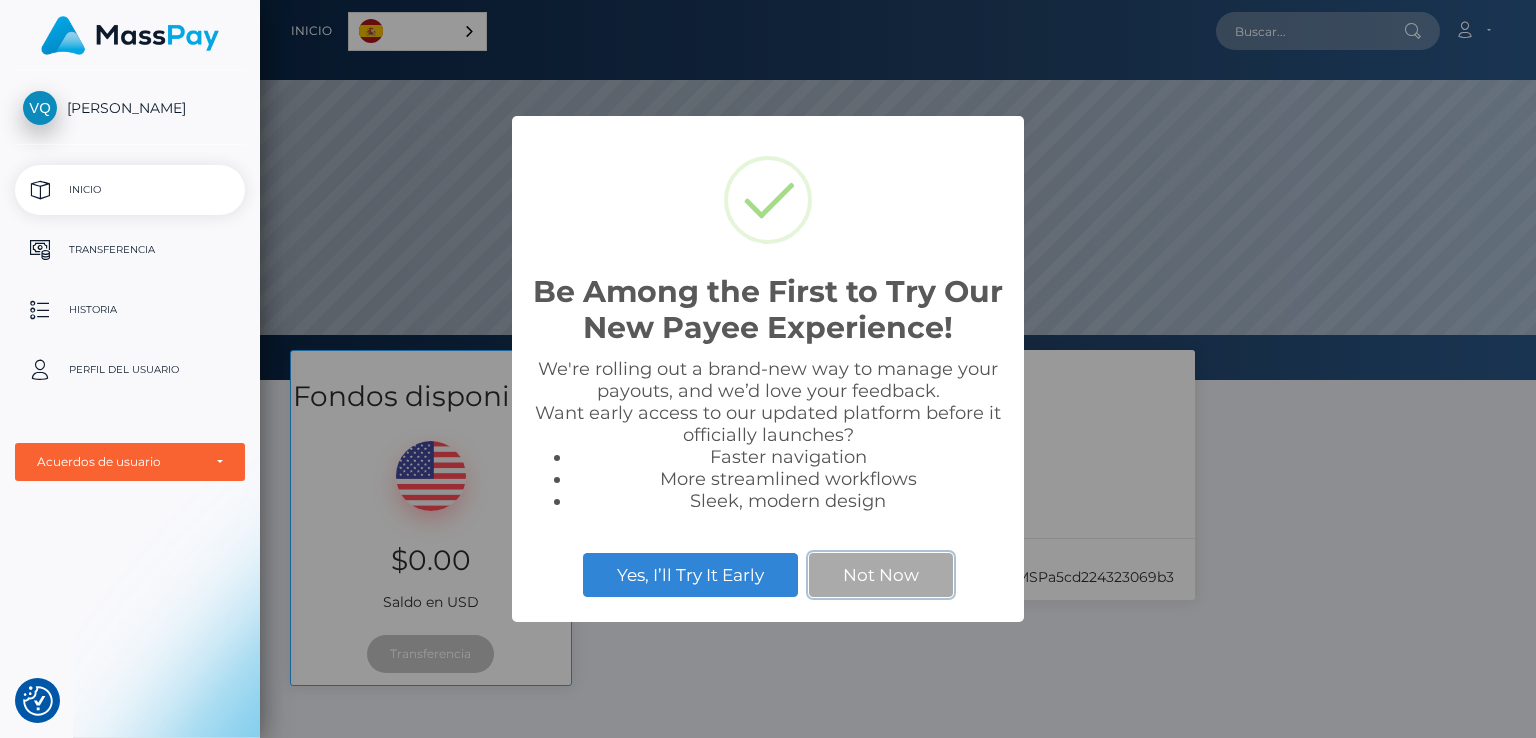 drag, startPoint x: 868, startPoint y: 585, endPoint x: 864, endPoint y: 572, distance: 13.601471 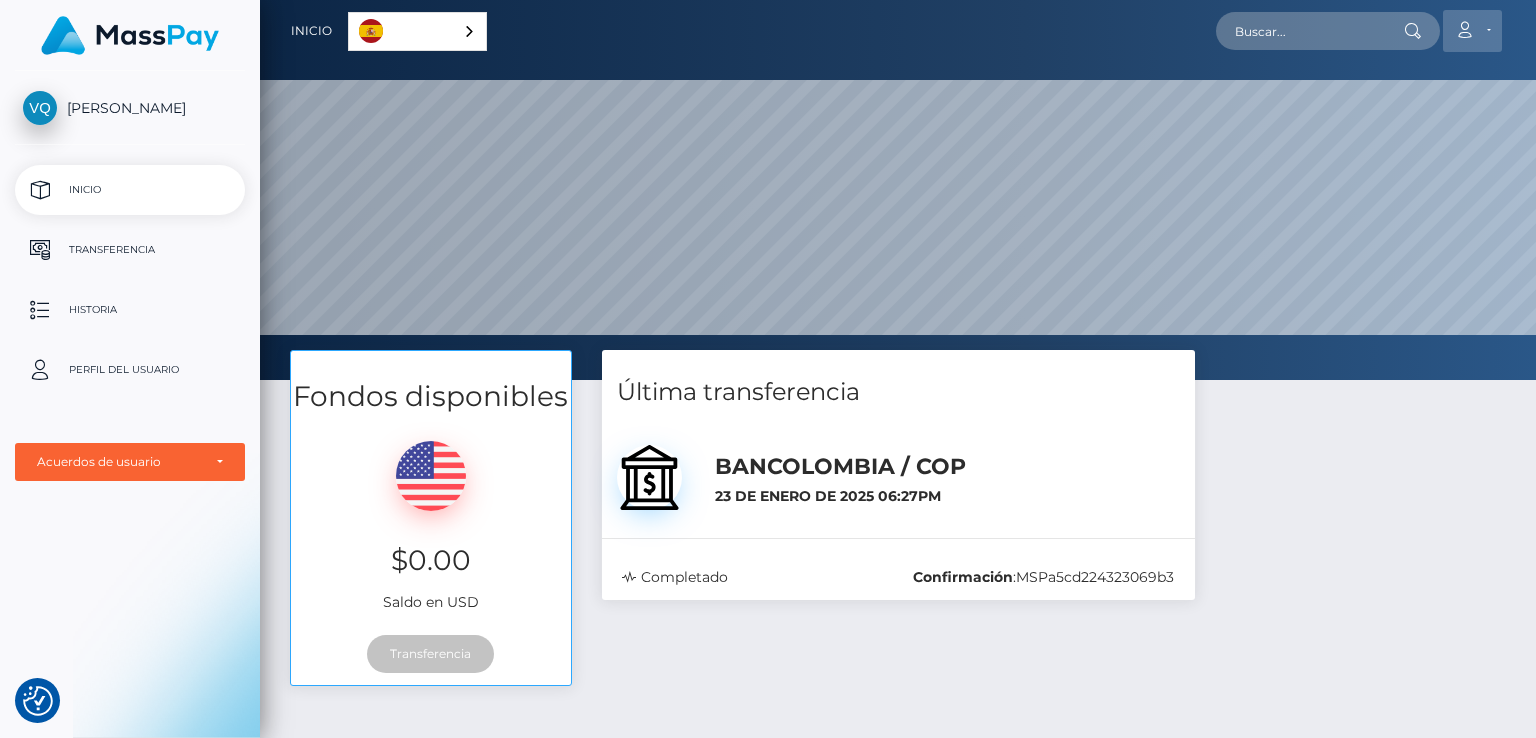 click on "Cuenta" at bounding box center (1472, 31) 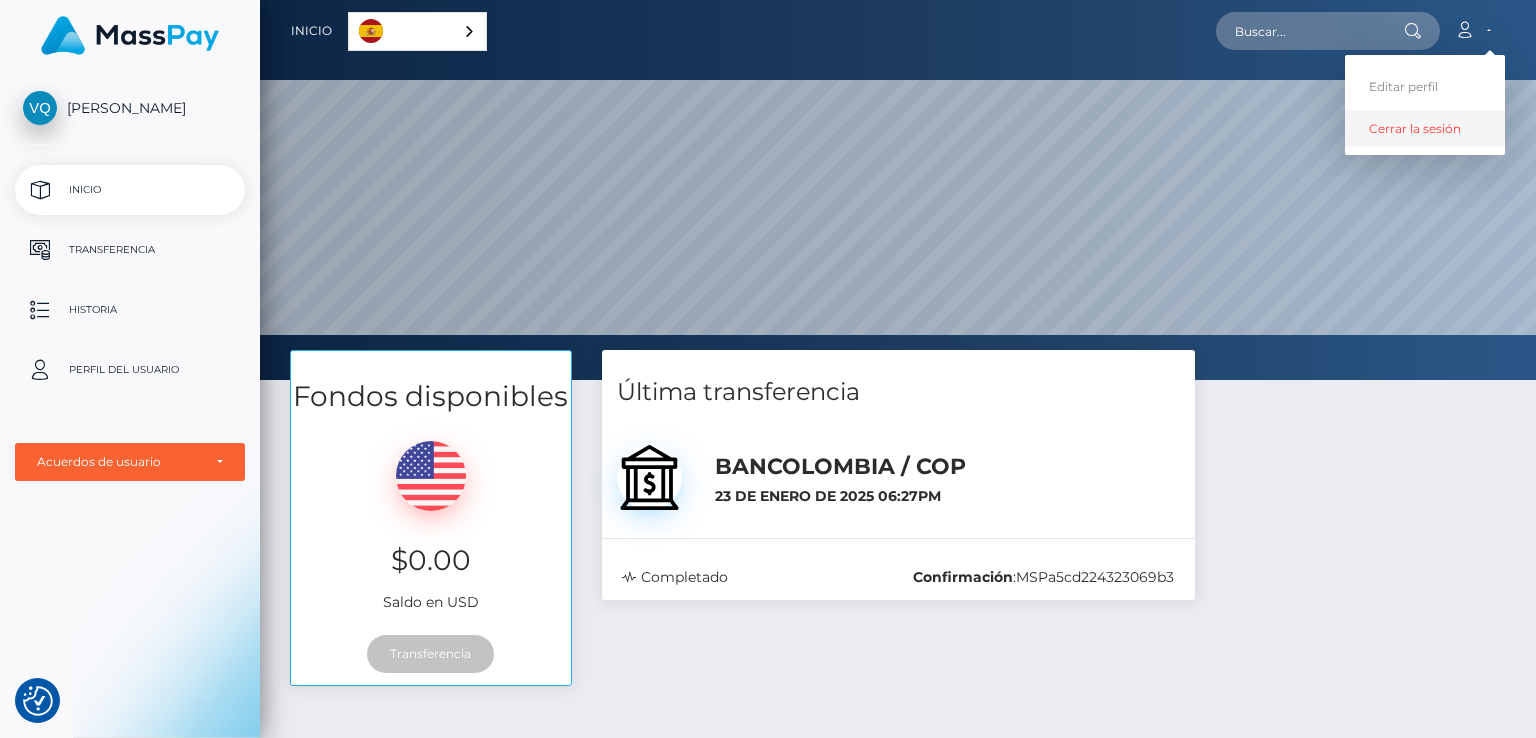 click on "Cerrar la sesión" at bounding box center [1425, 128] 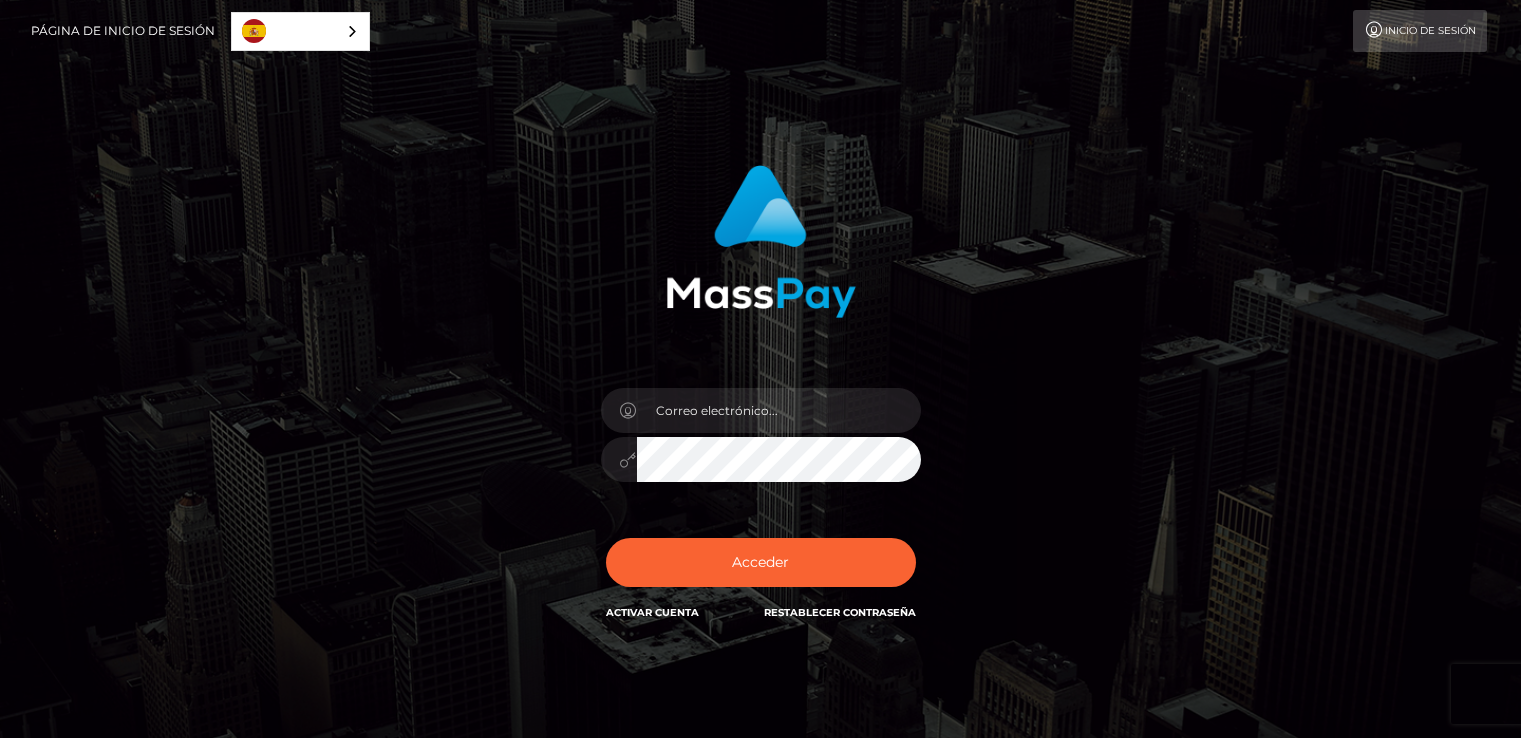 scroll, scrollTop: 0, scrollLeft: 0, axis: both 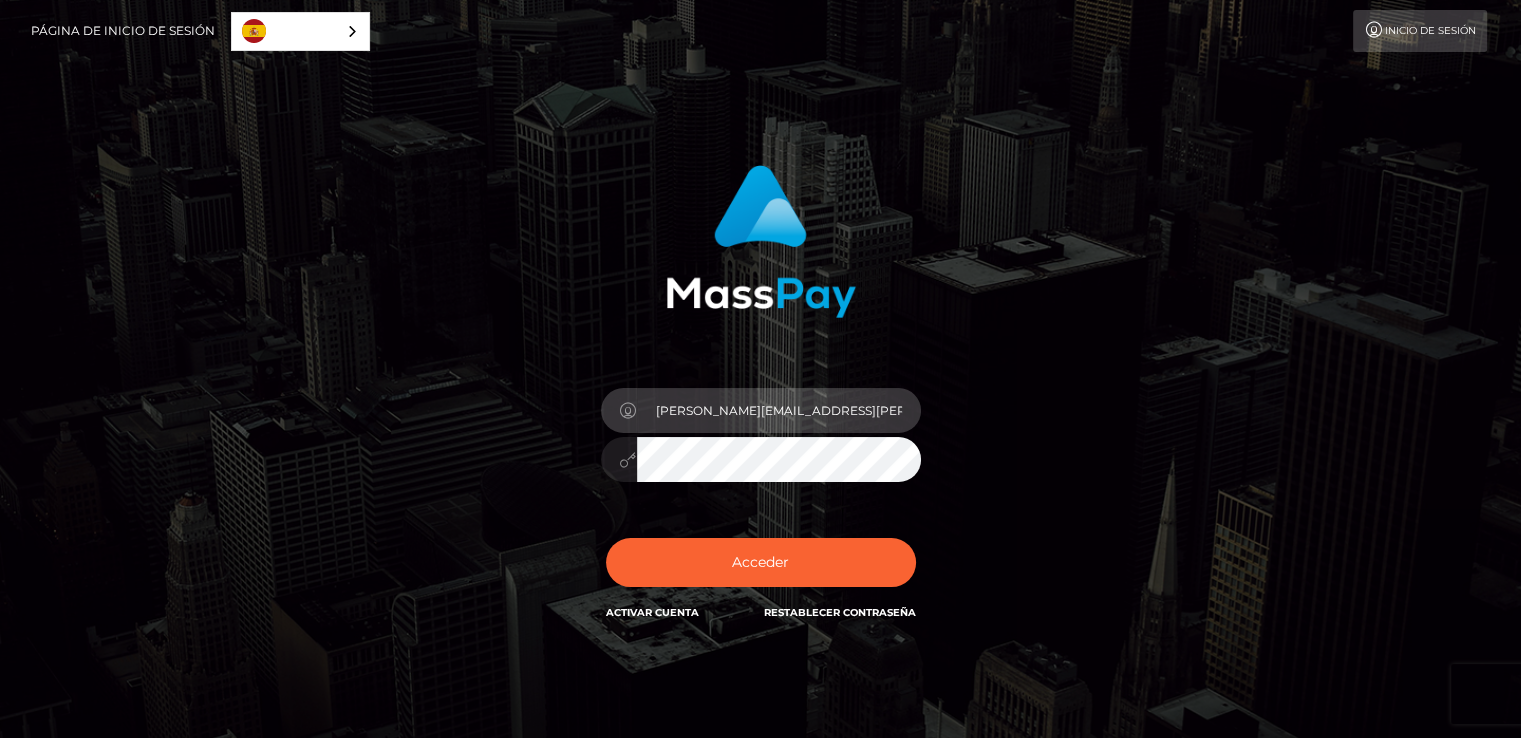click on "valeria.posada@amadeusstudio.com.co" at bounding box center (779, 410) 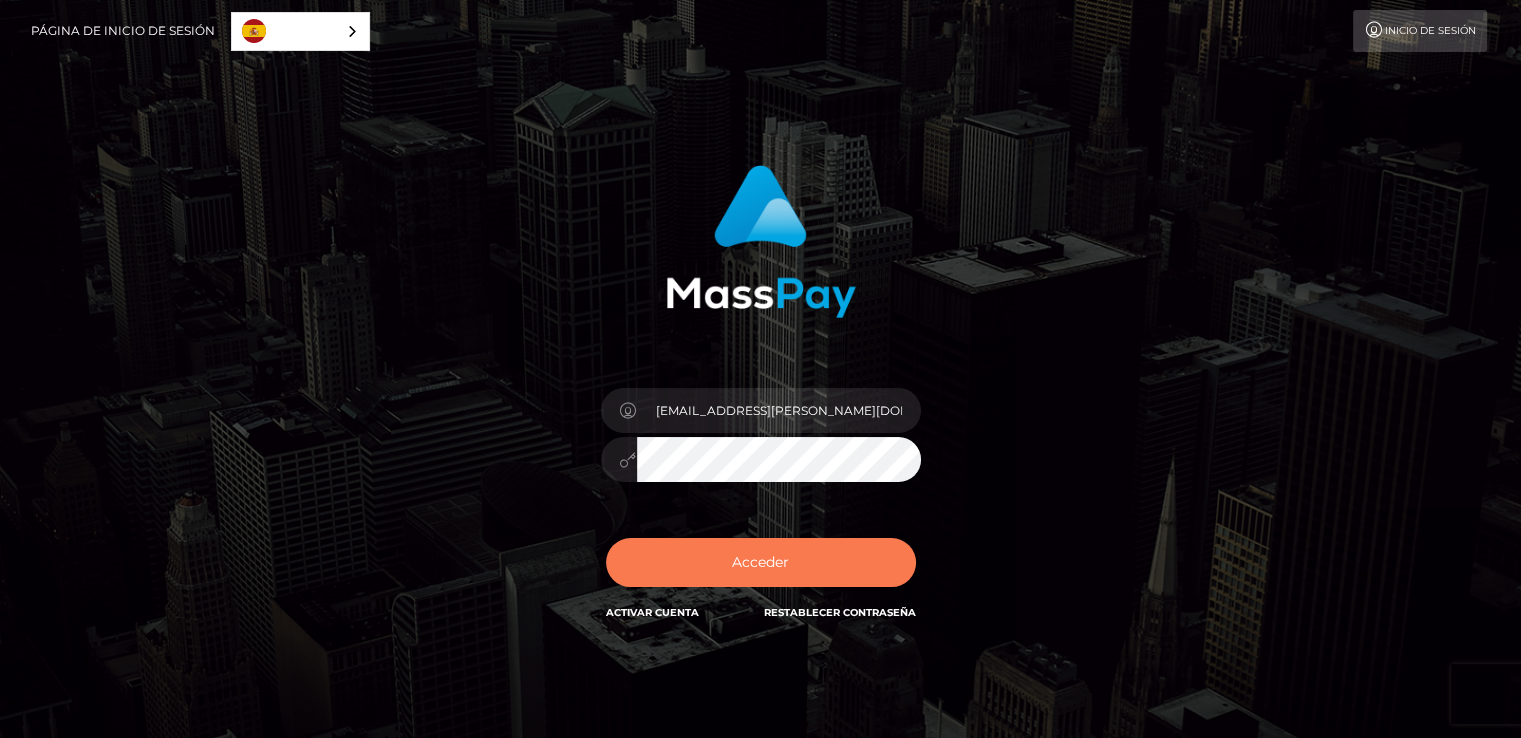 click on "Acceder" at bounding box center [761, 562] 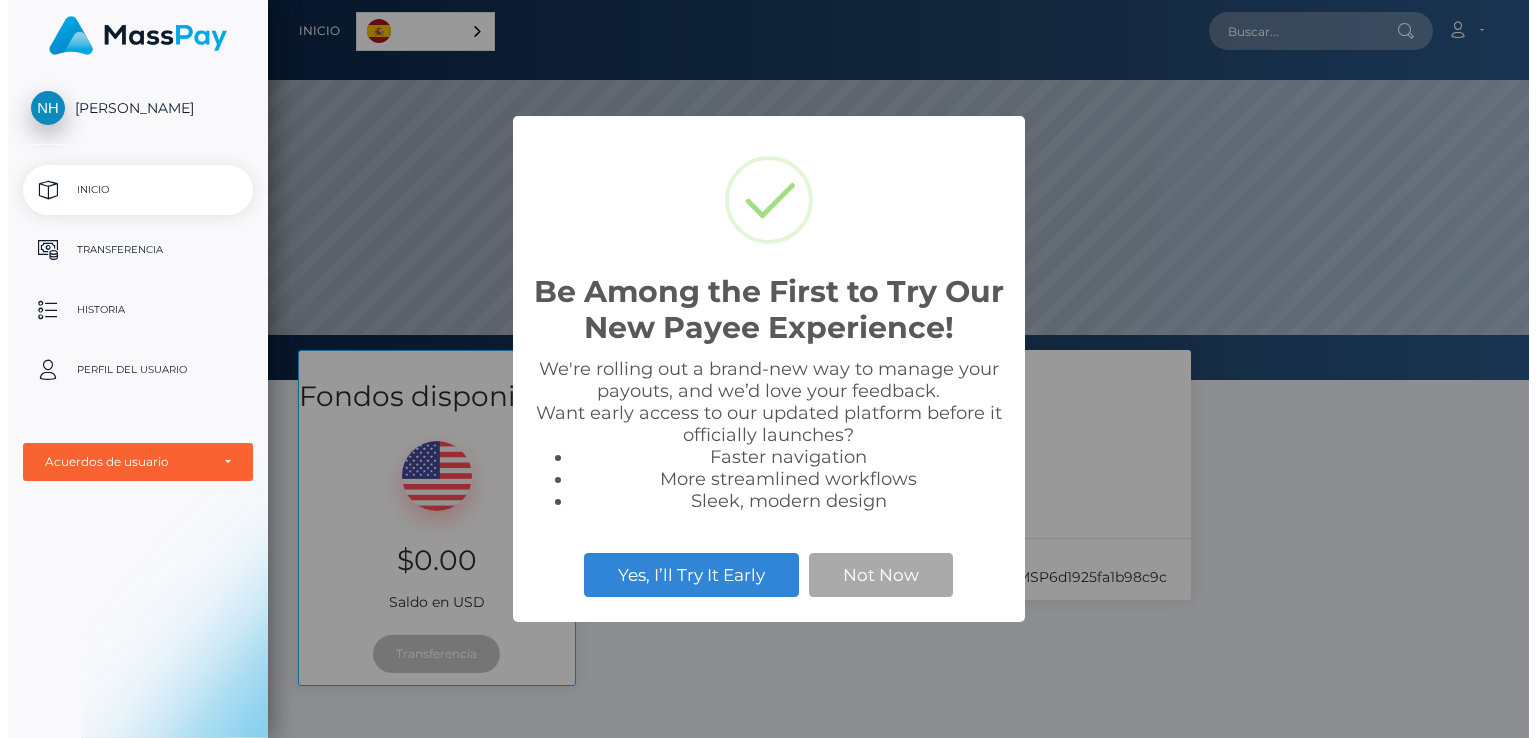 scroll, scrollTop: 0, scrollLeft: 0, axis: both 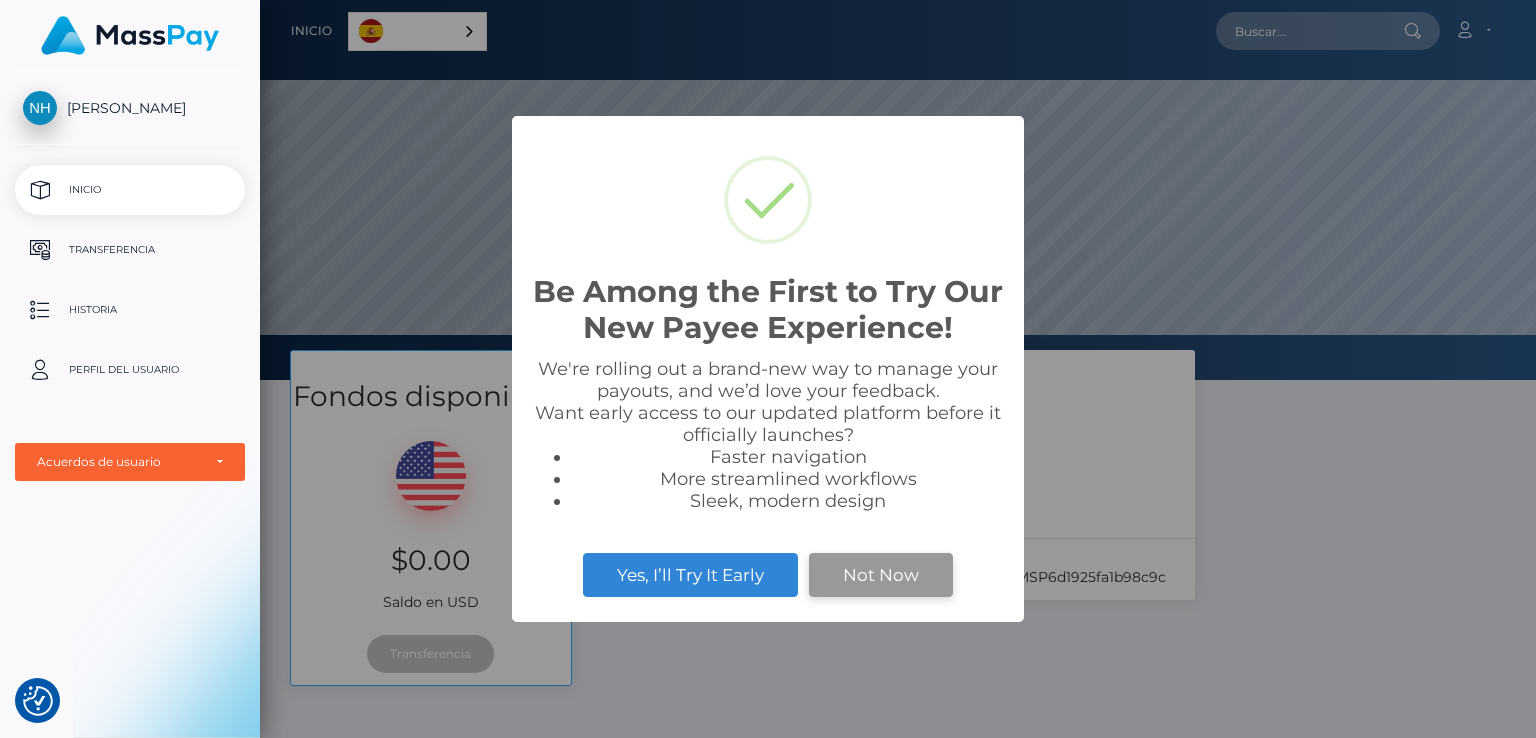 click on "Not Now" at bounding box center (881, 575) 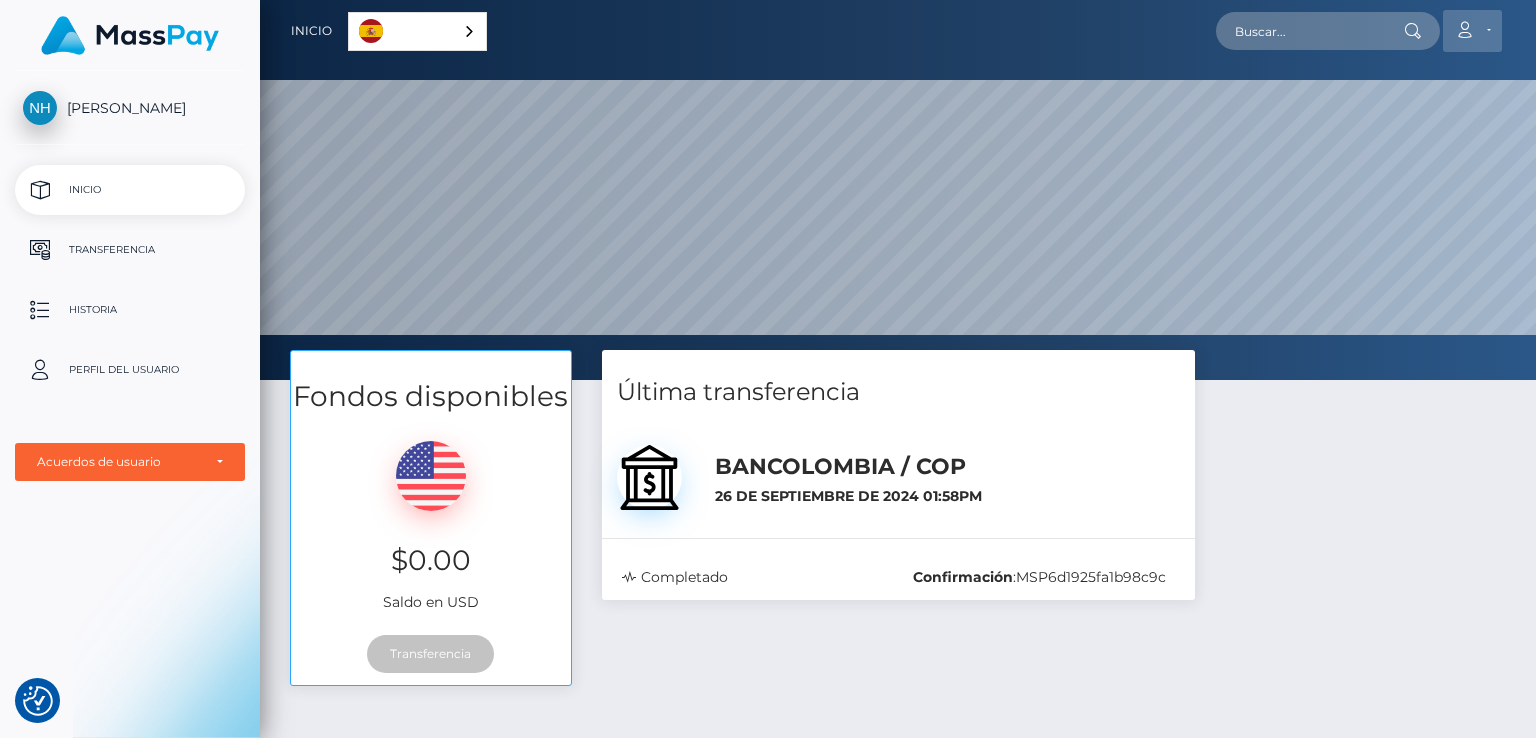click on "Cuenta" at bounding box center [1472, 31] 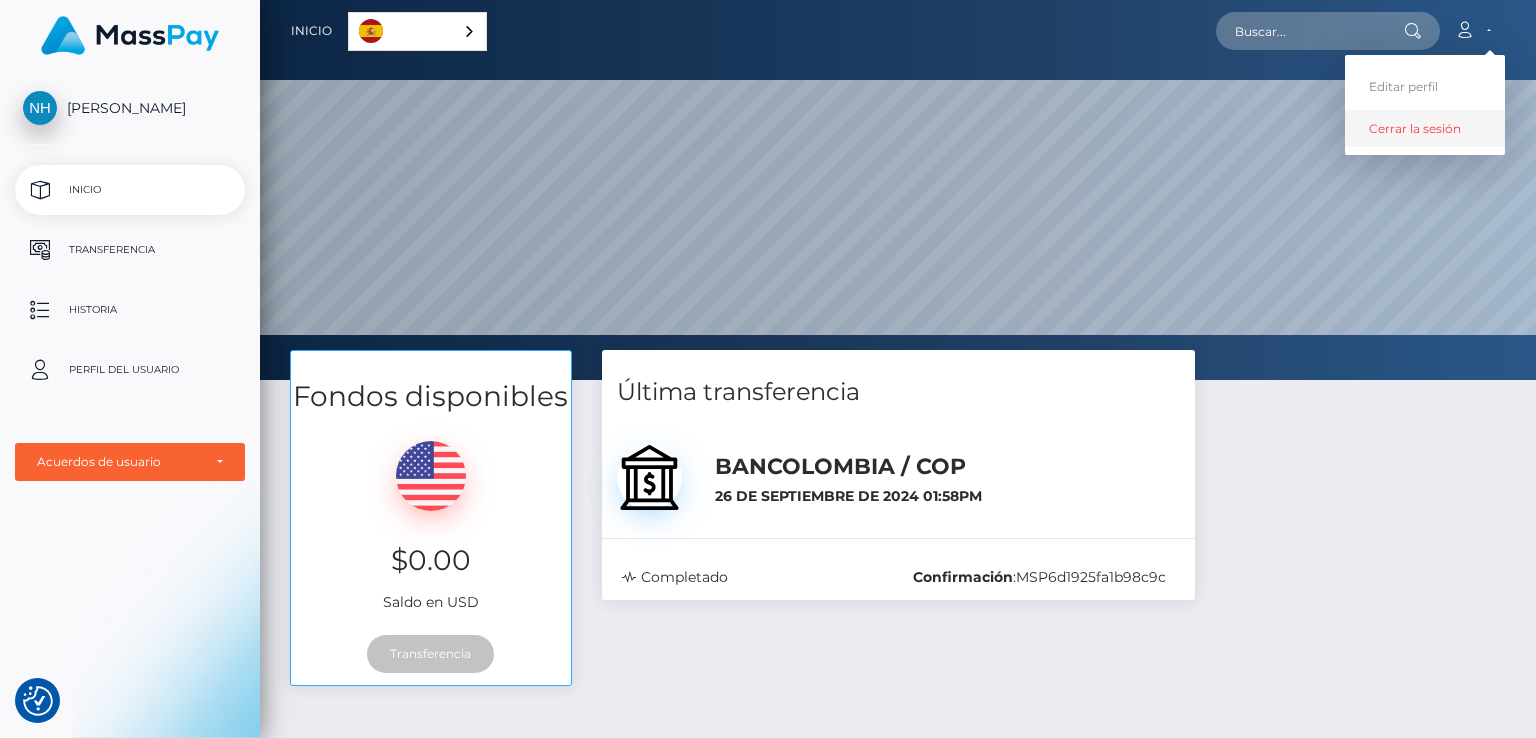 click on "Cerrar la sesión" at bounding box center (1425, 128) 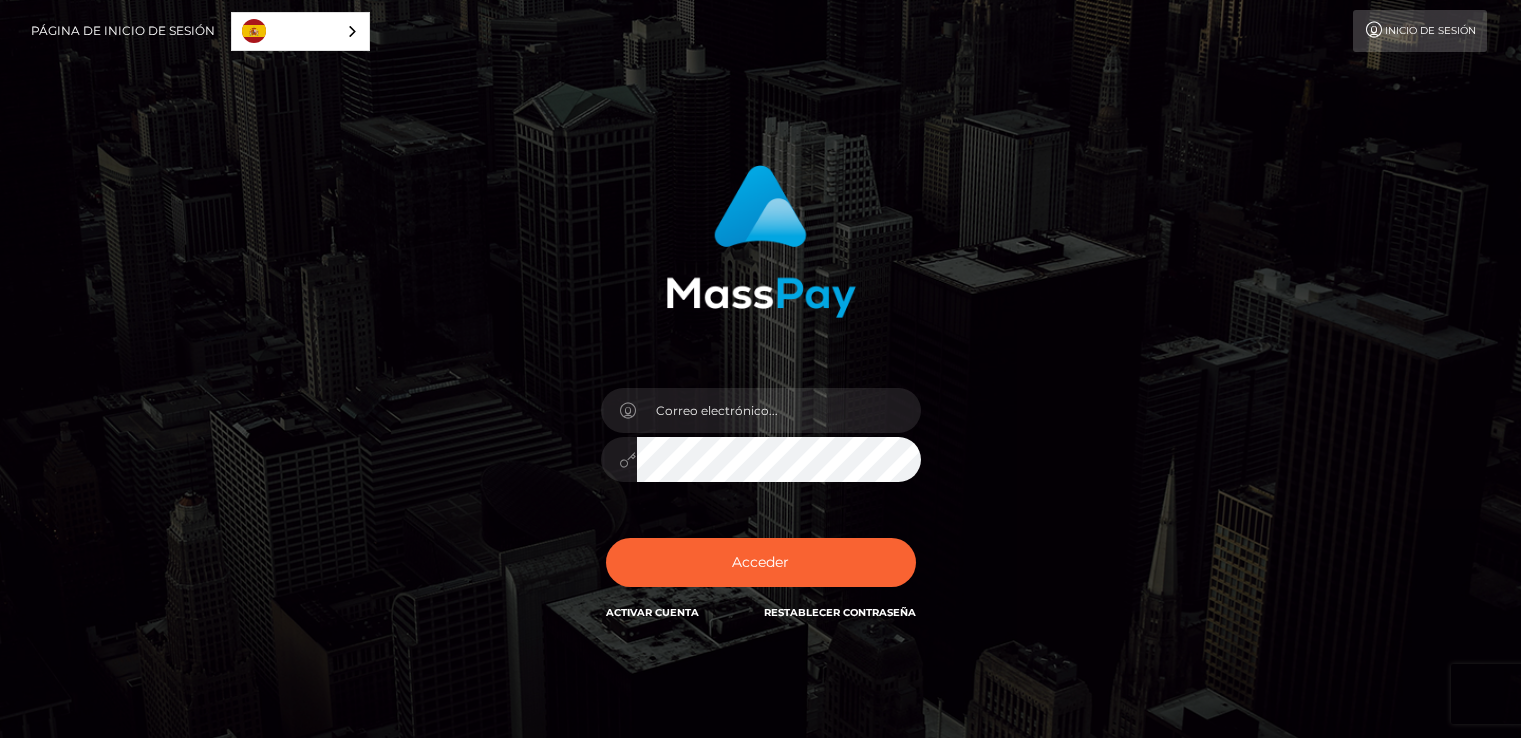 scroll, scrollTop: 0, scrollLeft: 0, axis: both 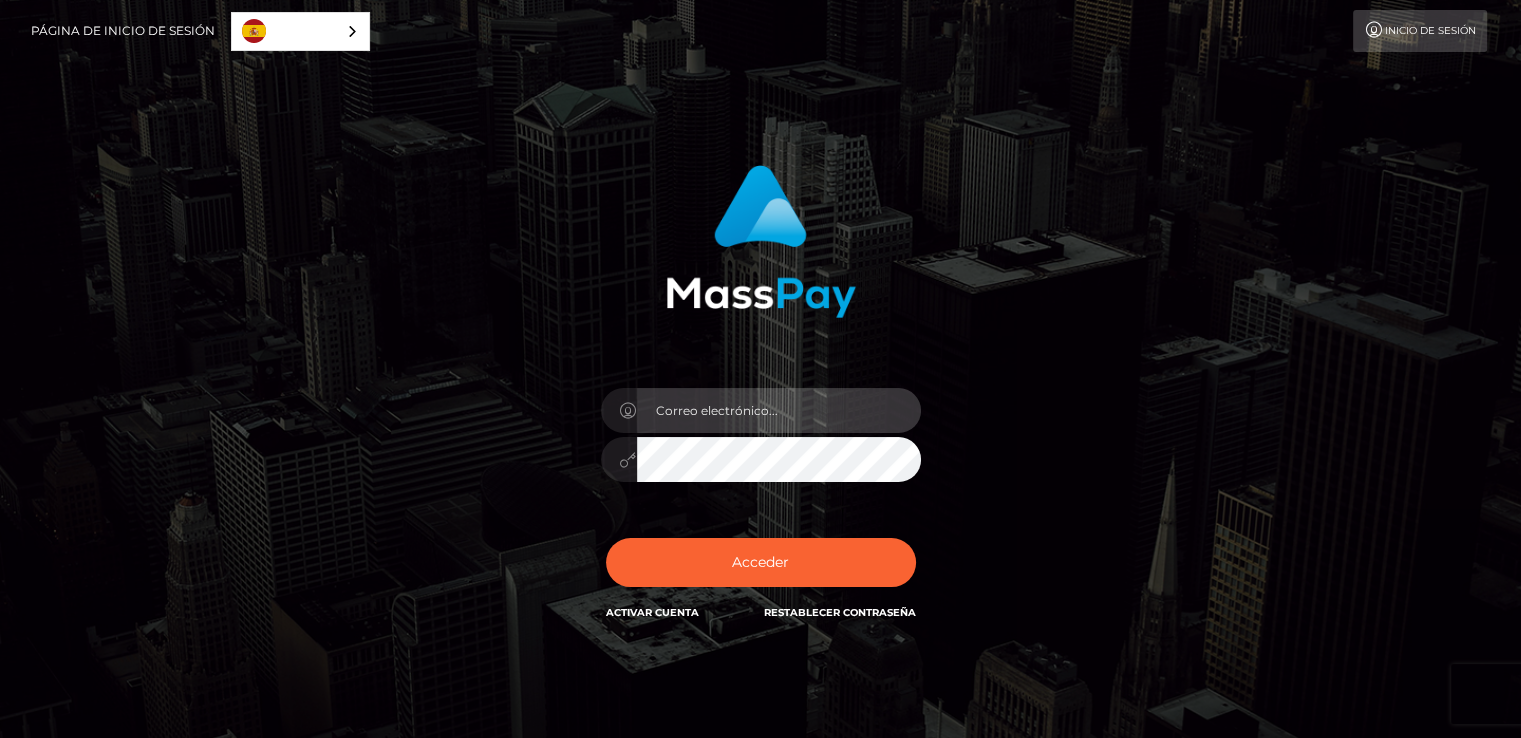 type on "[EMAIL_ADDRESS][PERSON_NAME][DOMAIN_NAME]" 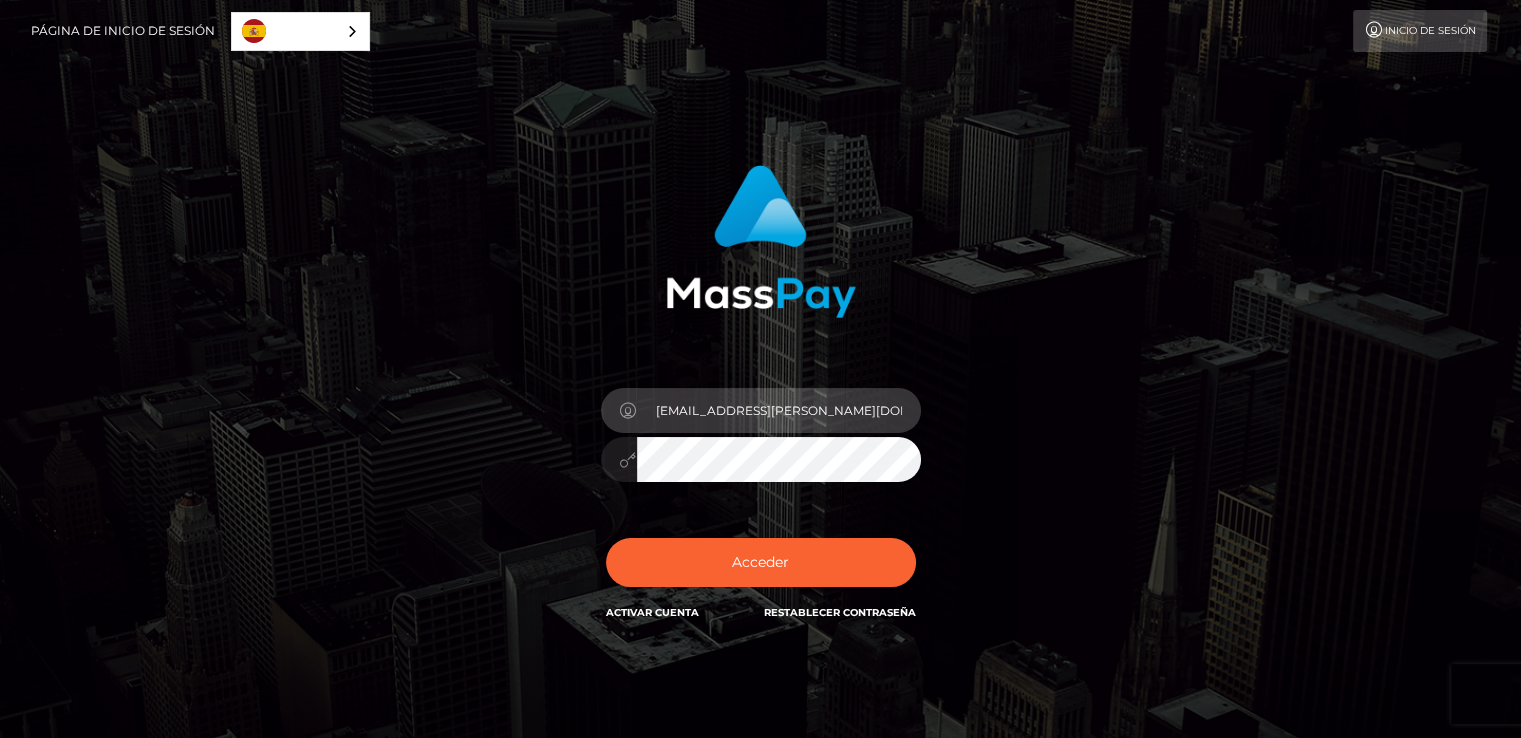 click on "[EMAIL_ADDRESS][PERSON_NAME][DOMAIN_NAME]" at bounding box center [779, 410] 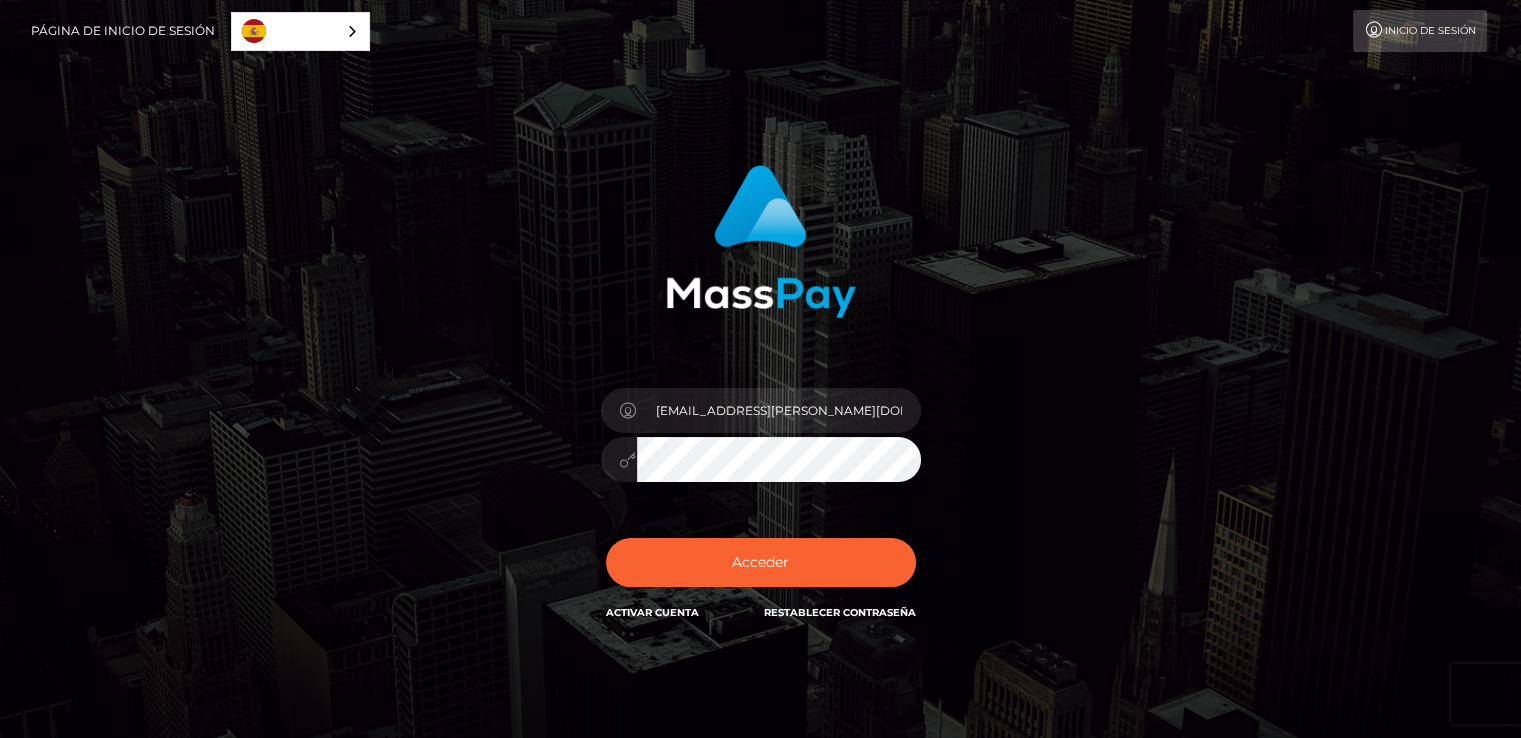 drag, startPoint x: 296, startPoint y: 285, endPoint x: 430, endPoint y: 10, distance: 305.91013 